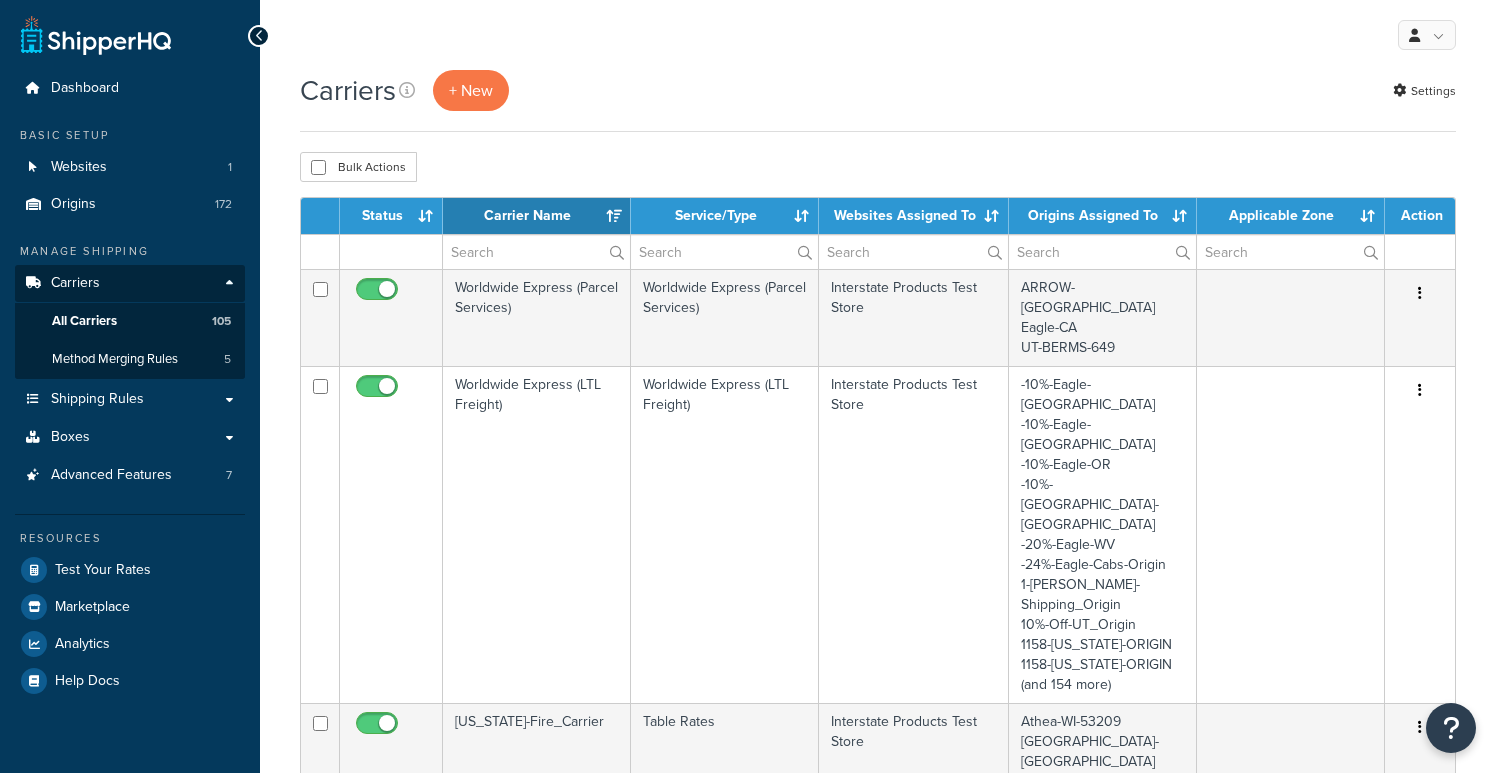 select on "15" 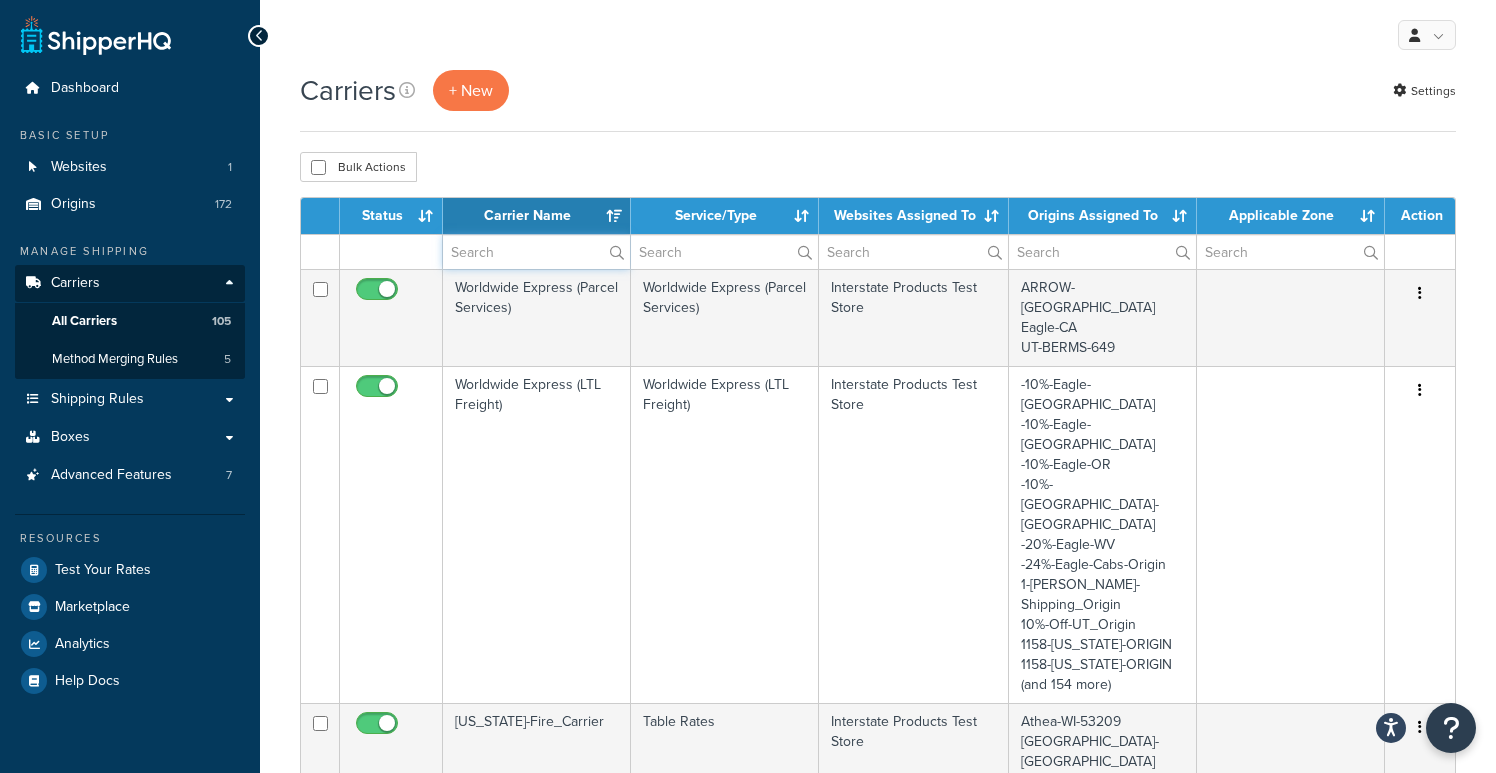 click at bounding box center (536, 252) 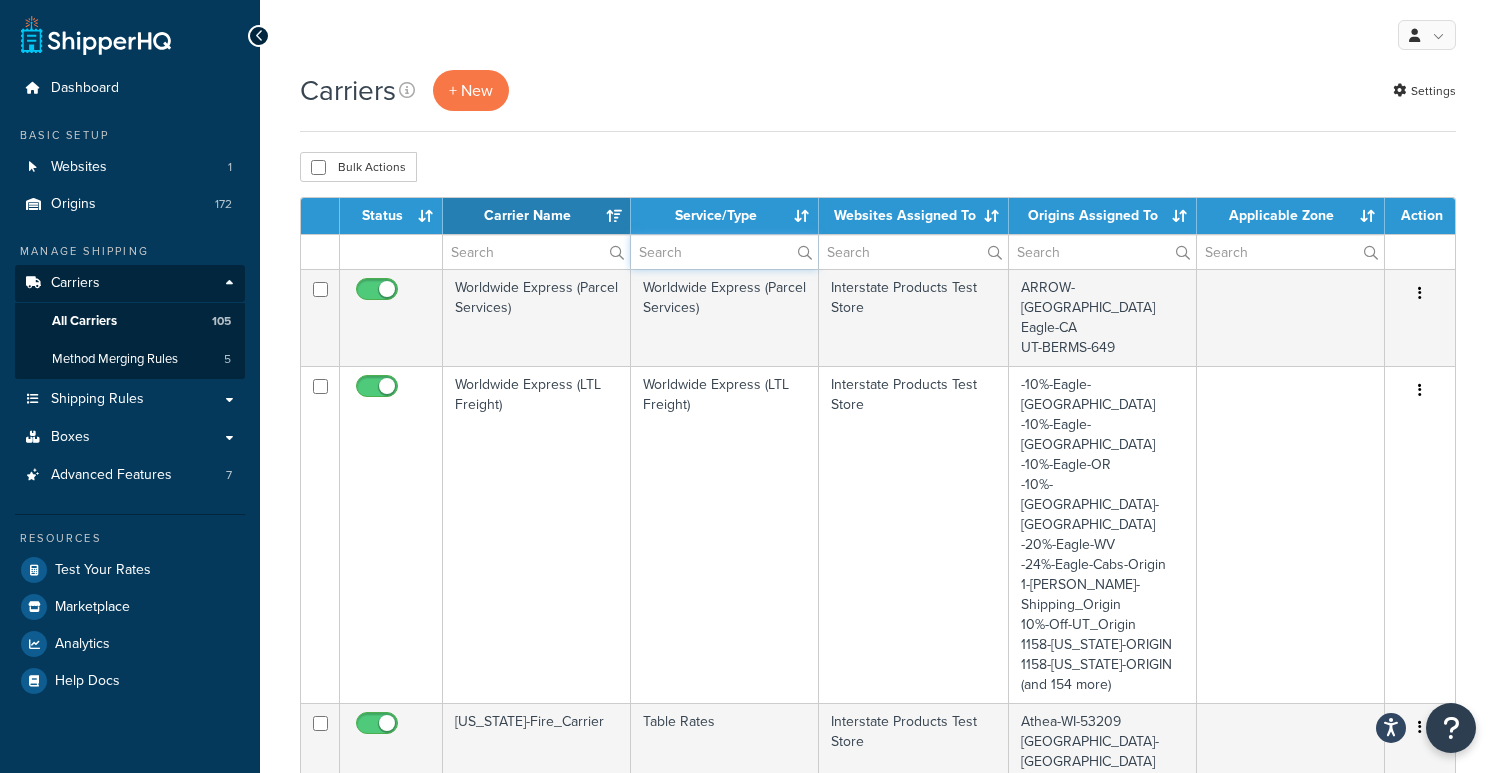 click at bounding box center [724, 252] 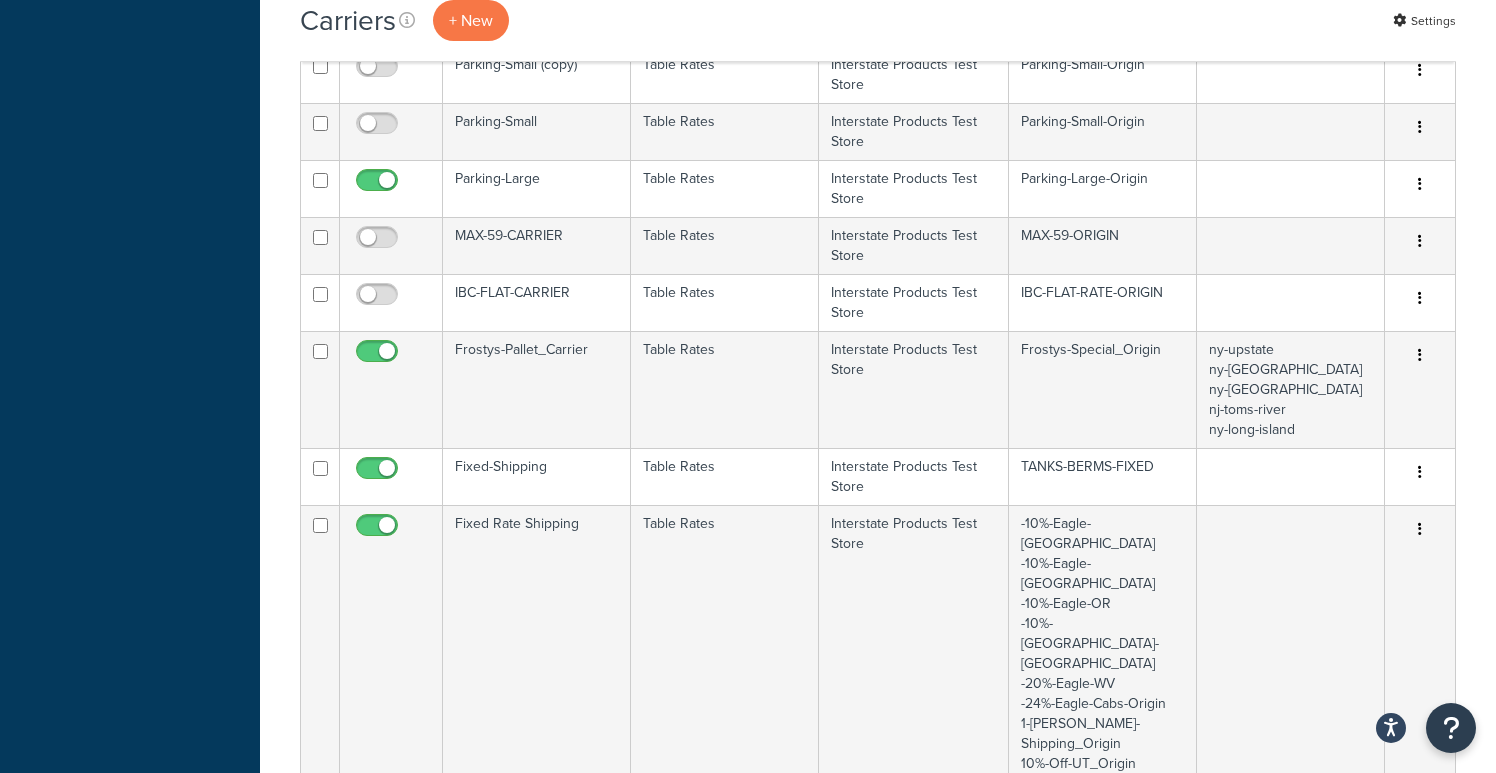 scroll, scrollTop: 796, scrollLeft: 0, axis: vertical 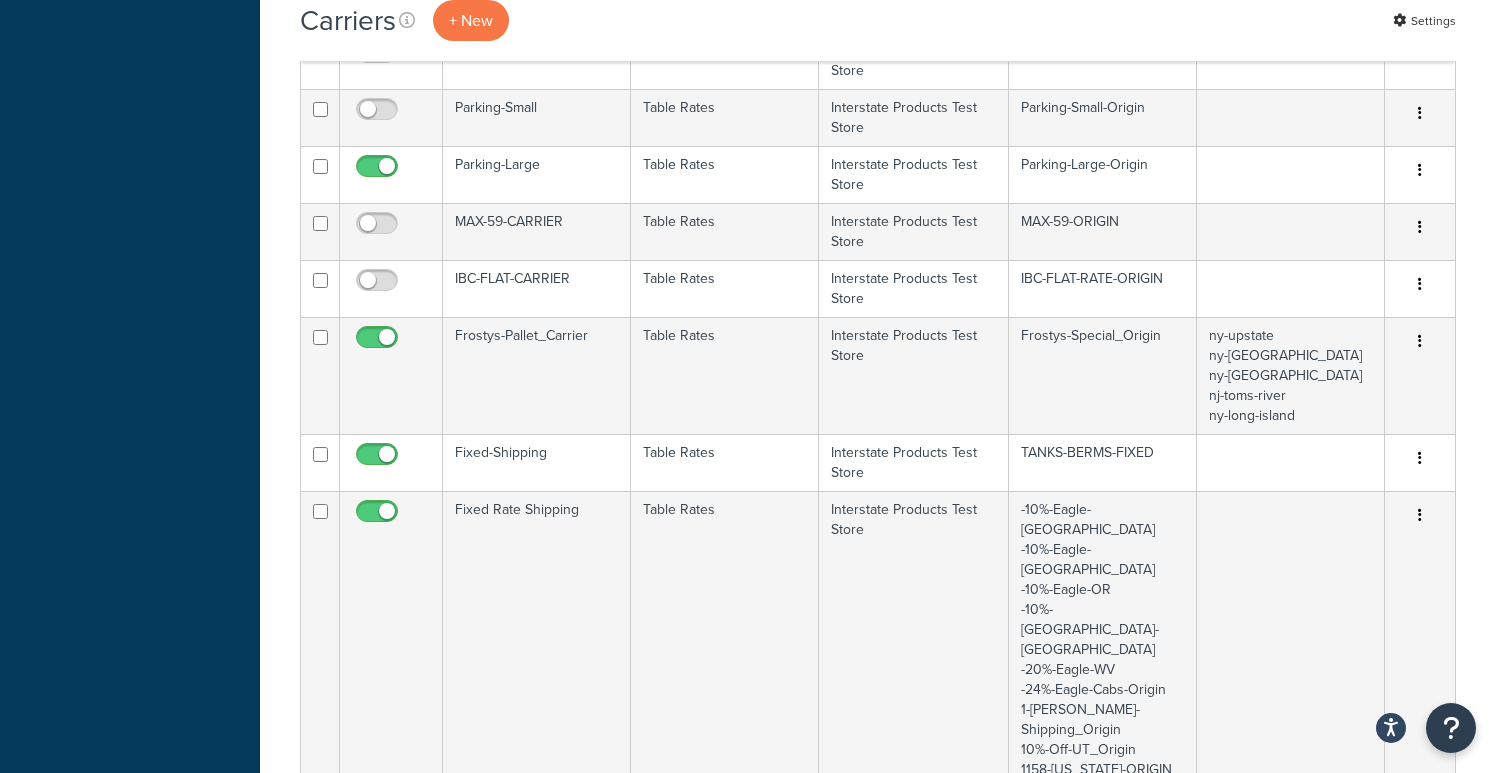 type on "table" 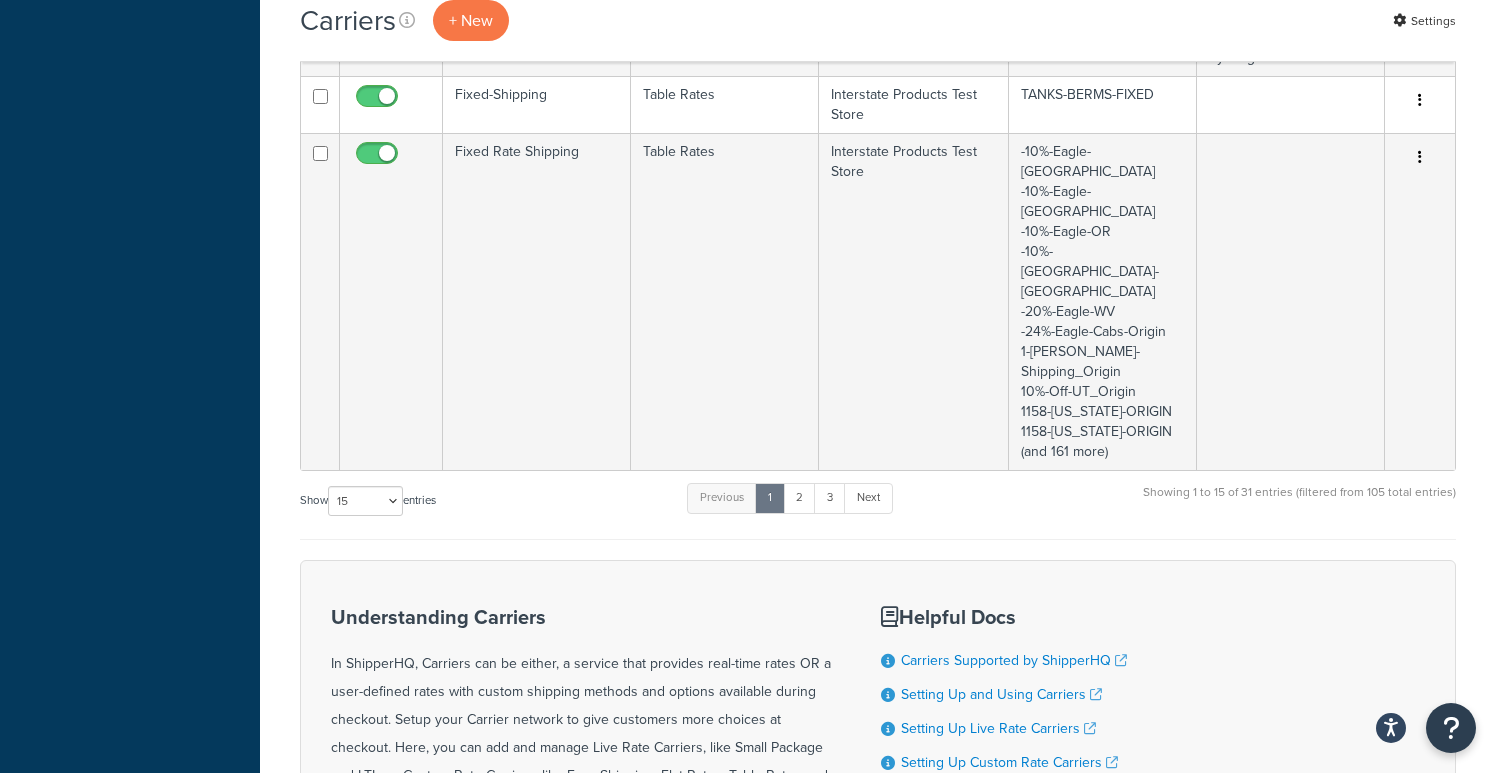 scroll, scrollTop: 1196, scrollLeft: 0, axis: vertical 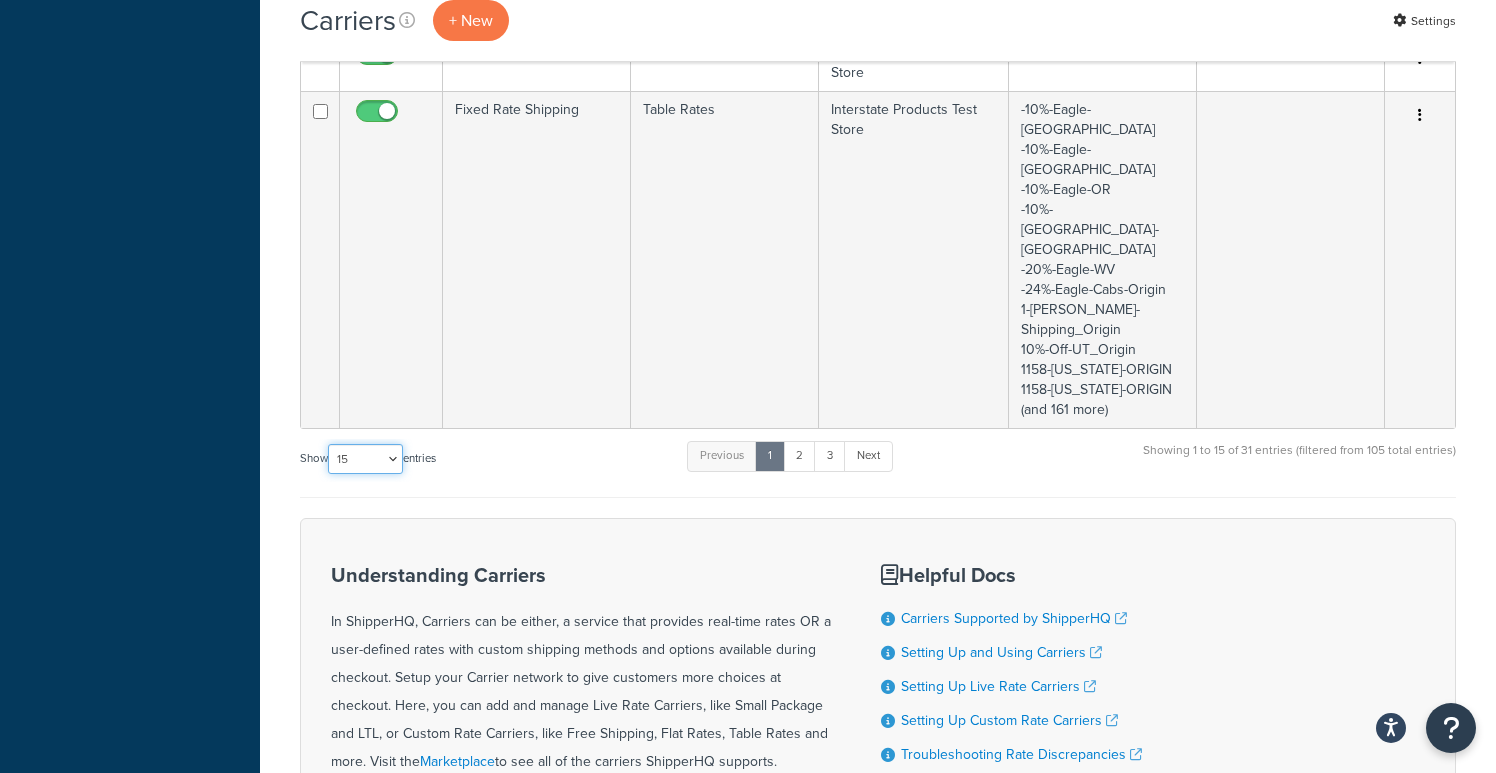 click on "10 15 25 50 100" at bounding box center [365, 459] 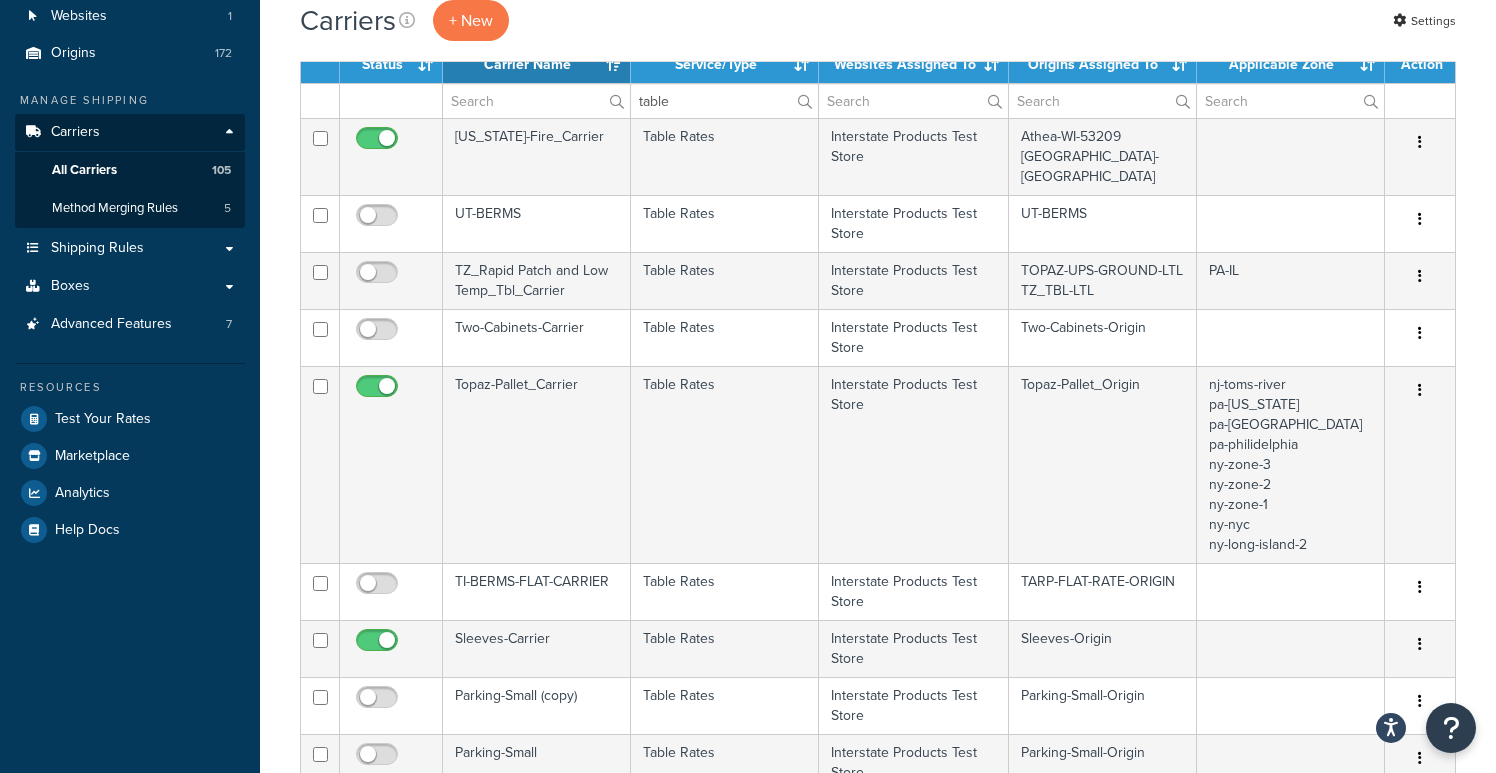 scroll, scrollTop: 0, scrollLeft: 0, axis: both 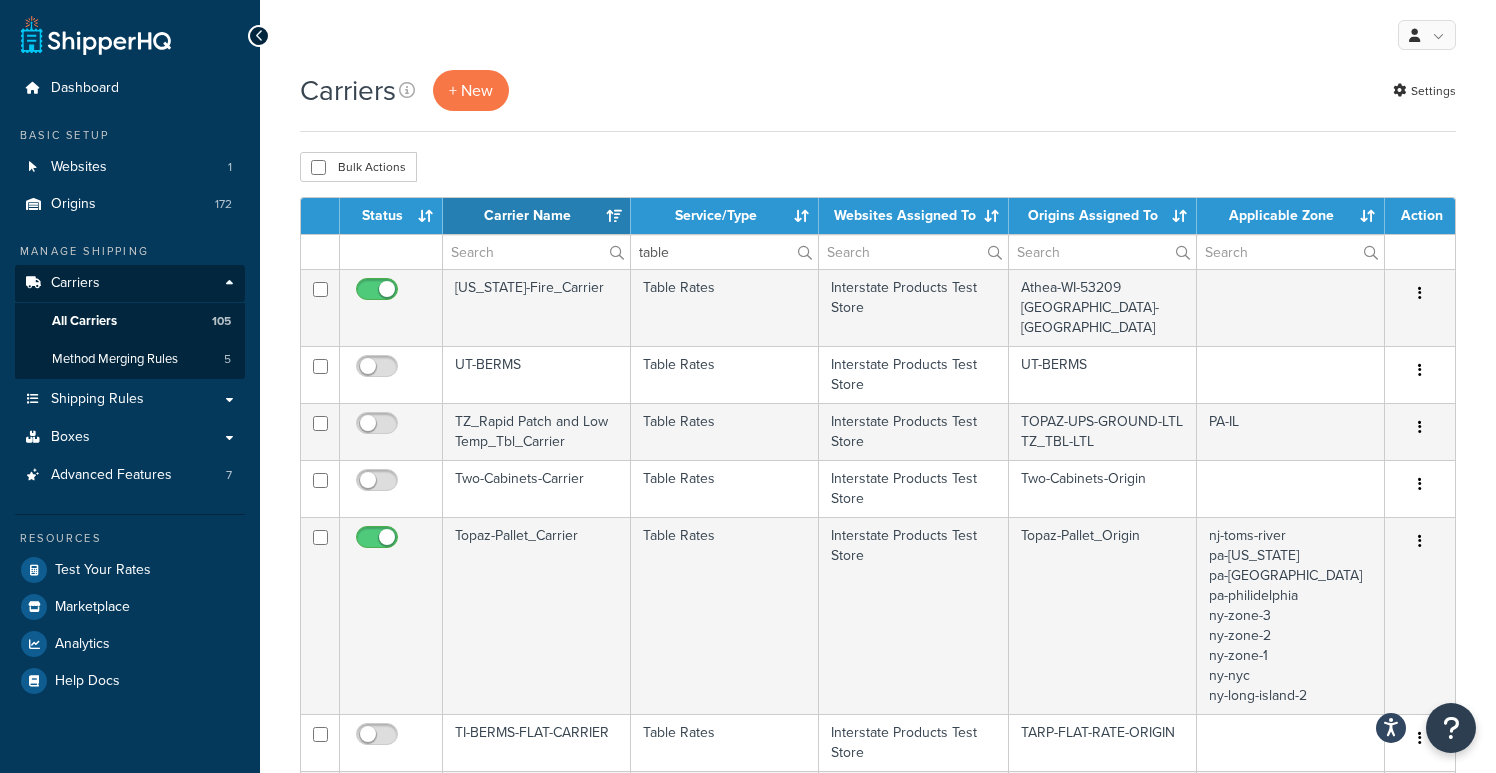 click on "Carrier Name" at bounding box center (537, 216) 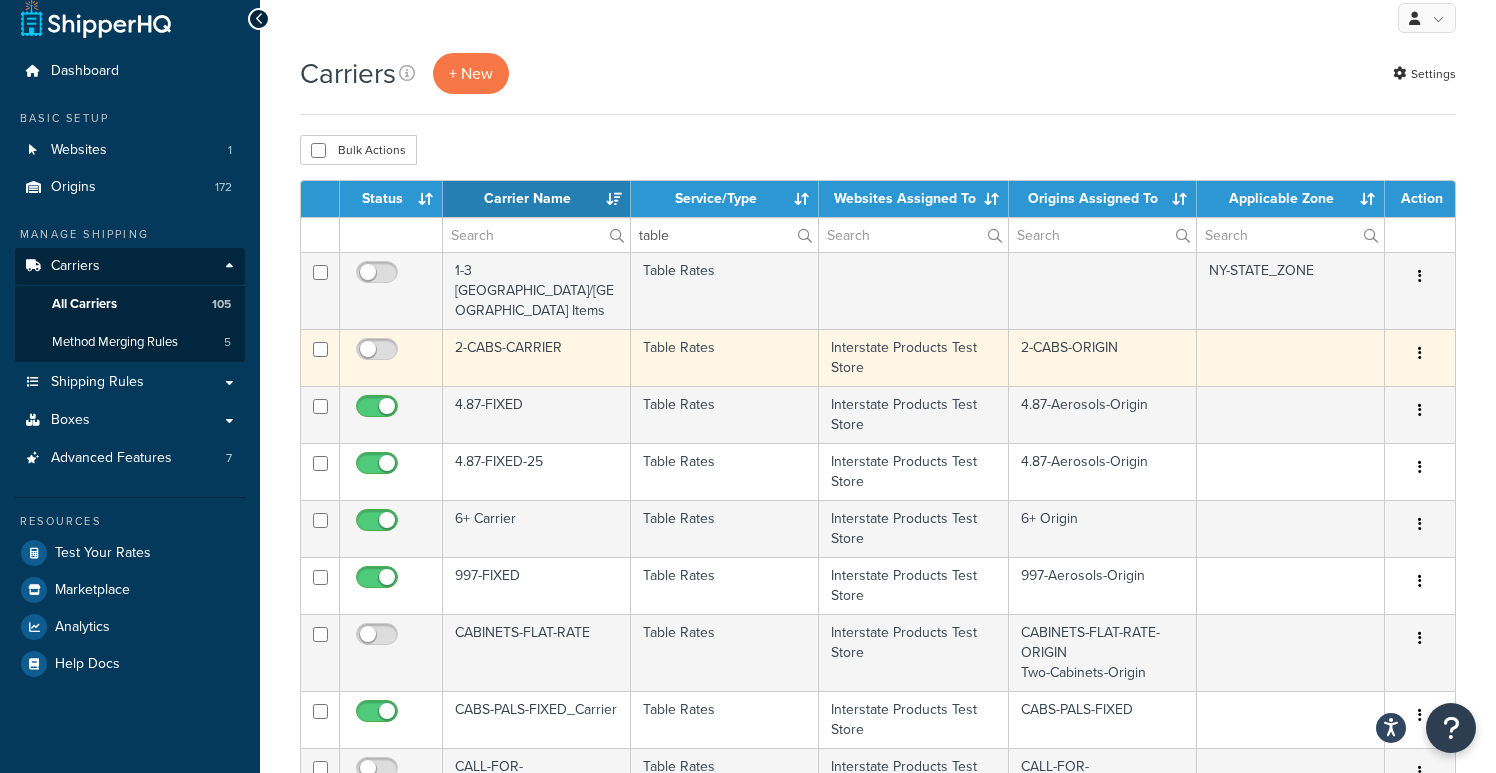 scroll, scrollTop: 0, scrollLeft: 0, axis: both 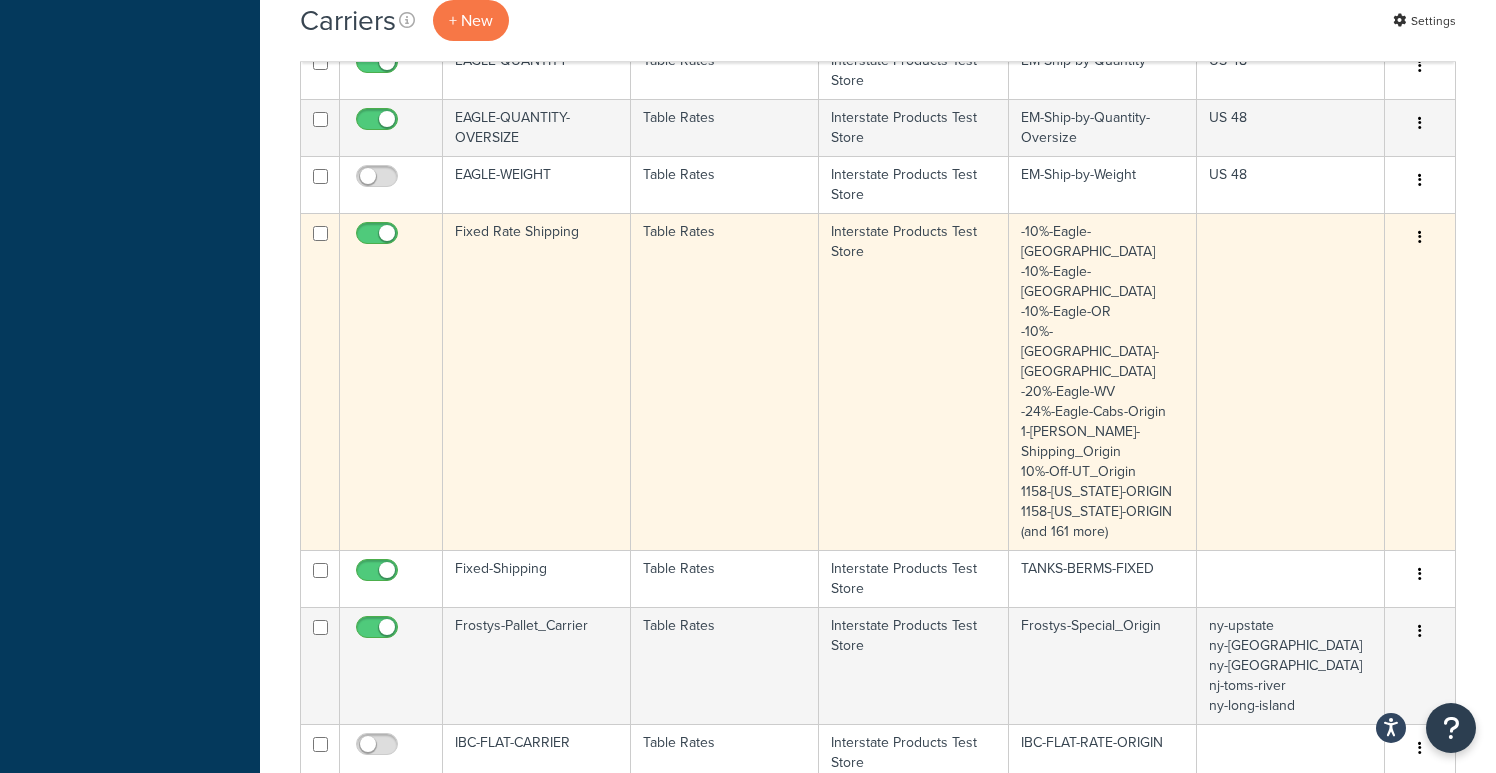 click at bounding box center (1420, 238) 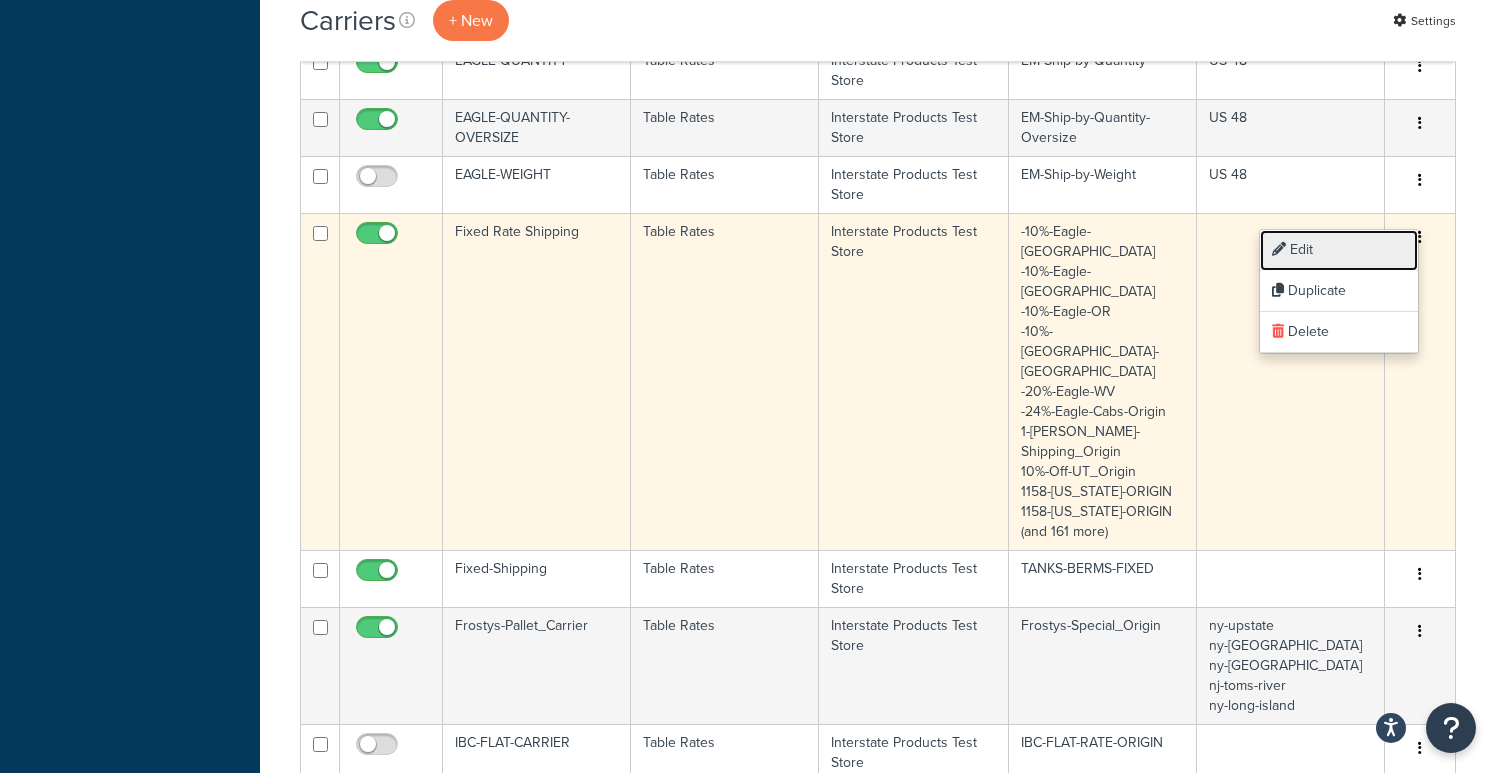 click on "Edit" at bounding box center (1339, 250) 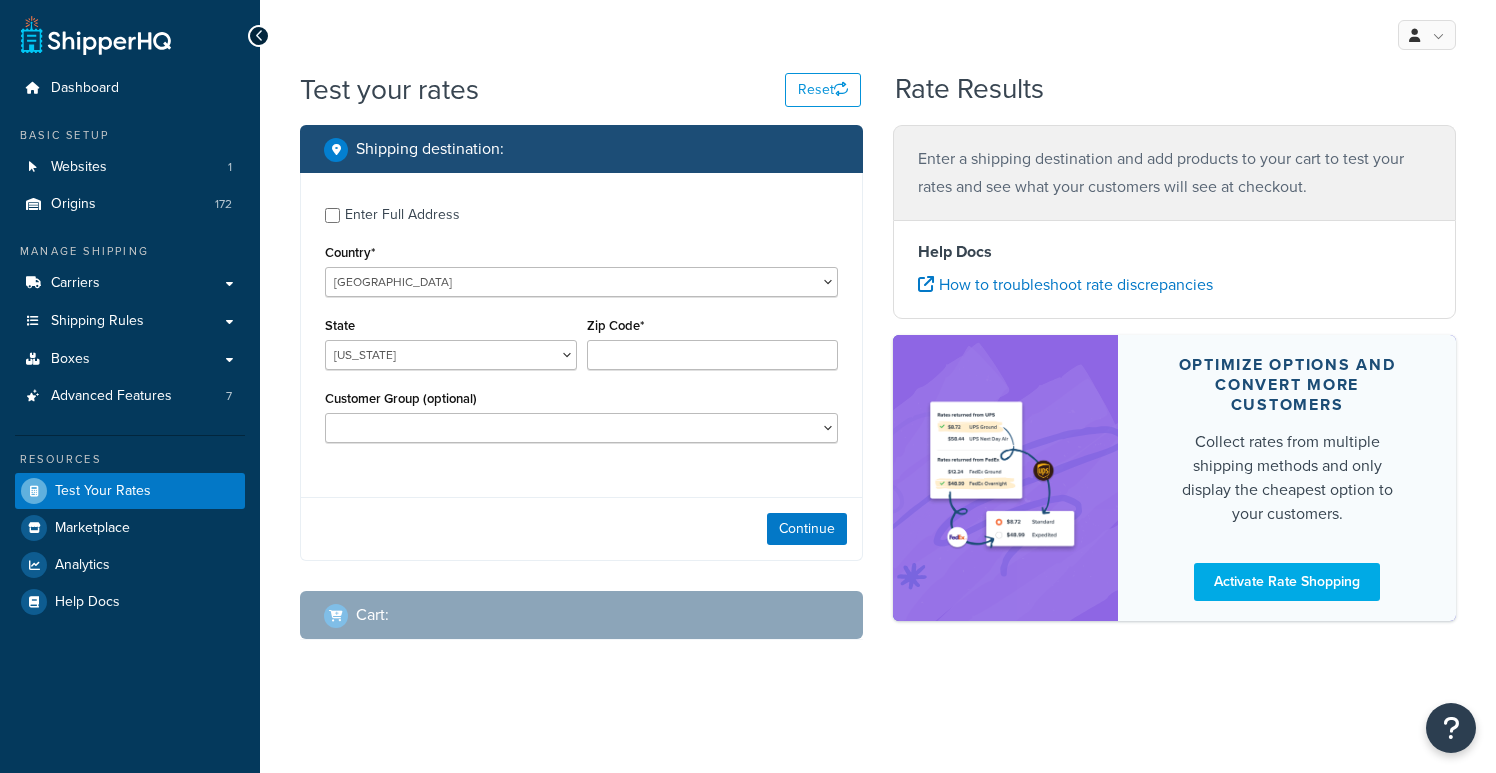 scroll, scrollTop: 0, scrollLeft: 0, axis: both 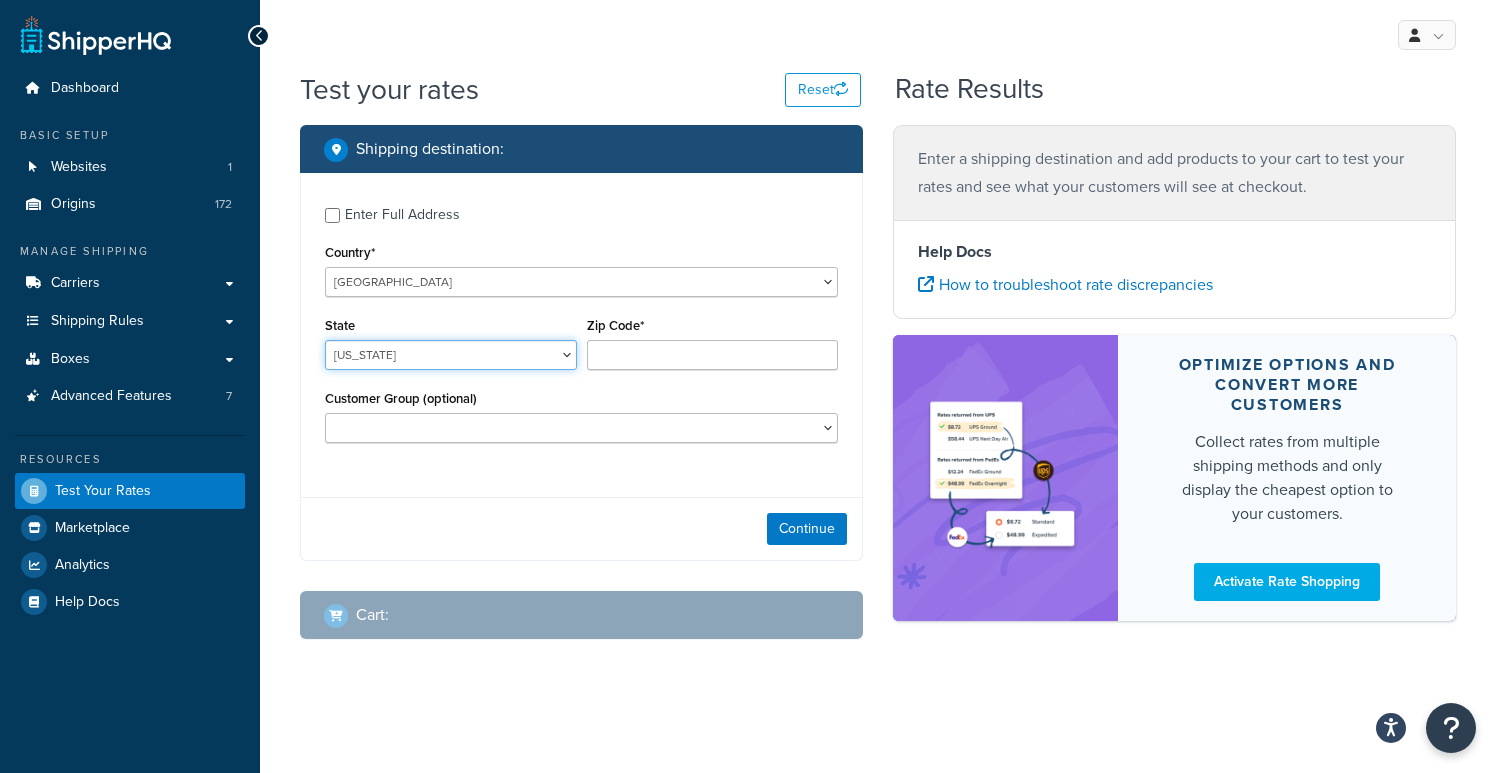 click on "Alabama  Alaska  American Samoa  Arizona  Arkansas  Armed Forces Americas  Armed Forces Europe, Middle East, Africa, Canada  Armed Forces Pacific  California  Colorado  Connecticut  Delaware  District of Columbia  Federated States of Micronesia  Florida  Georgia  Guam  Hawaii  Idaho  Illinois  Indiana  Iowa  Kansas  Kentucky  Louisiana  Maine  Marshall Islands  Maryland  Massachusetts  Michigan  Minnesota  Mississippi  Missouri  Montana  Nebraska  Nevada  New Hampshire  New Jersey  New Mexico  New York  North Carolina  North Dakota  Northern Mariana Islands  Ohio  Oklahoma  Oregon  Palau  Pennsylvania  Puerto Rico  Rhode Island  South Carolina  South Dakota  Tennessee  Texas  United States Minor Outlying Islands  Utah  Vermont  Virgin Islands  Virginia  Washington  West Virginia  Wisconsin  Wyoming" at bounding box center [451, 355] 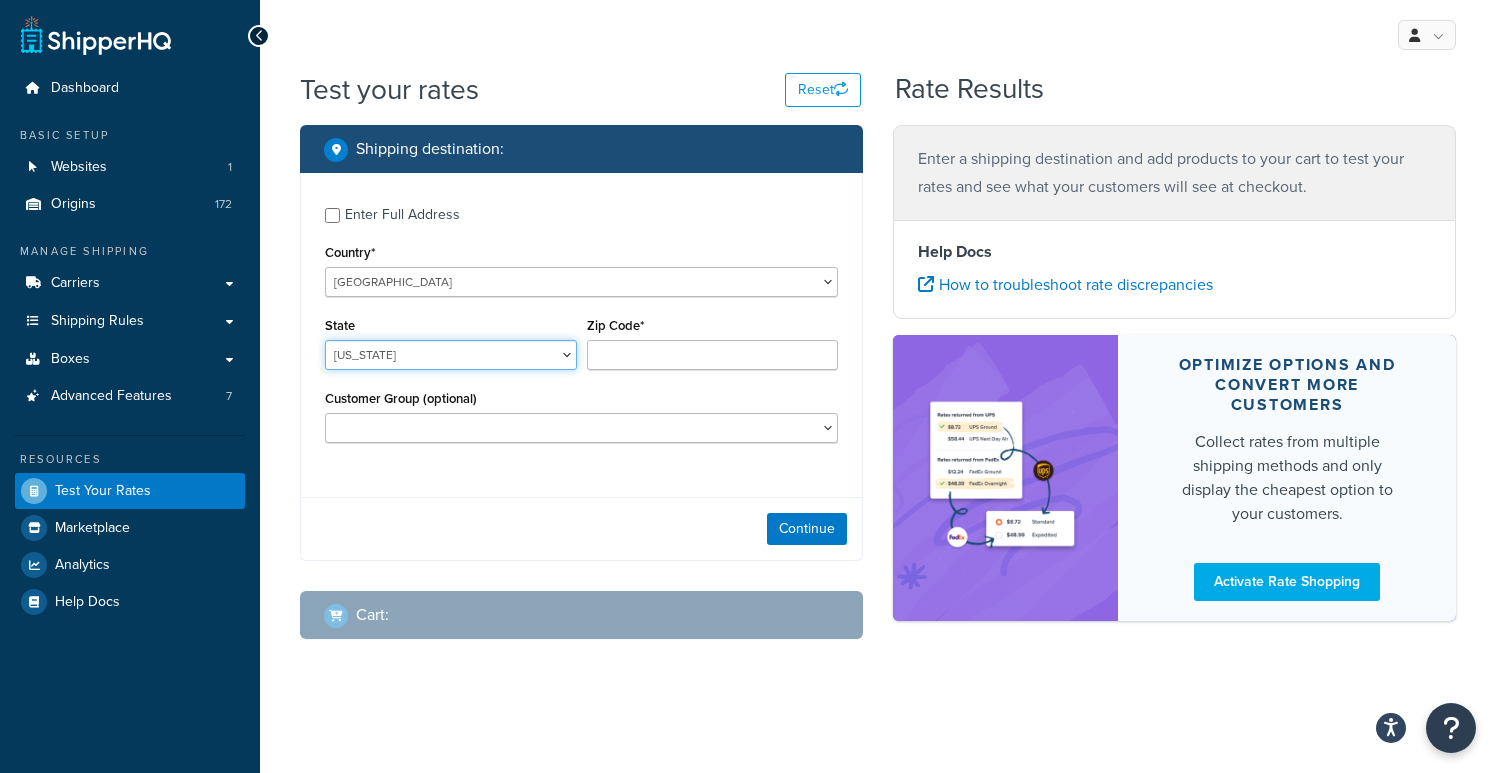 select on "NY" 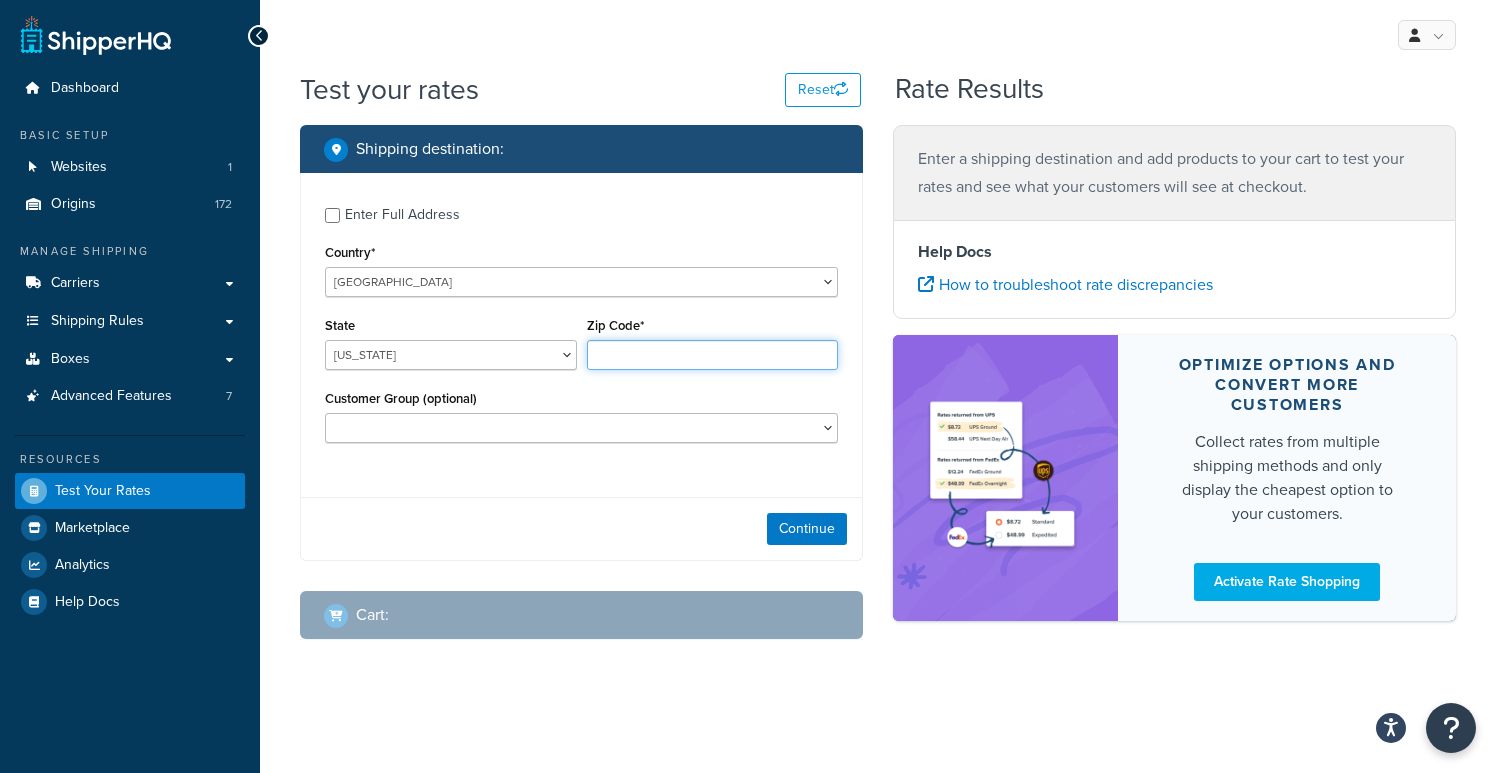 click on "Zip Code*" at bounding box center (713, 355) 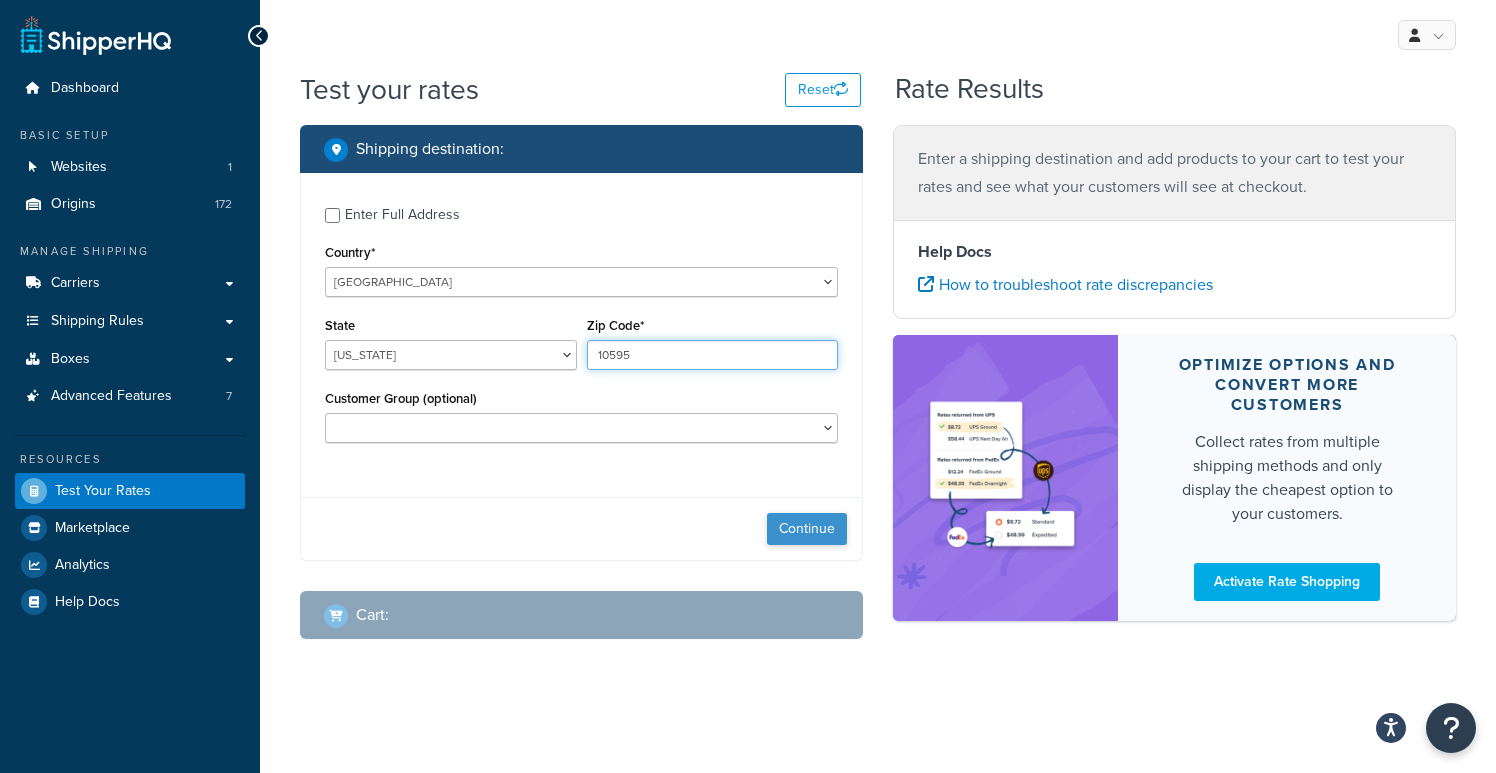 type on "10595" 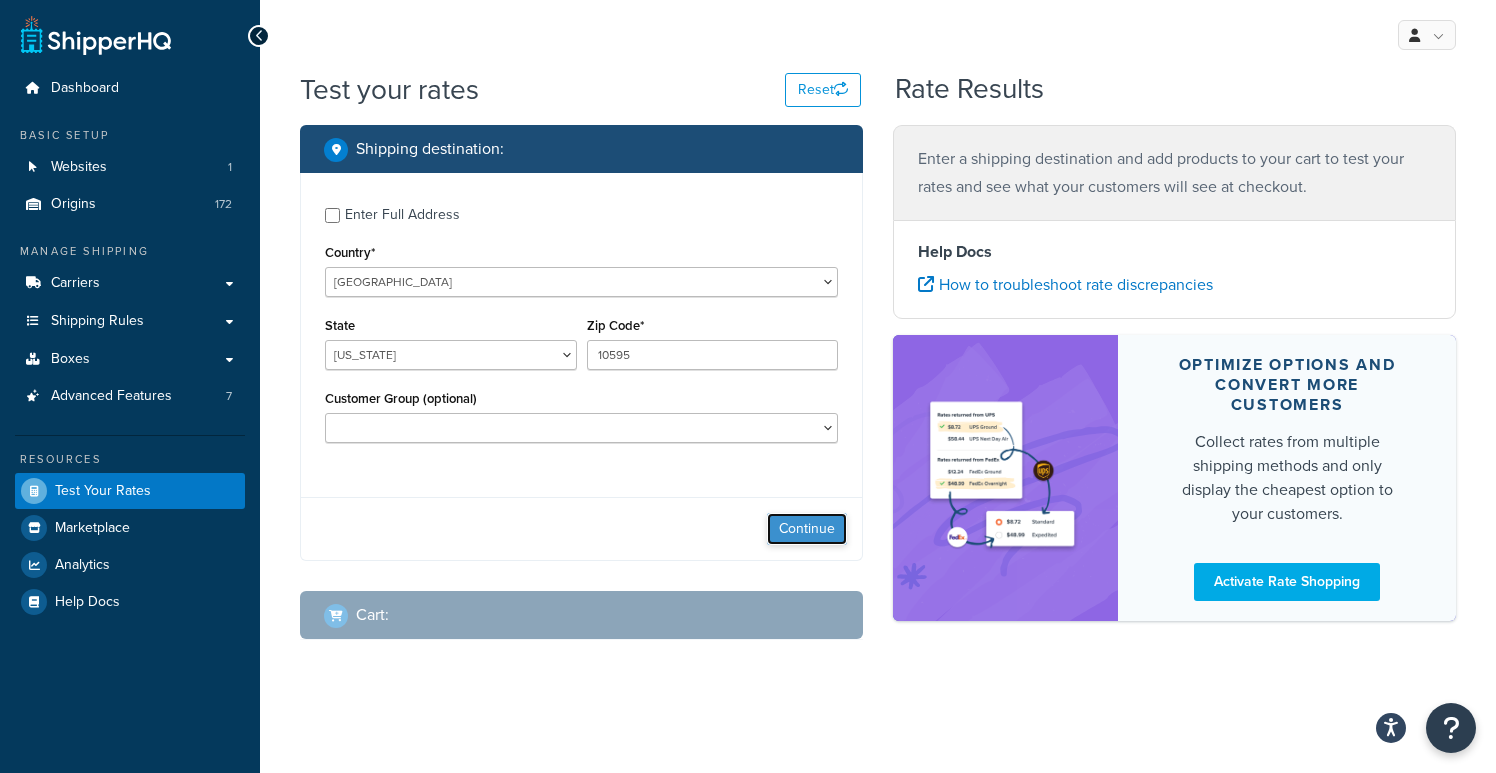 click on "Continue" at bounding box center (807, 529) 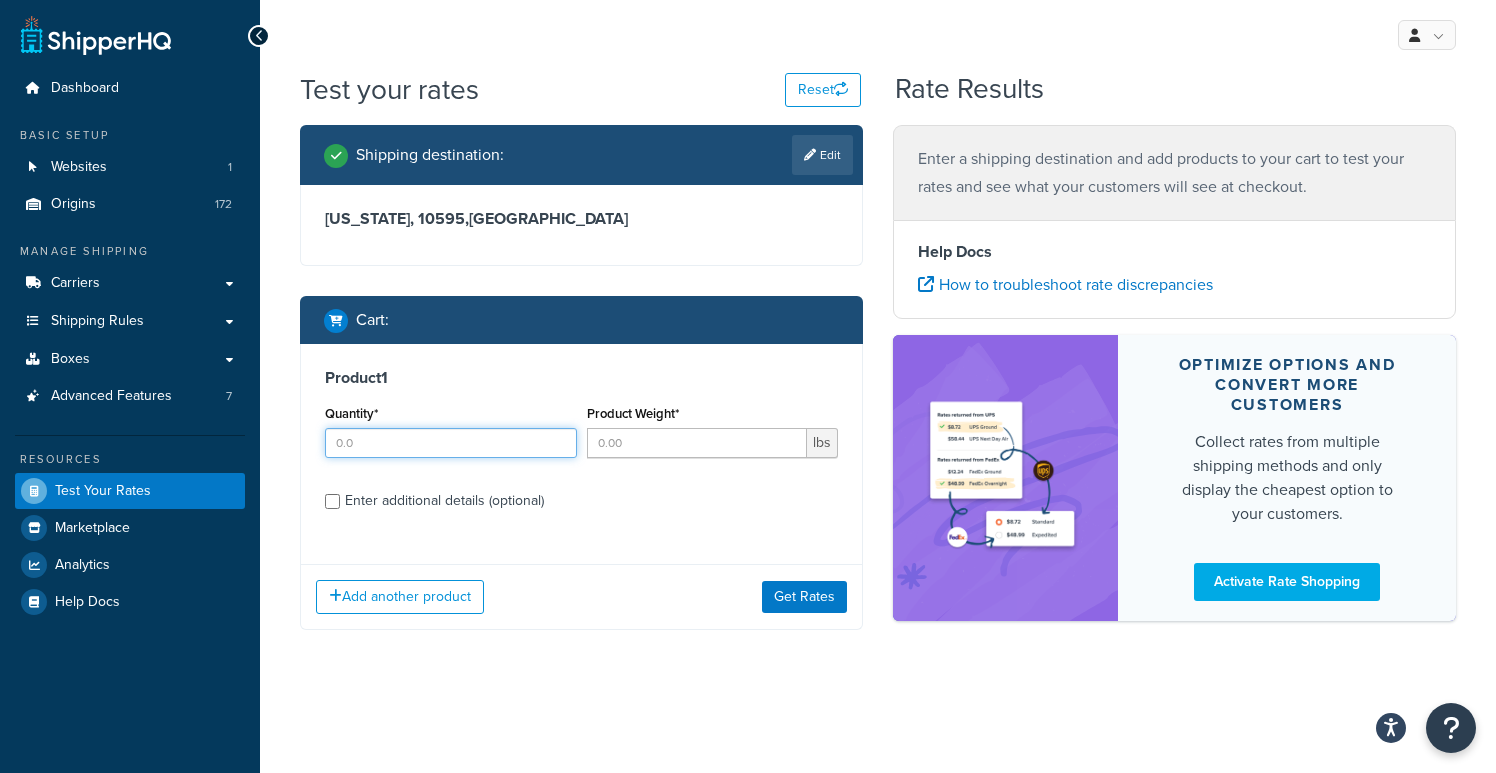 click on "Quantity*" at bounding box center (451, 443) 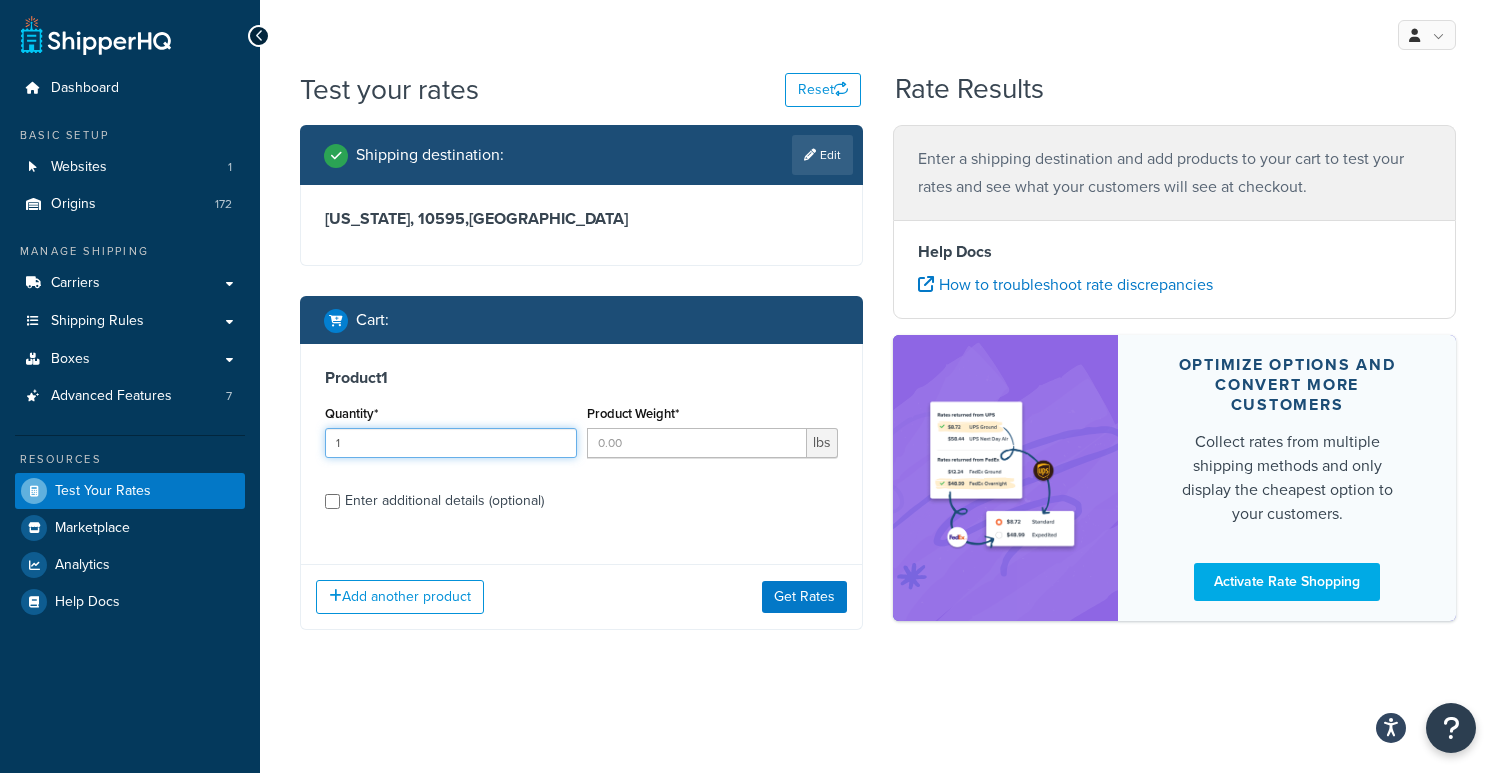 type on "1" 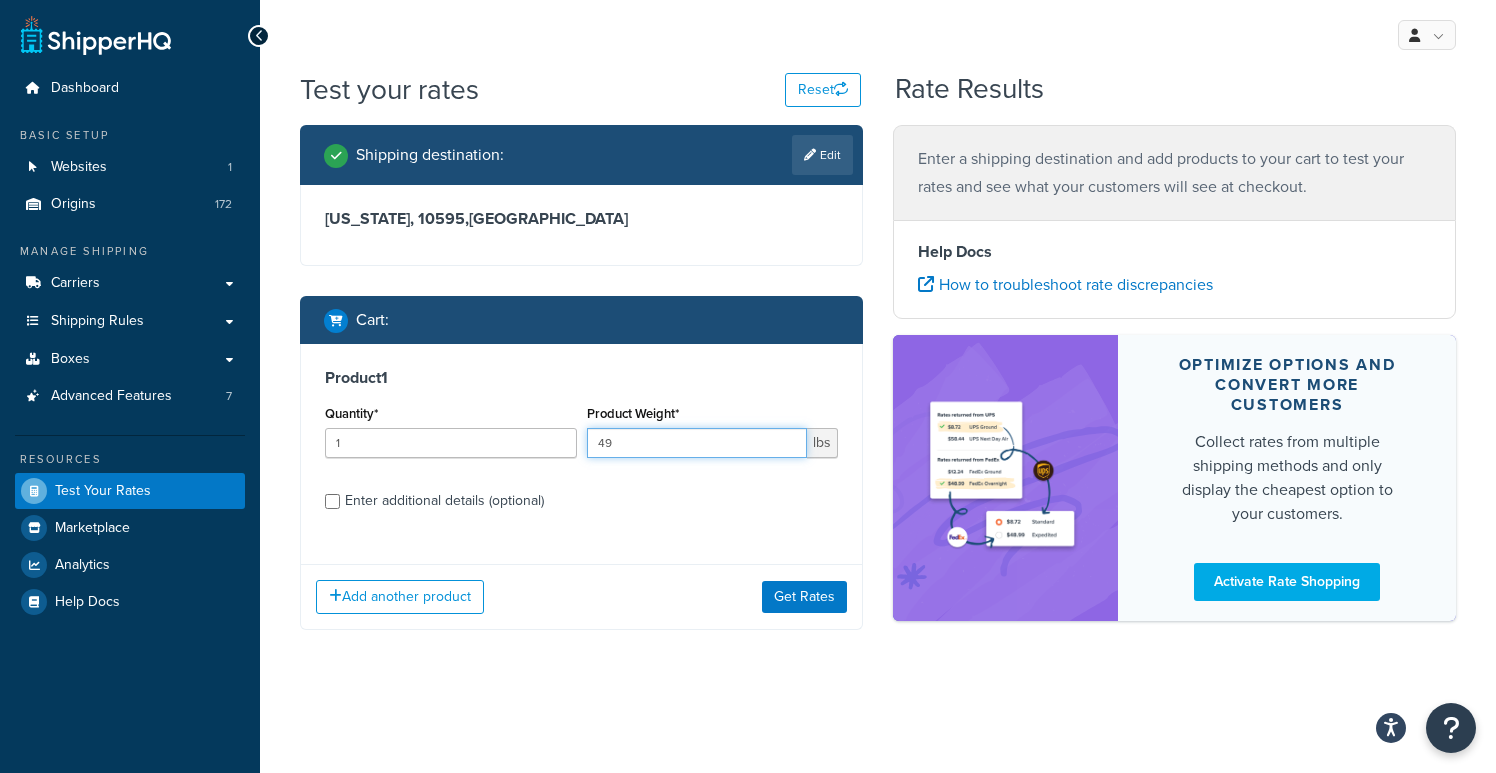 type on "49" 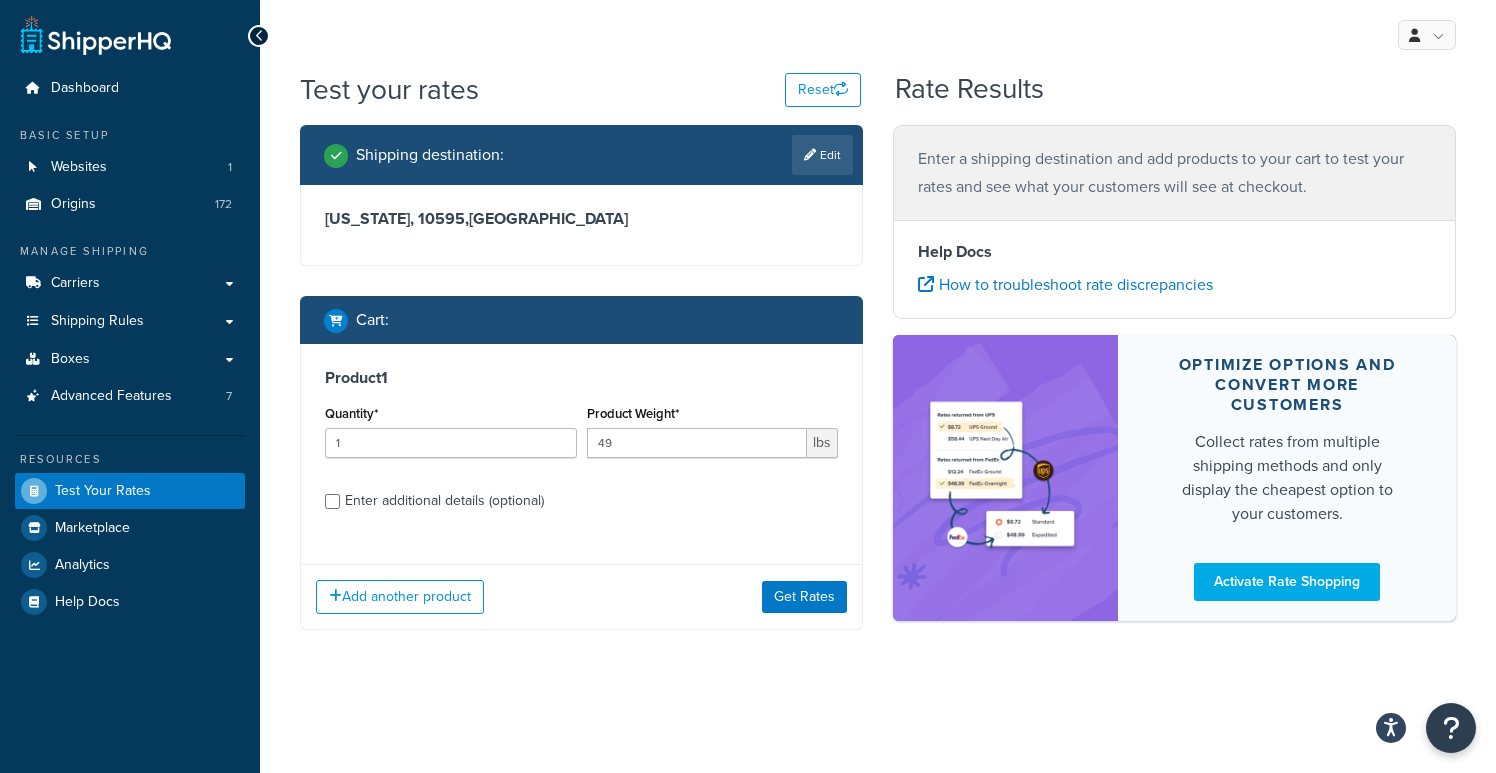 click on "Enter additional details (optional)" at bounding box center (444, 501) 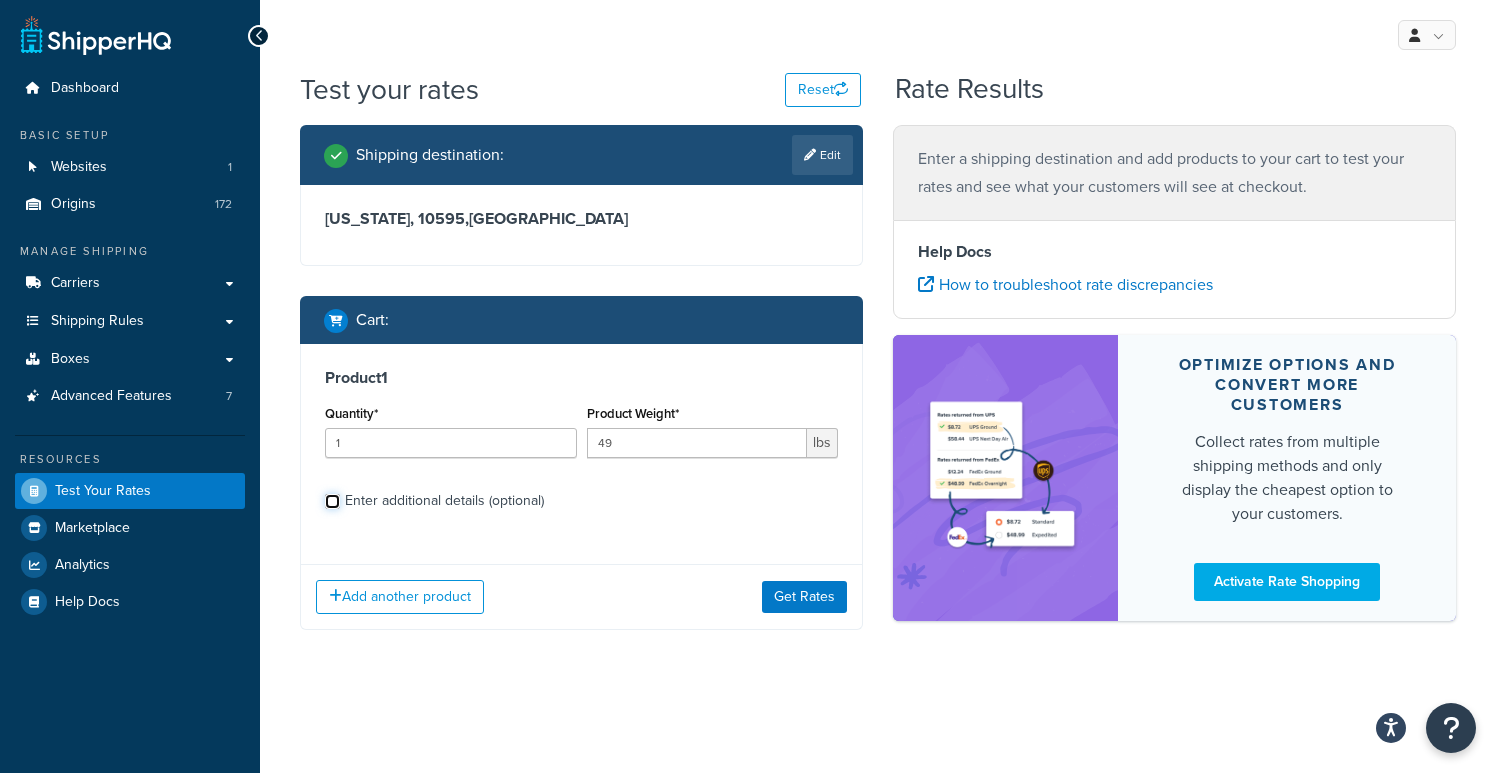 click on "Enter additional details (optional)" at bounding box center (332, 501) 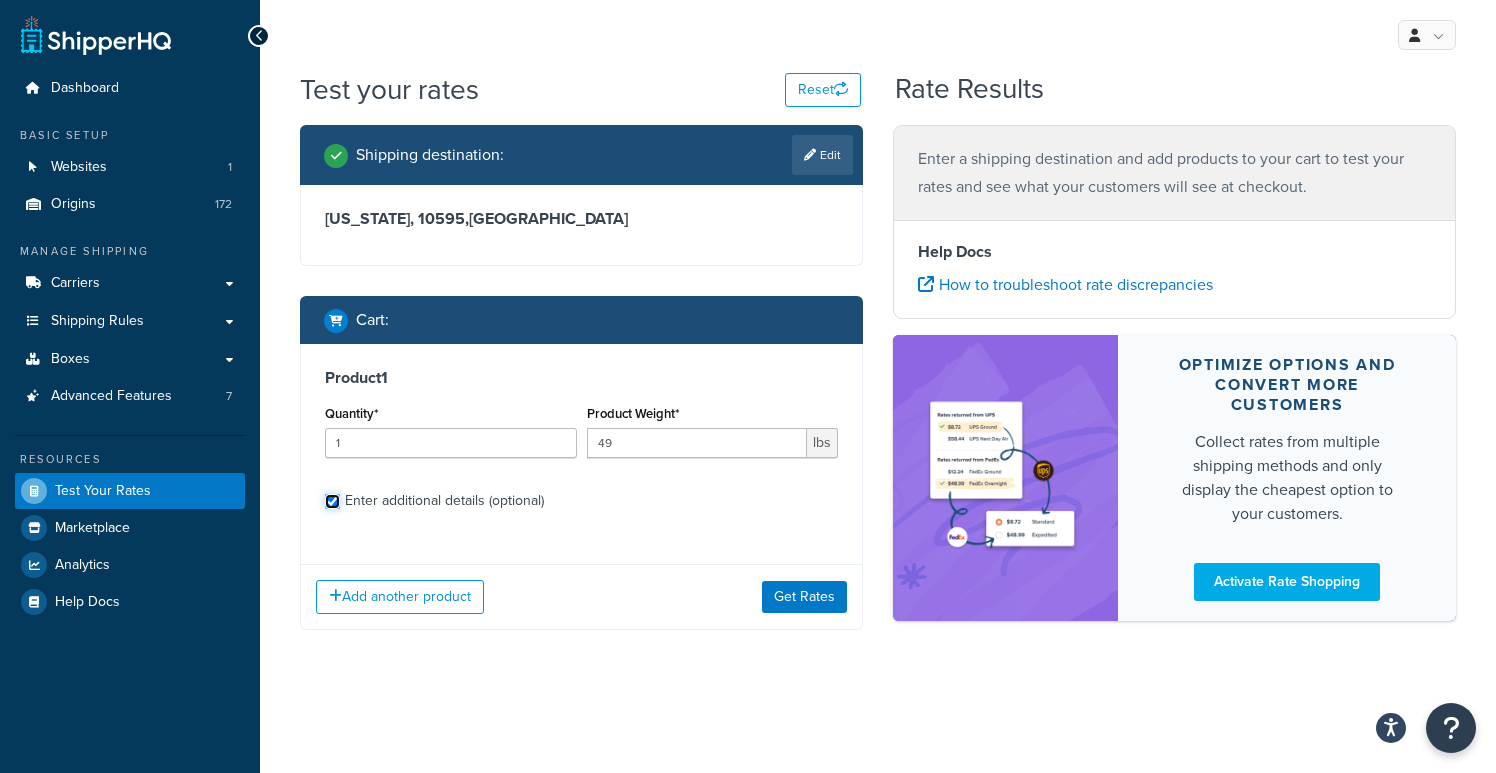 checkbox on "true" 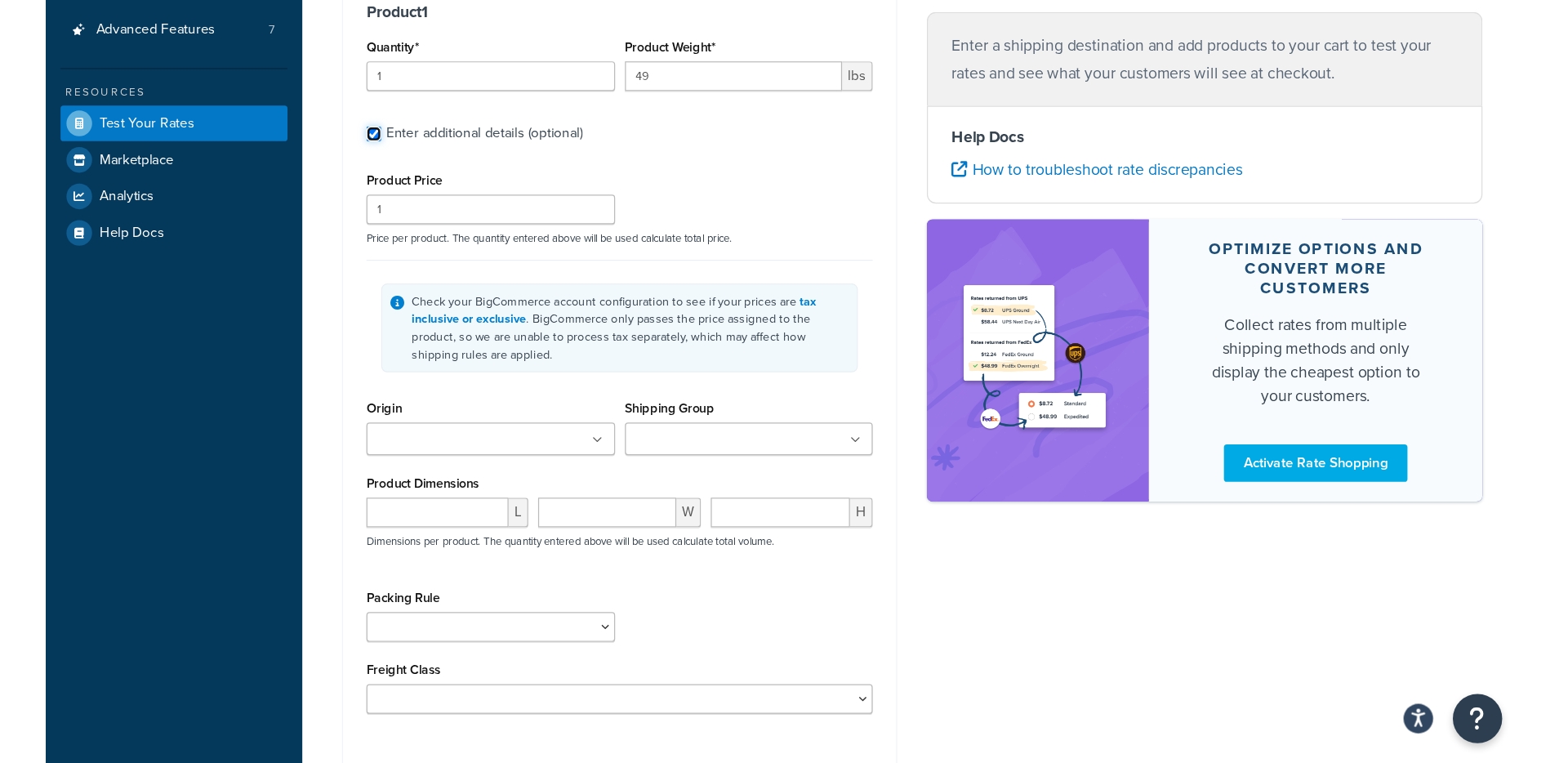 scroll, scrollTop: 310, scrollLeft: 0, axis: vertical 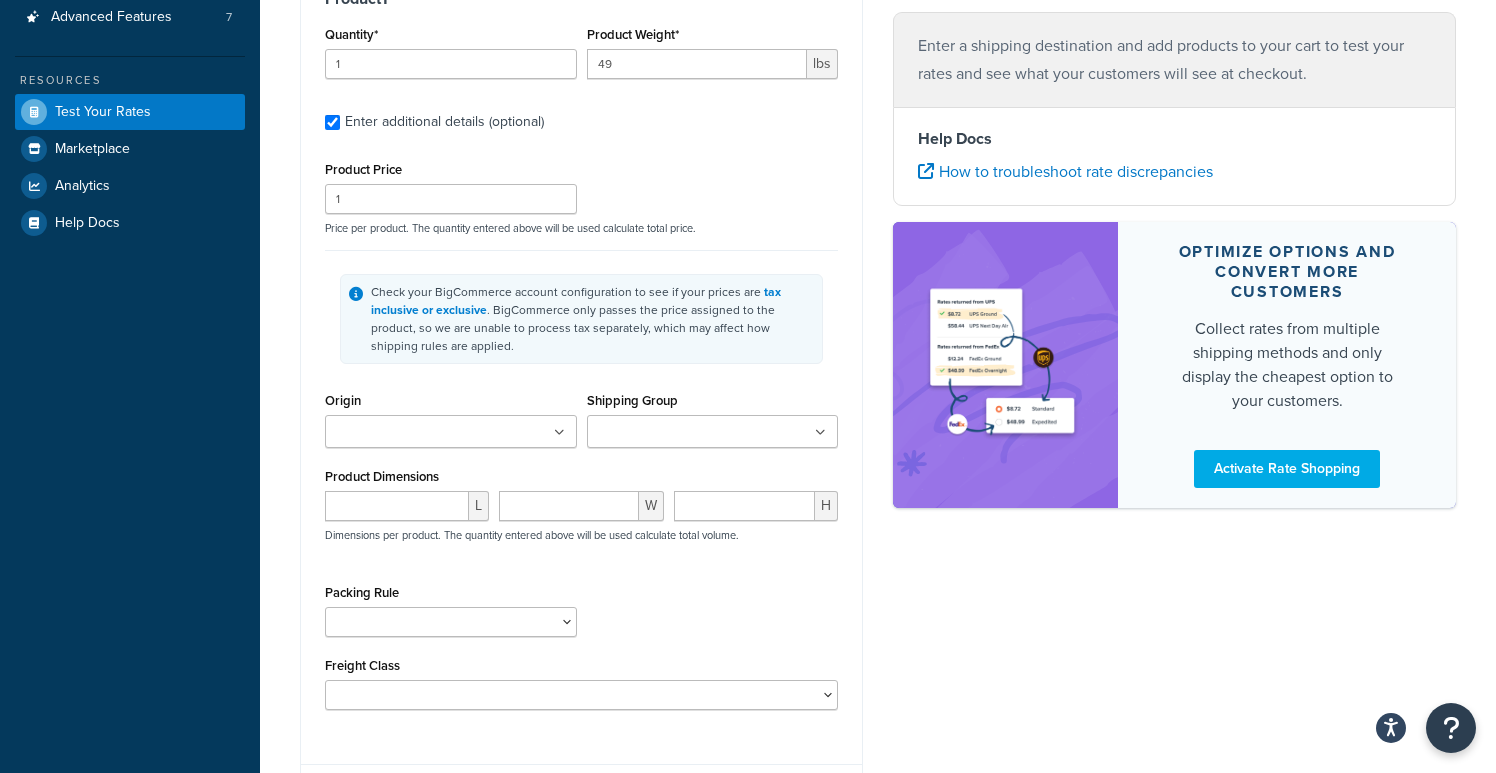 click on "Origin" at bounding box center [419, 433] 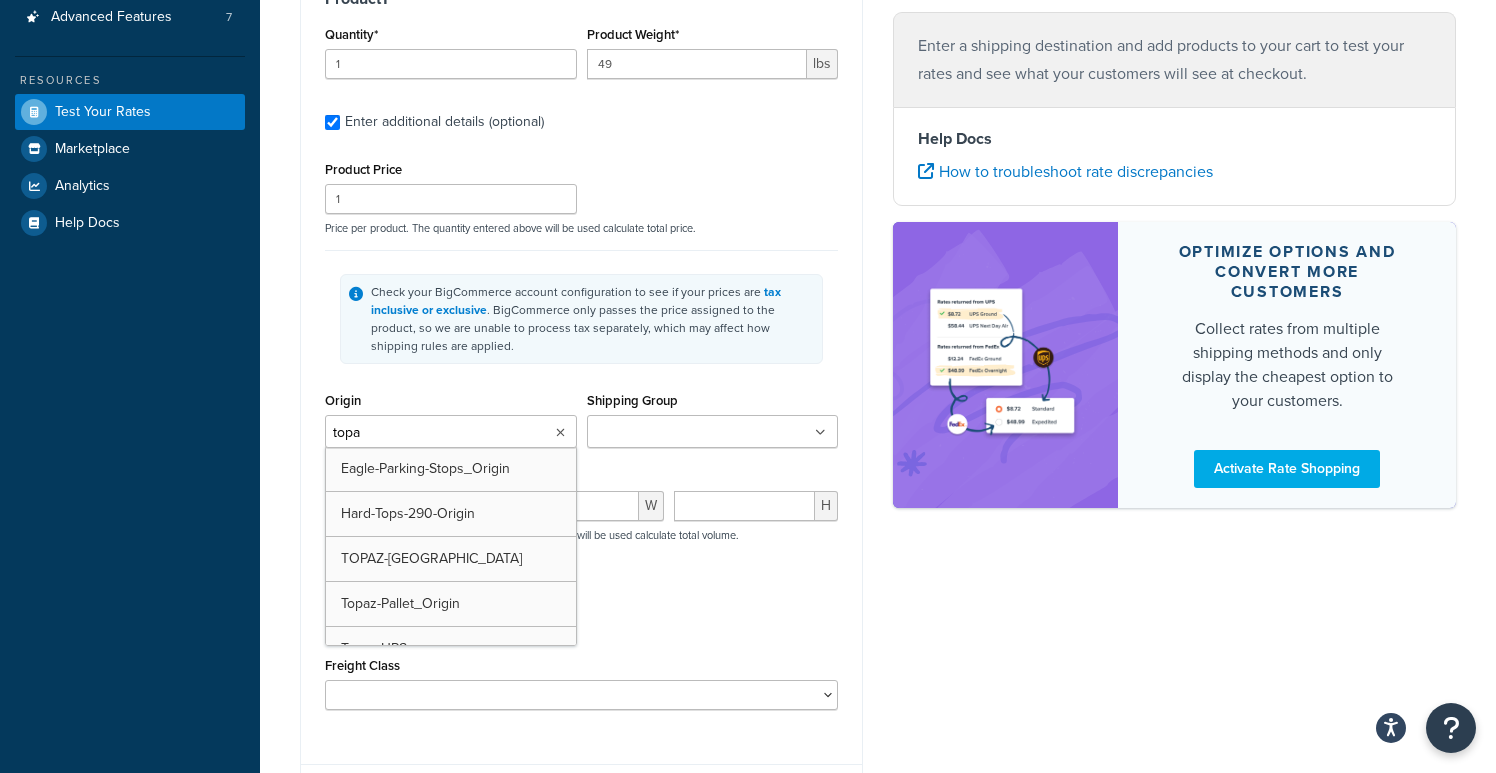 type on "topaz" 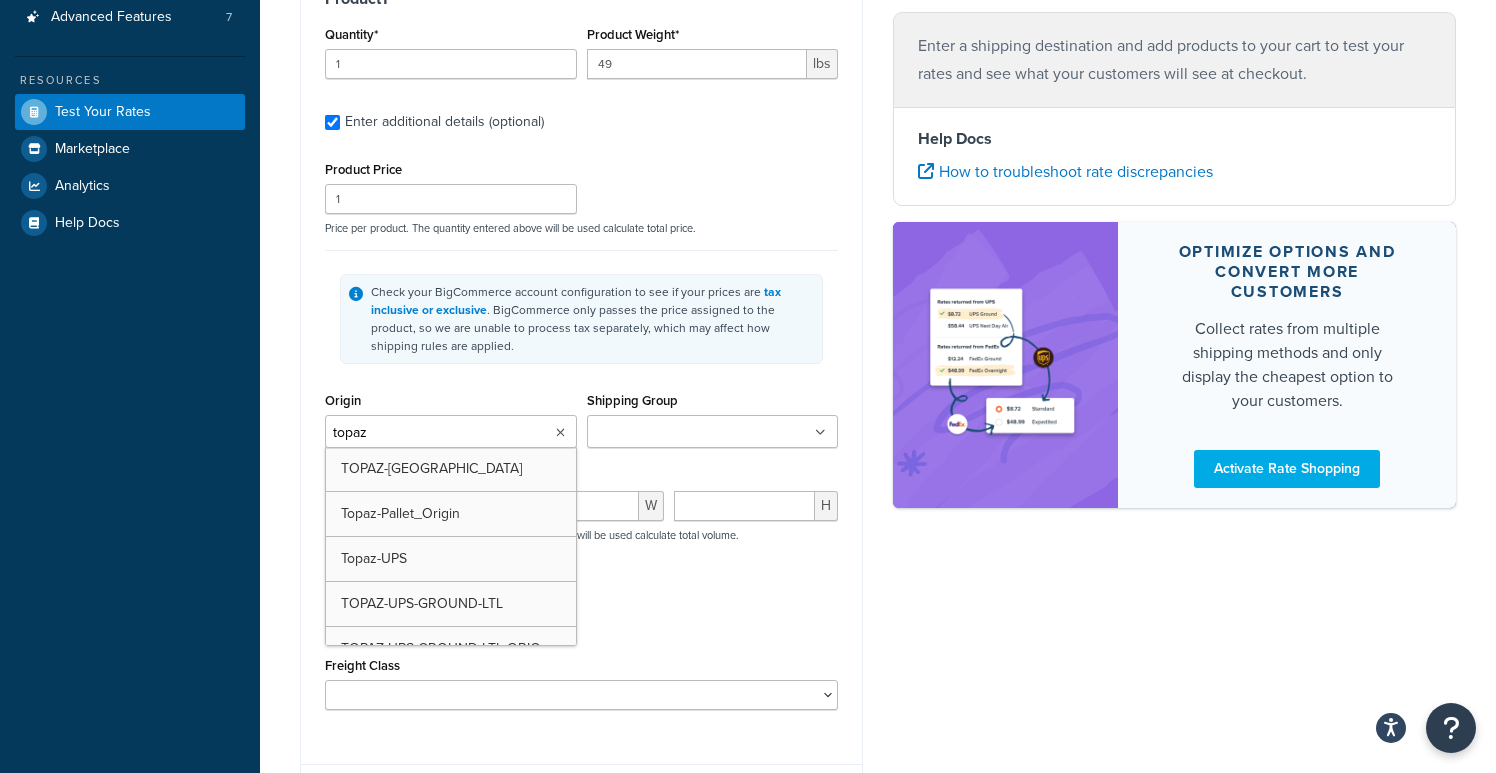 type 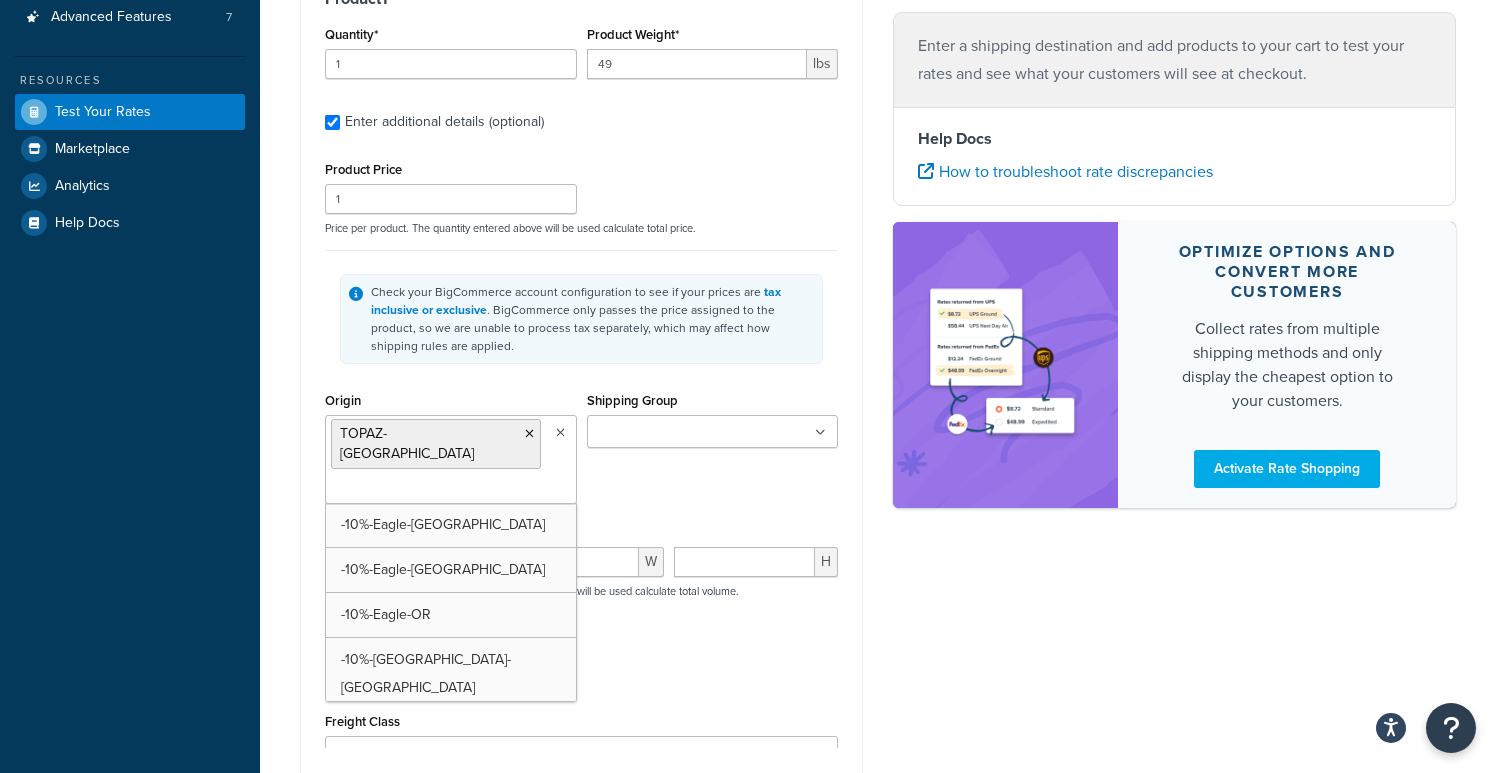 click on "Shipping Group" at bounding box center [681, 433] 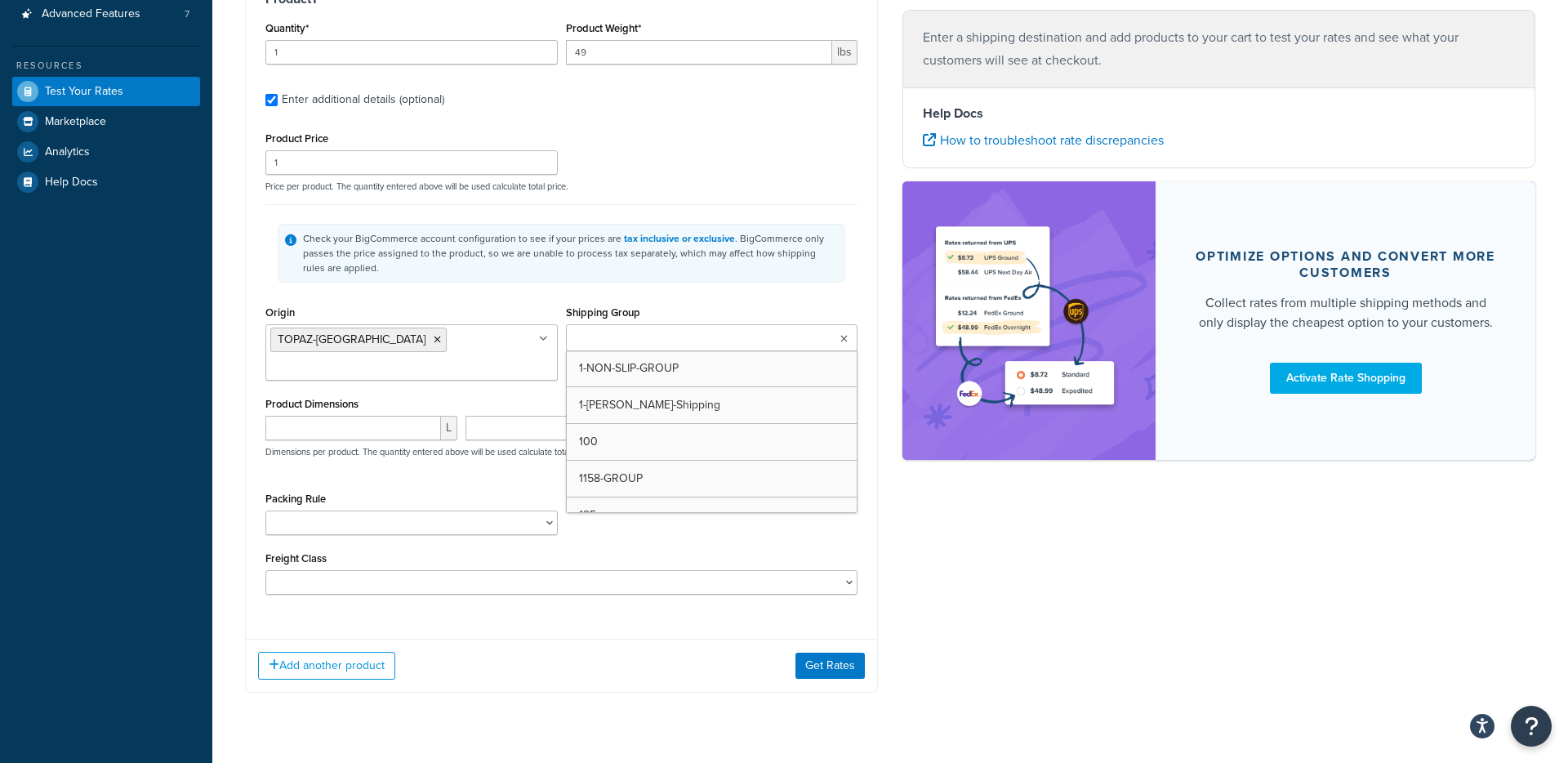 click on "Add another product Get Rates" at bounding box center [561, 665] 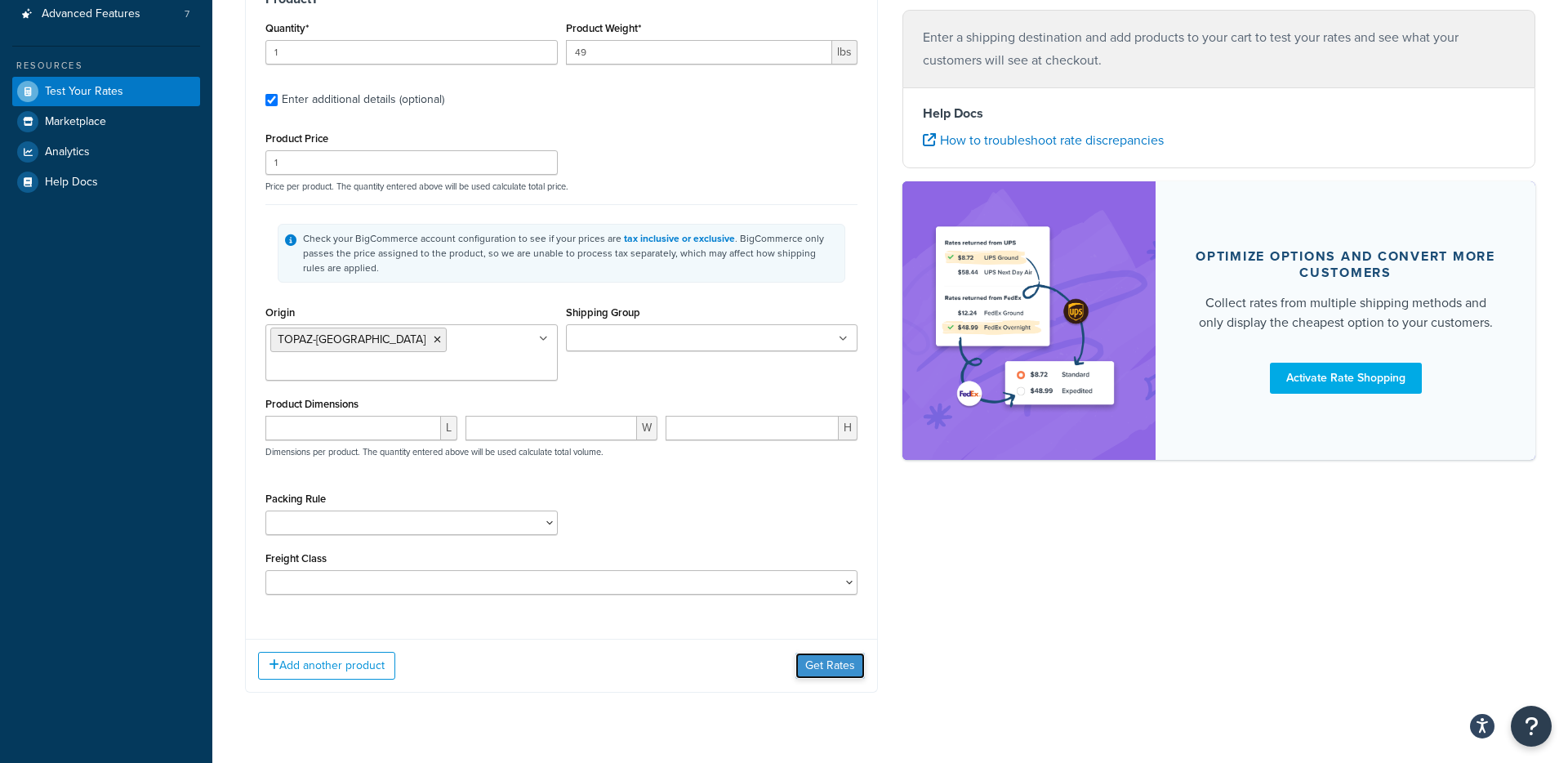 click on "Get Rates" at bounding box center (830, 666) 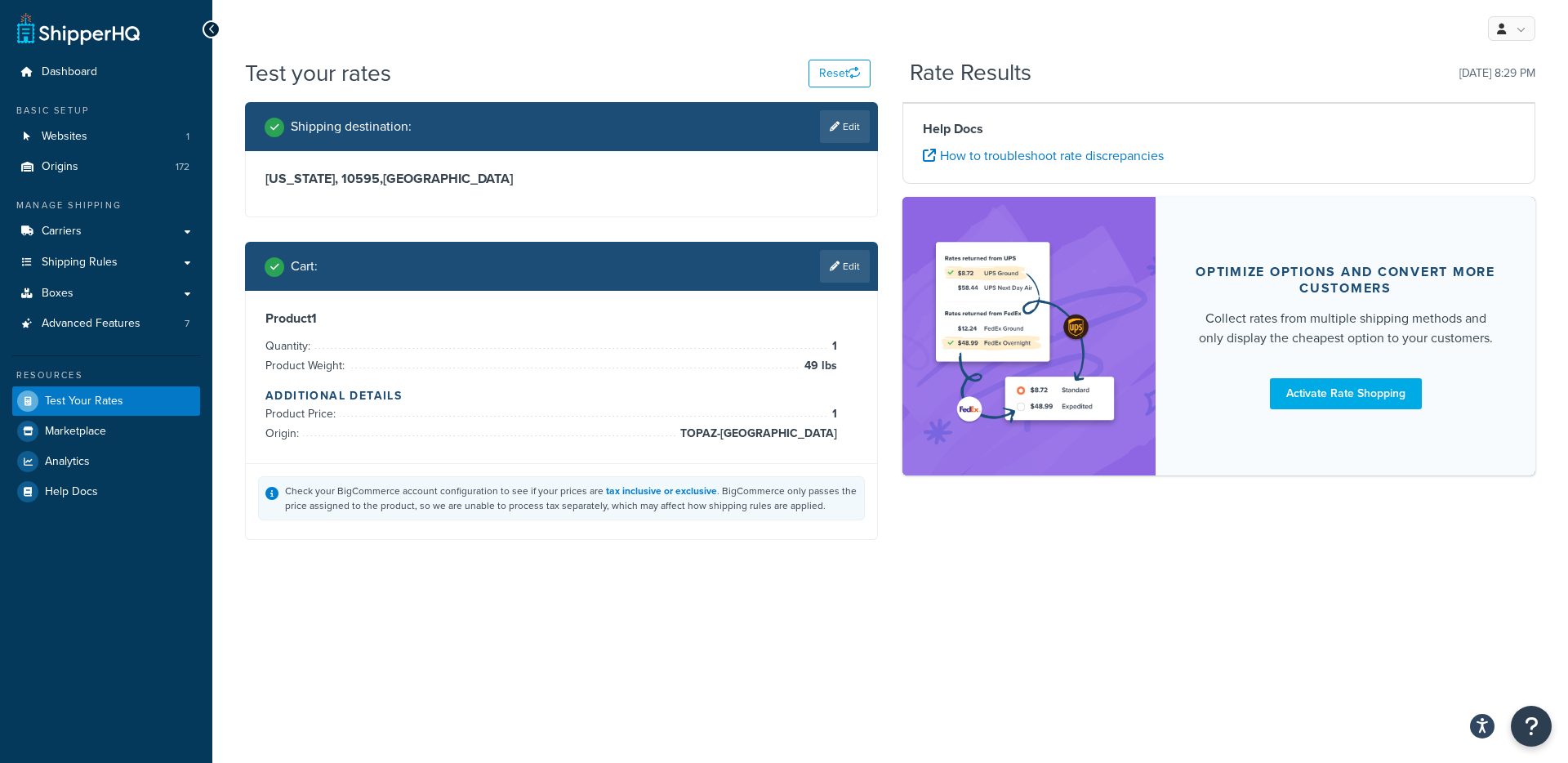scroll, scrollTop: 0, scrollLeft: 0, axis: both 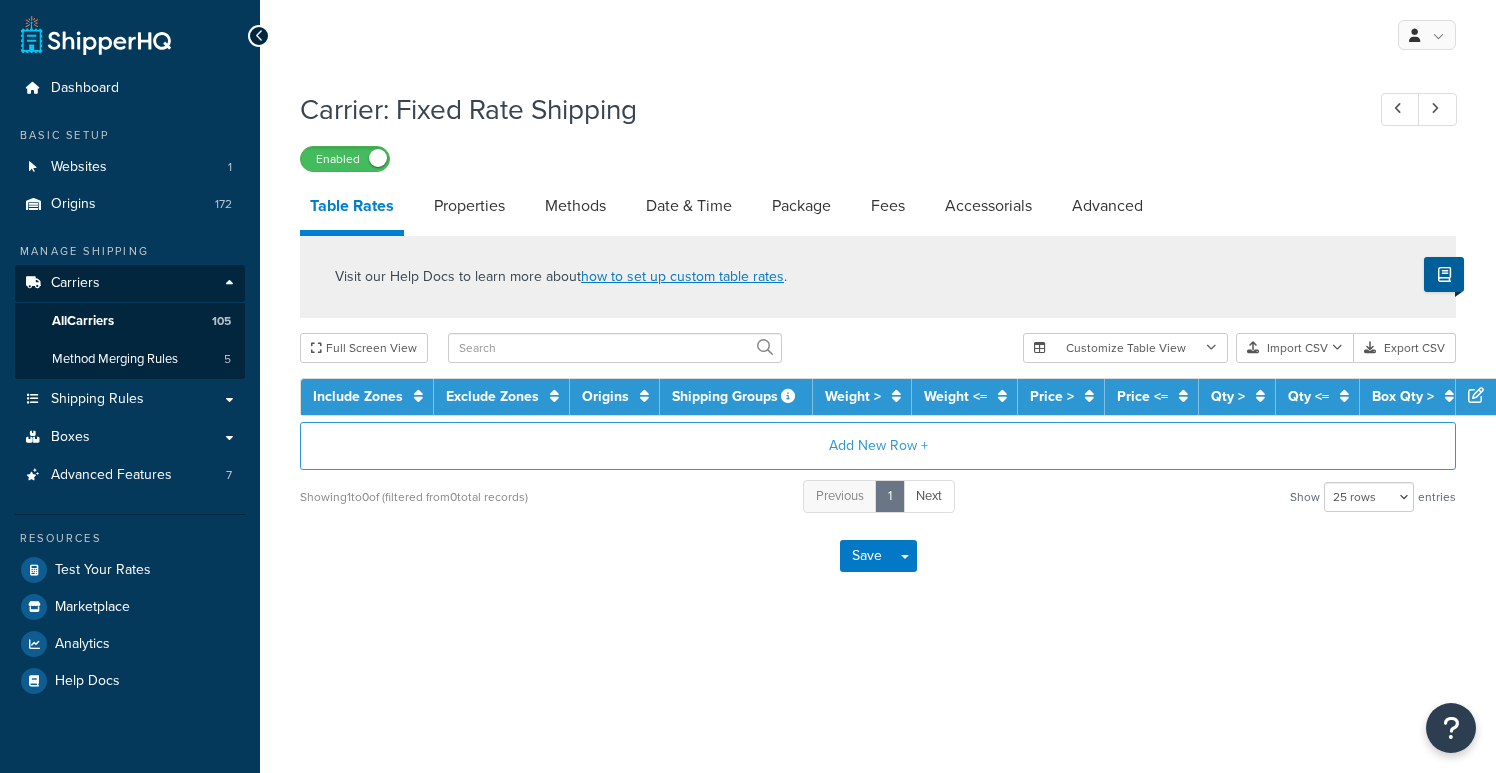 select on "25" 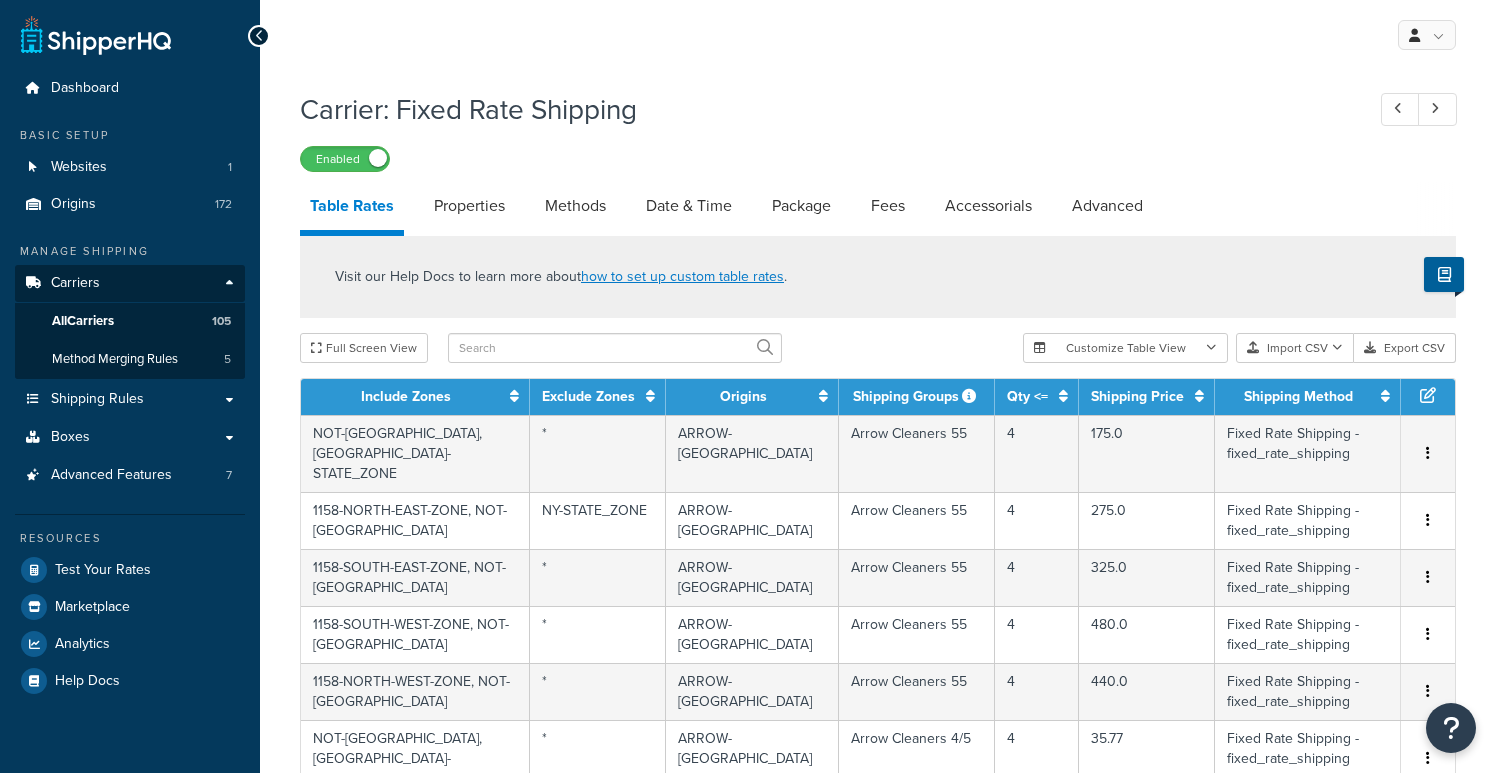 scroll, scrollTop: 0, scrollLeft: 0, axis: both 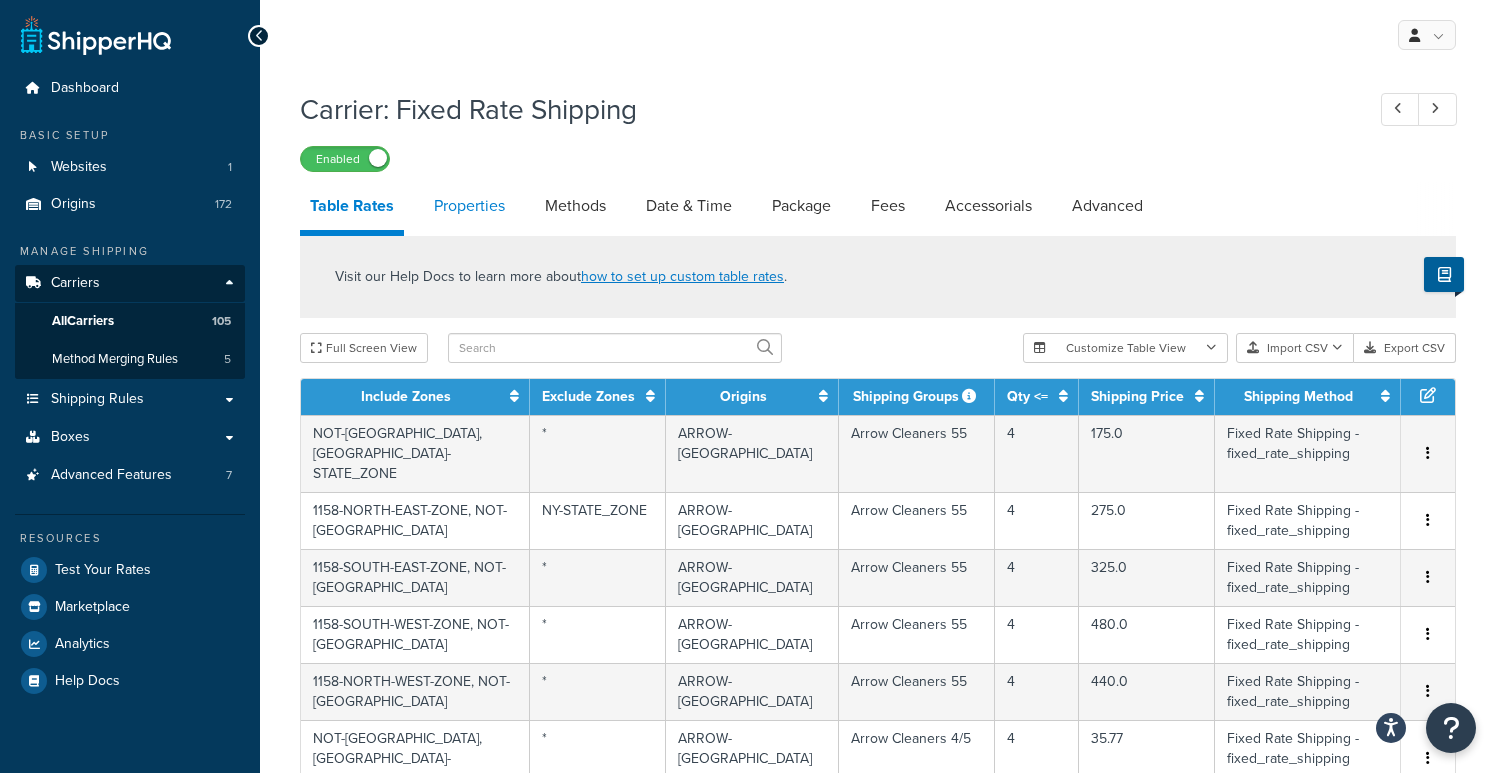 click on "Properties" at bounding box center [469, 206] 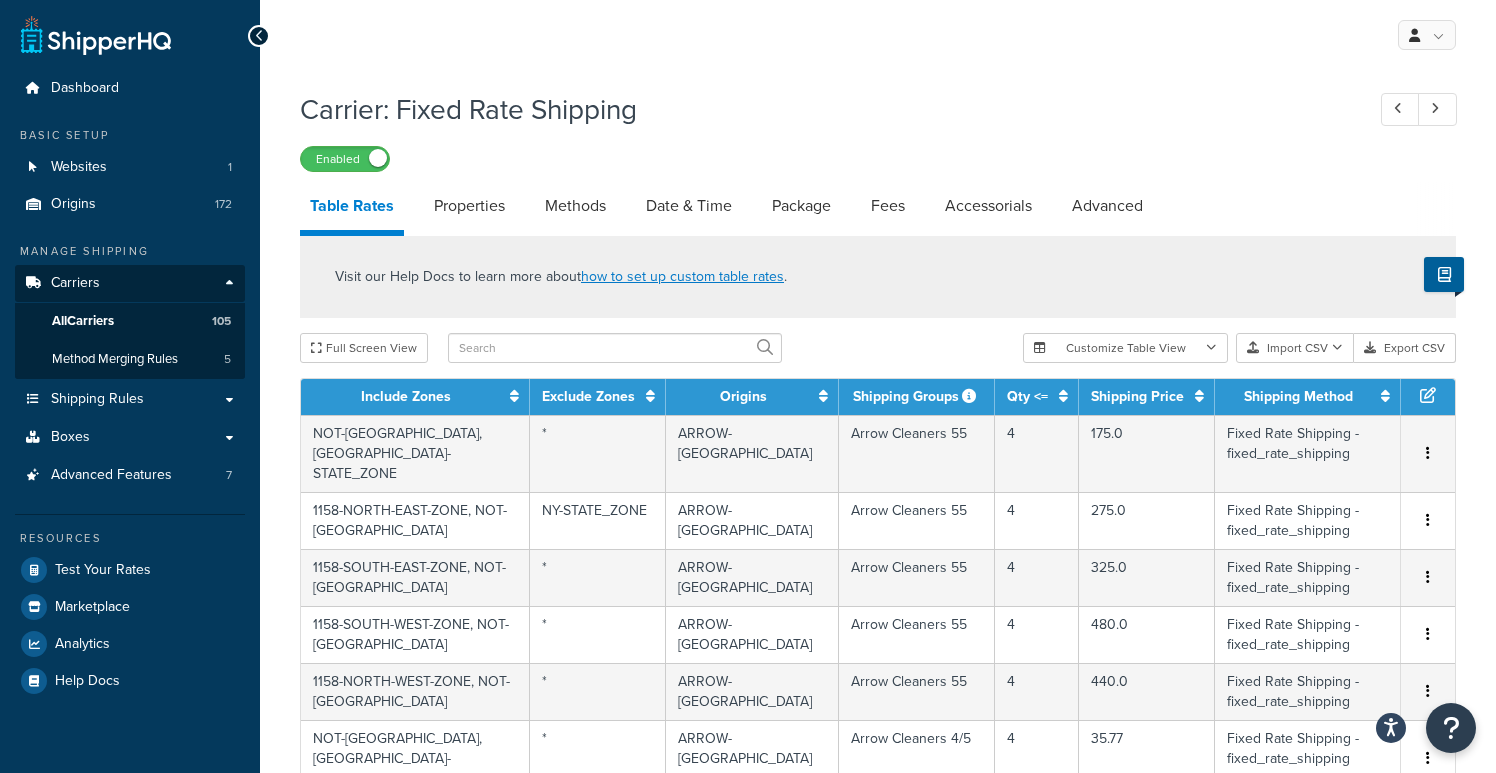 select on "PERITEM" 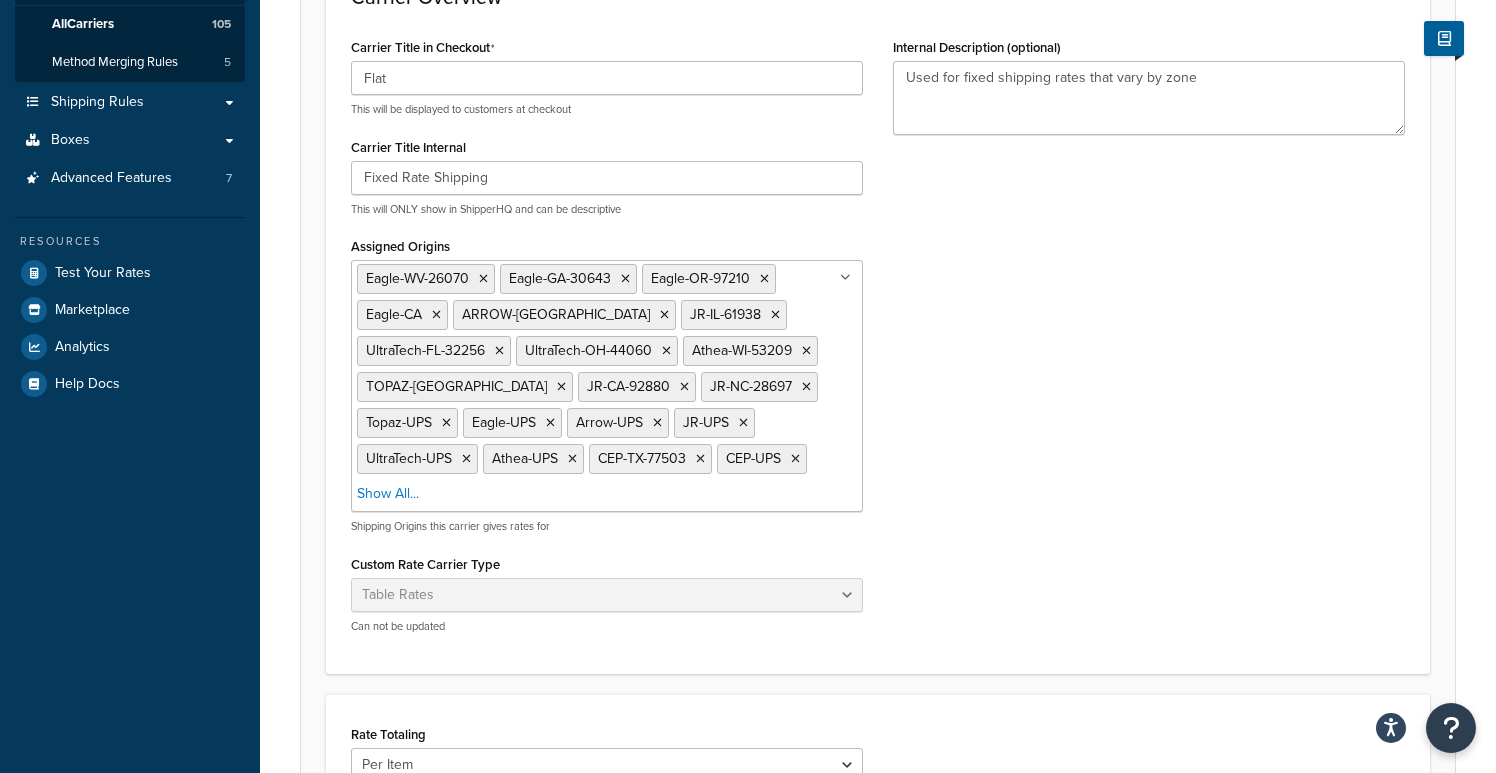 scroll, scrollTop: 0, scrollLeft: 0, axis: both 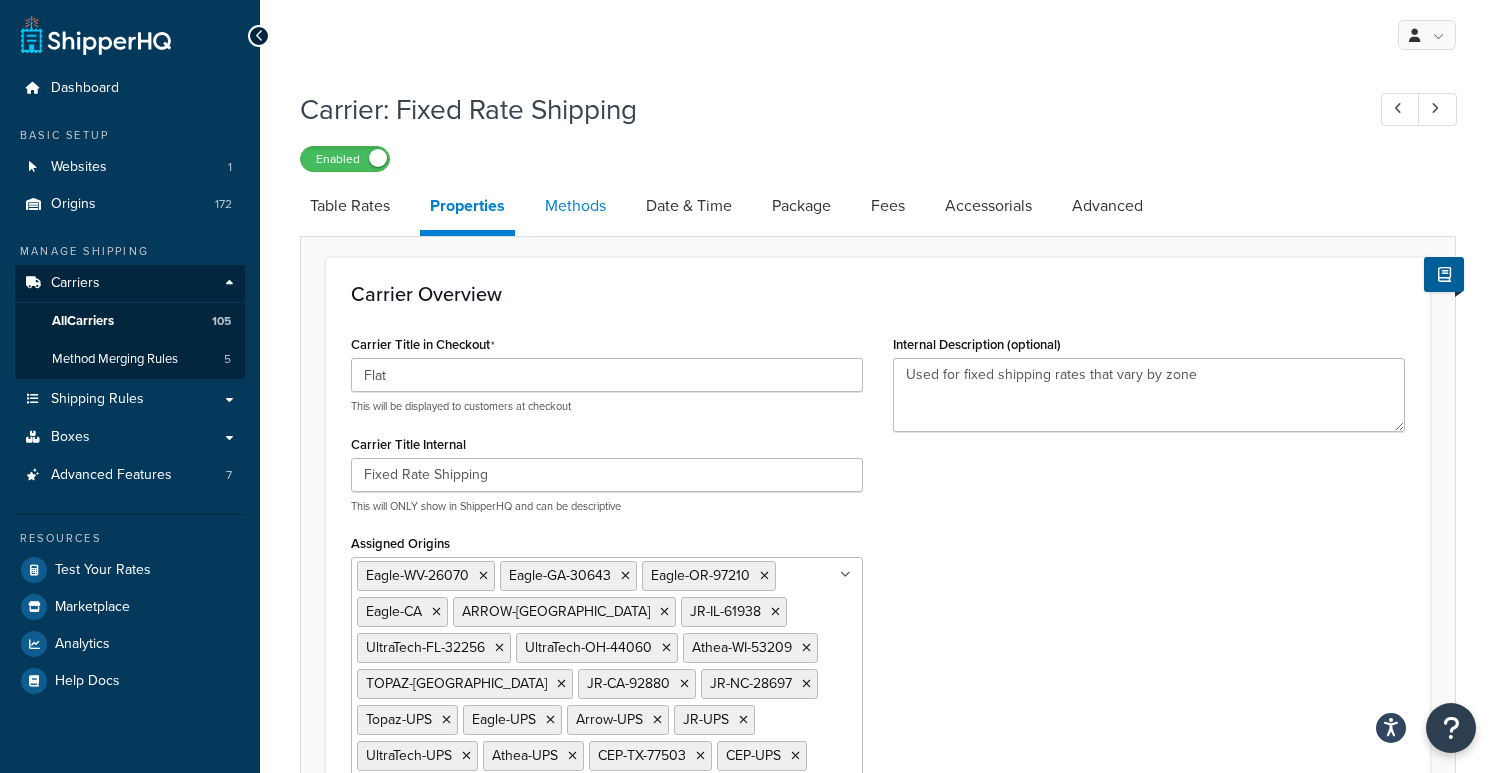 click on "Methods" at bounding box center (575, 206) 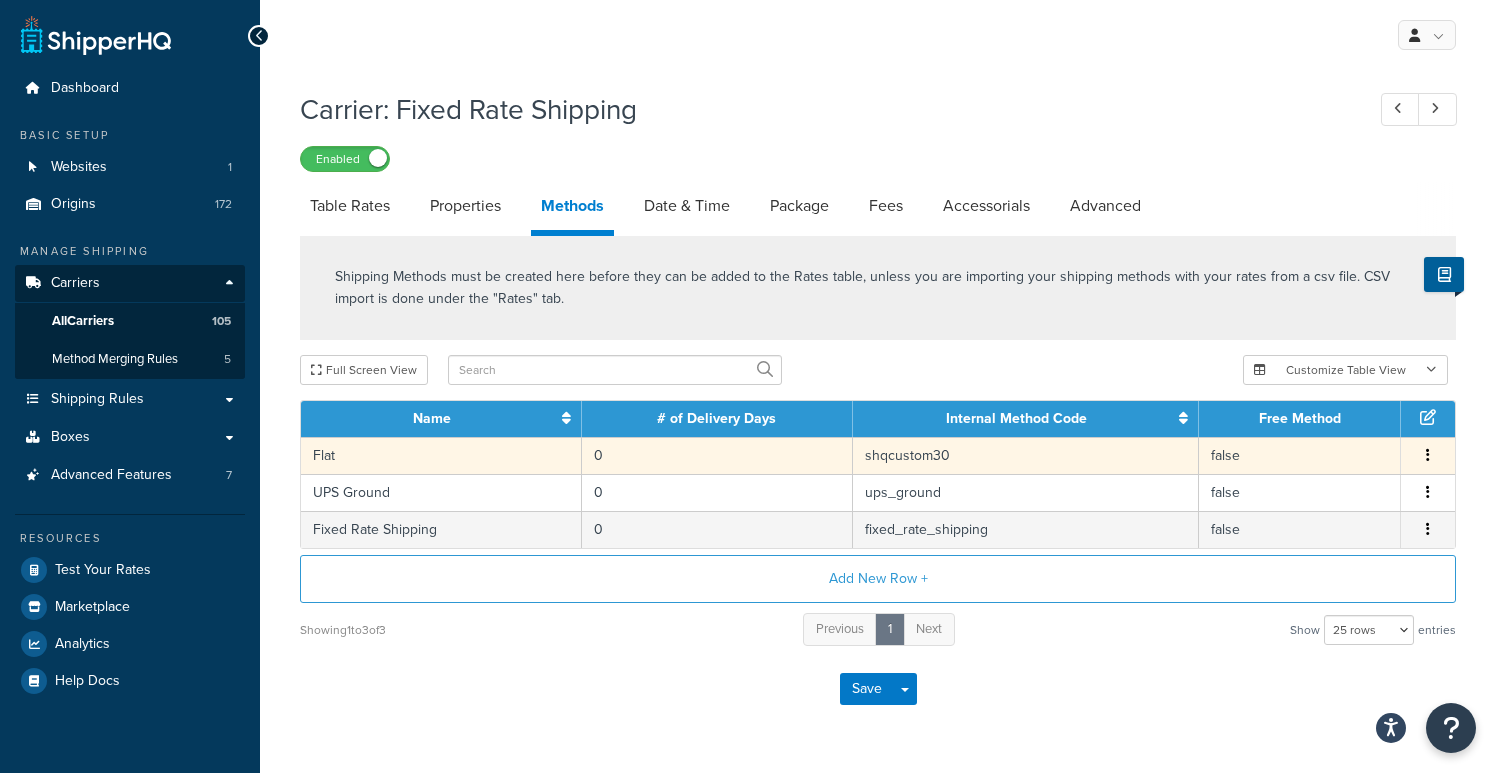 click at bounding box center [1428, 456] 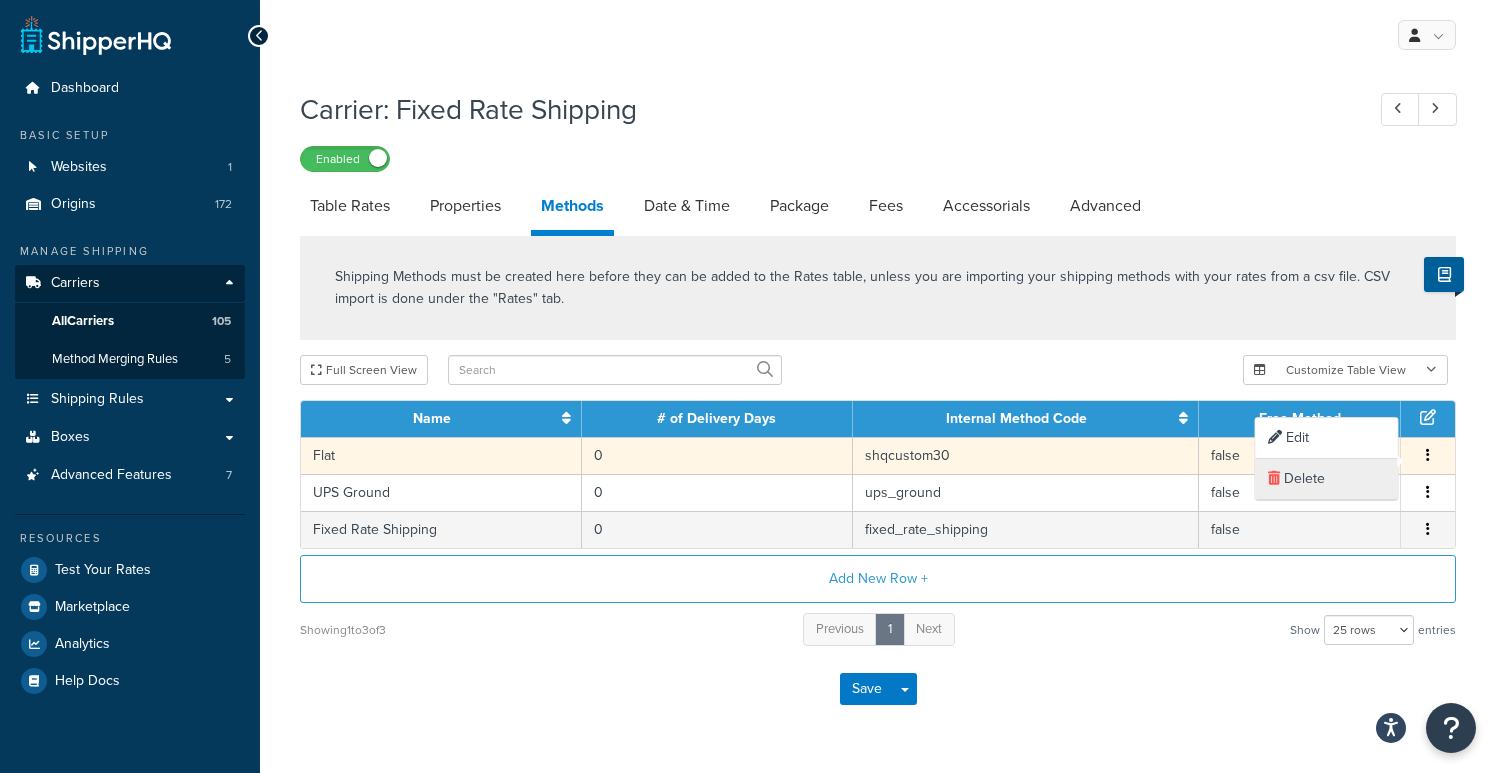 click on "Delete" at bounding box center (1327, 479) 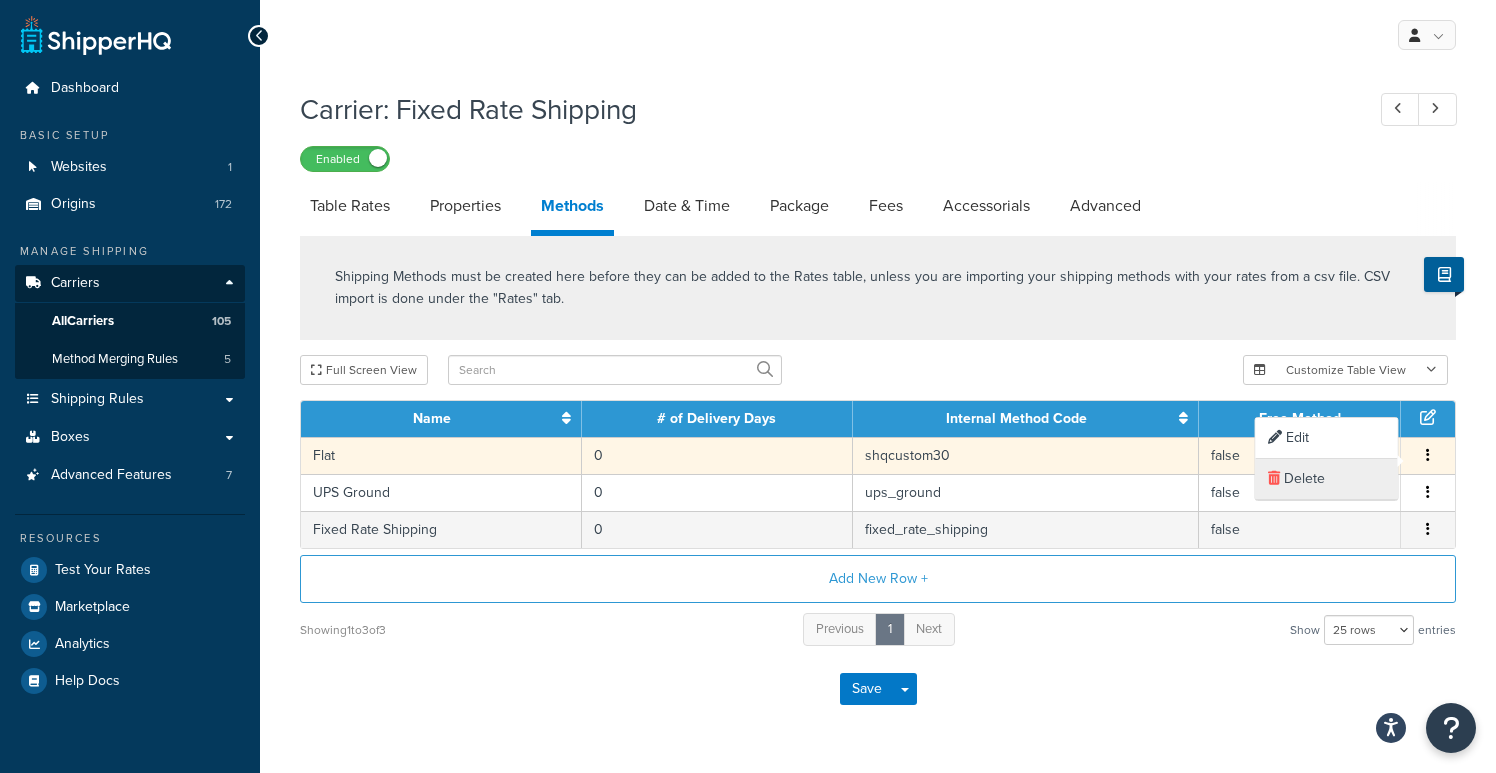 click at bounding box center [1274, 478] 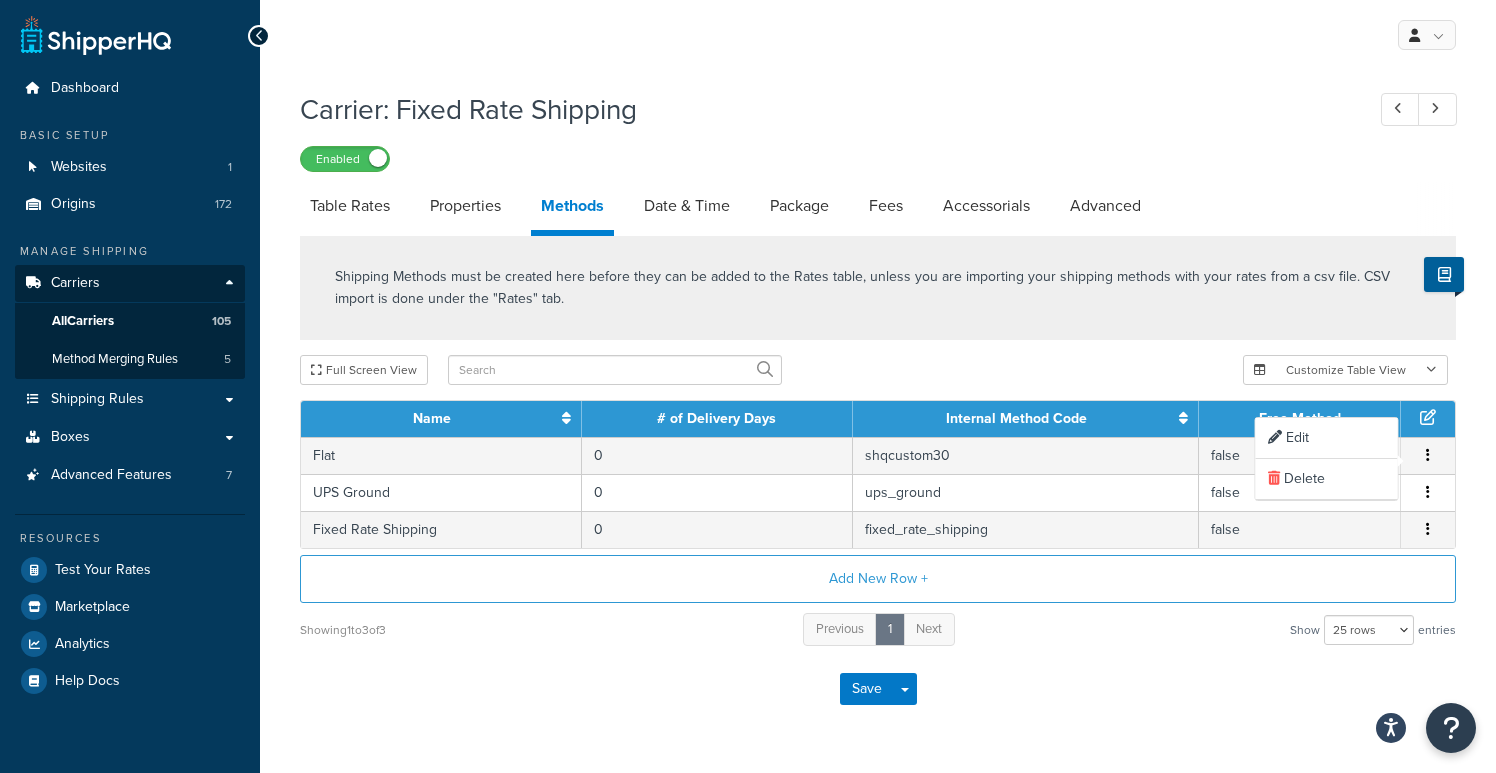 click on "Showing  1  to  3  of  3 Previous 1 Next Show 10 rows 15 rows 25 rows 50 rows 100 rows 1000 rows entries" at bounding box center [878, 629] 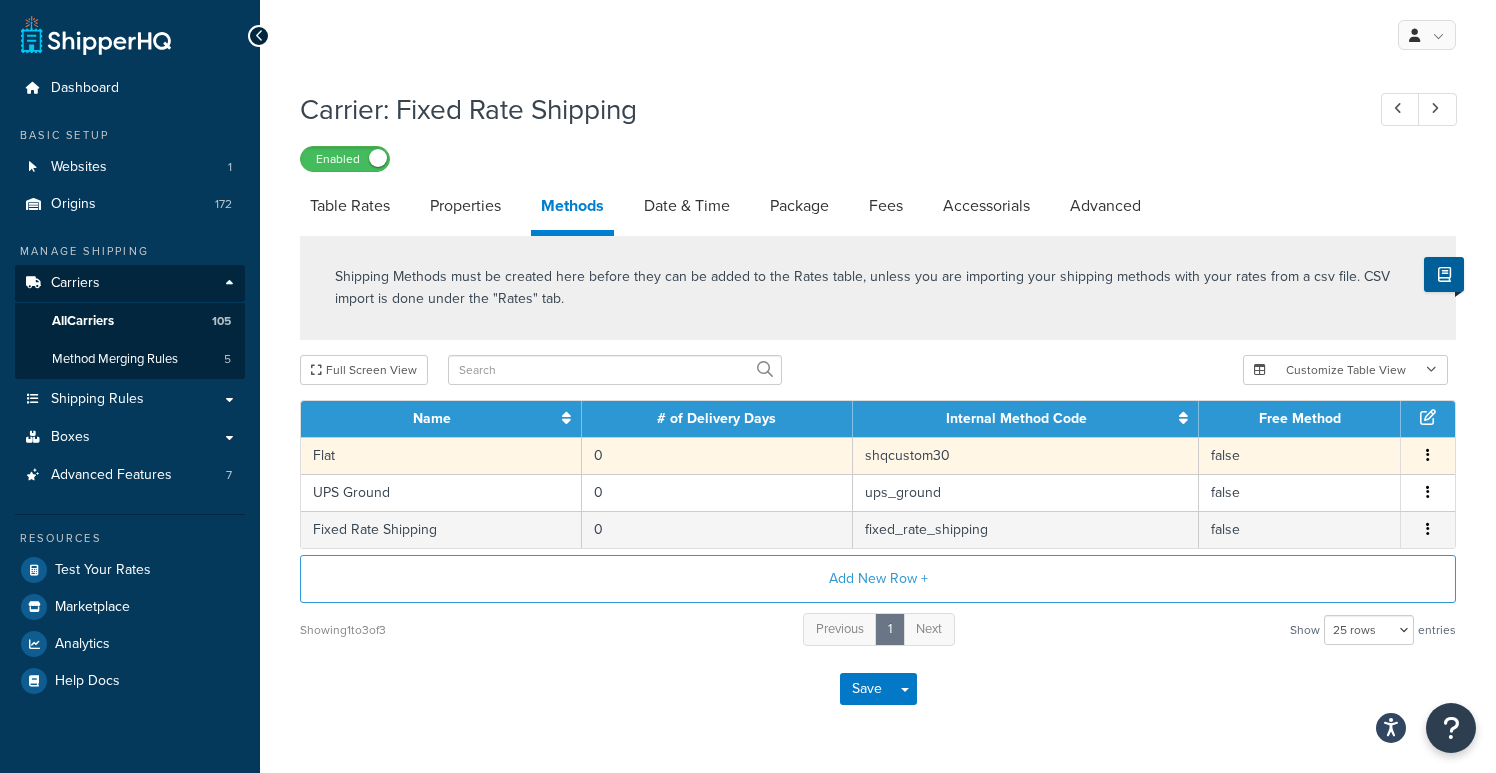 click on "Edit  Delete" at bounding box center [1428, 456] 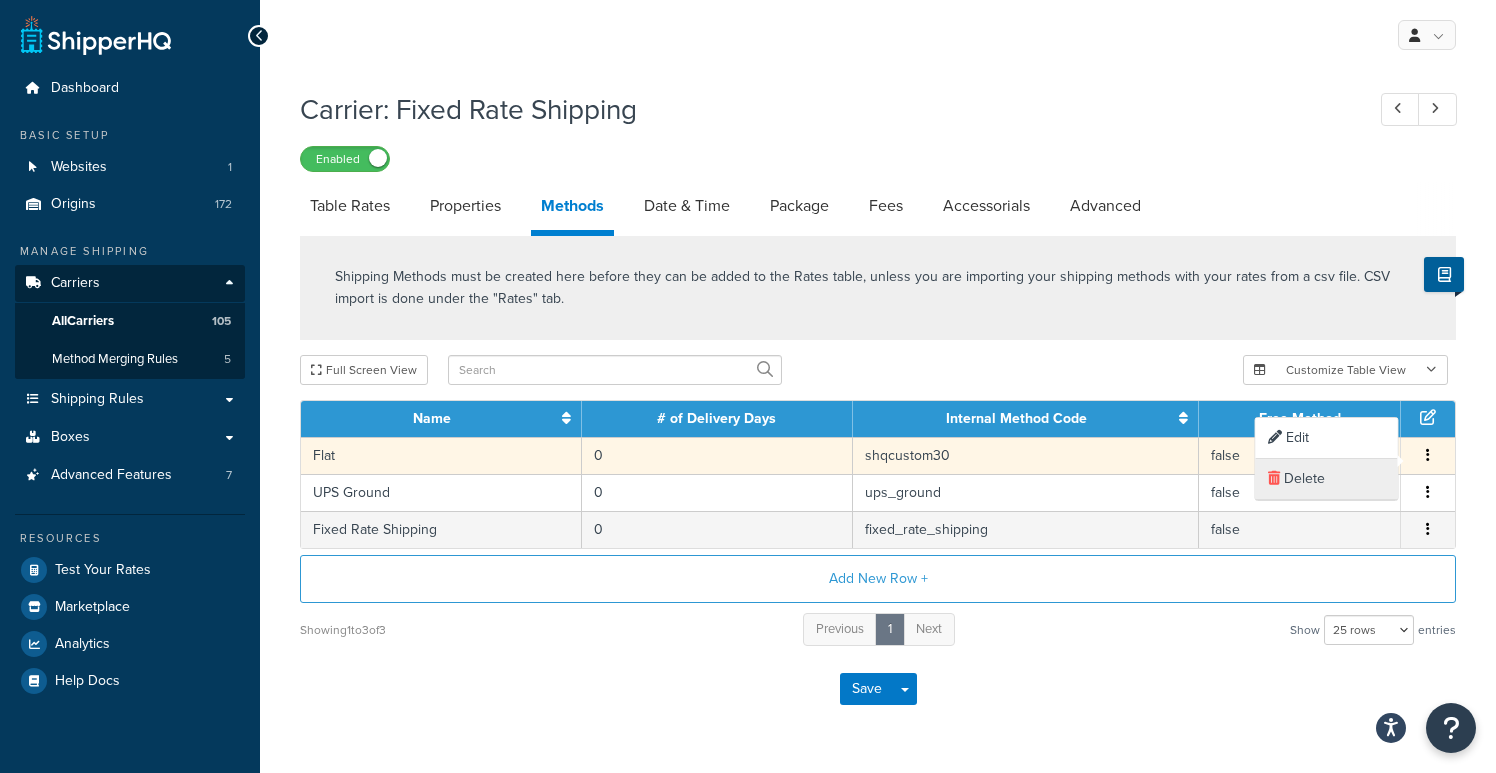 click on "Delete" at bounding box center (1327, 479) 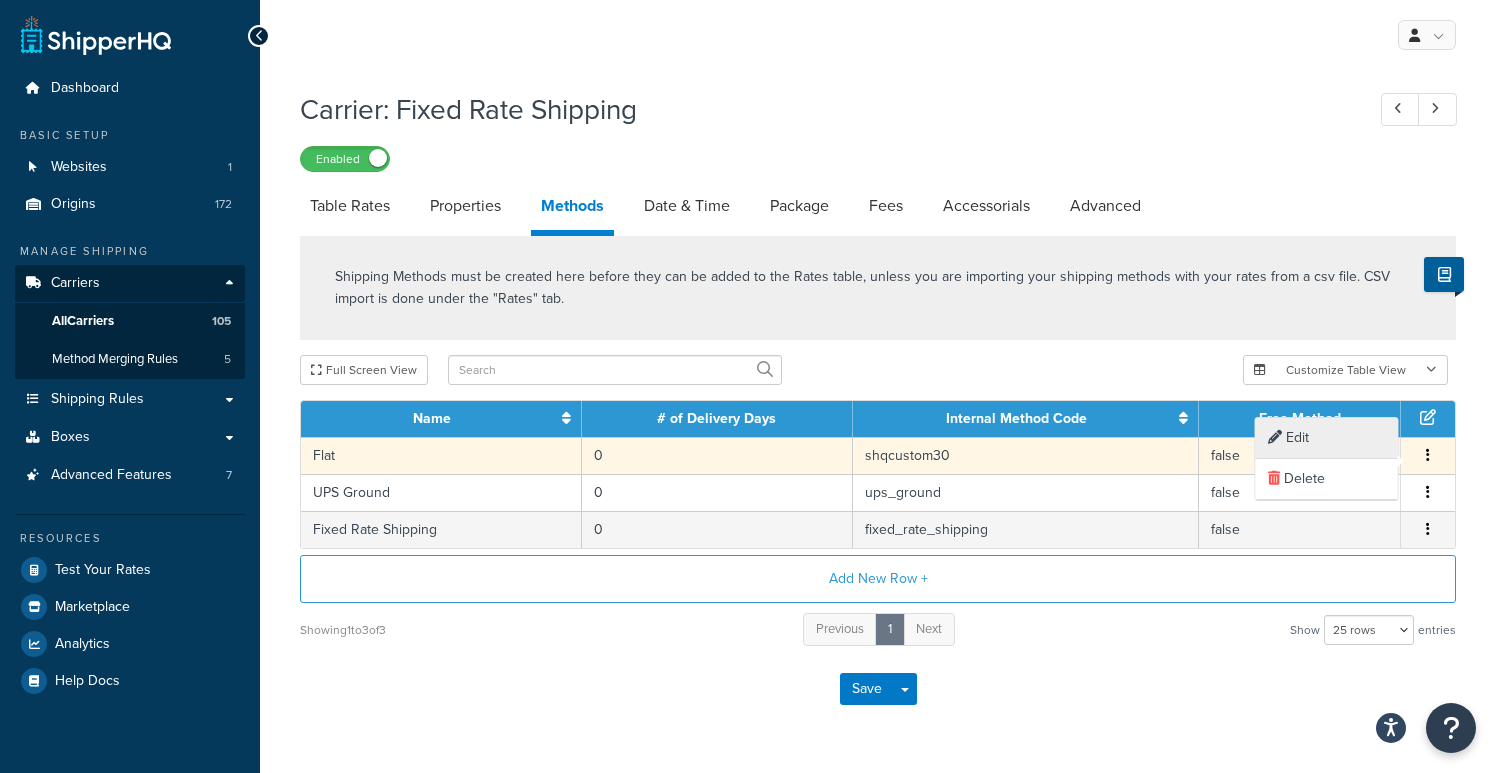 click on "Edit" at bounding box center (1327, 438) 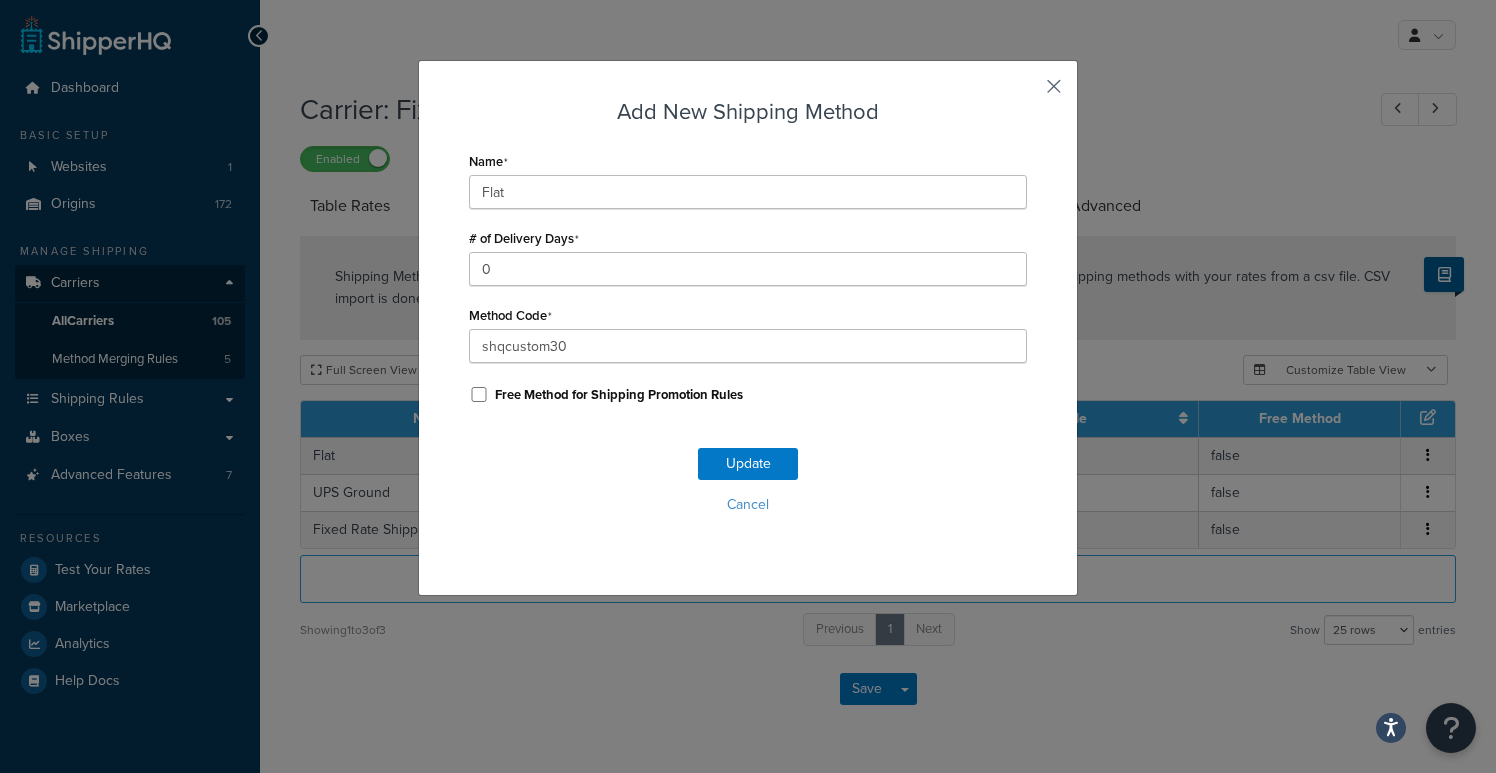 click at bounding box center (1024, 93) 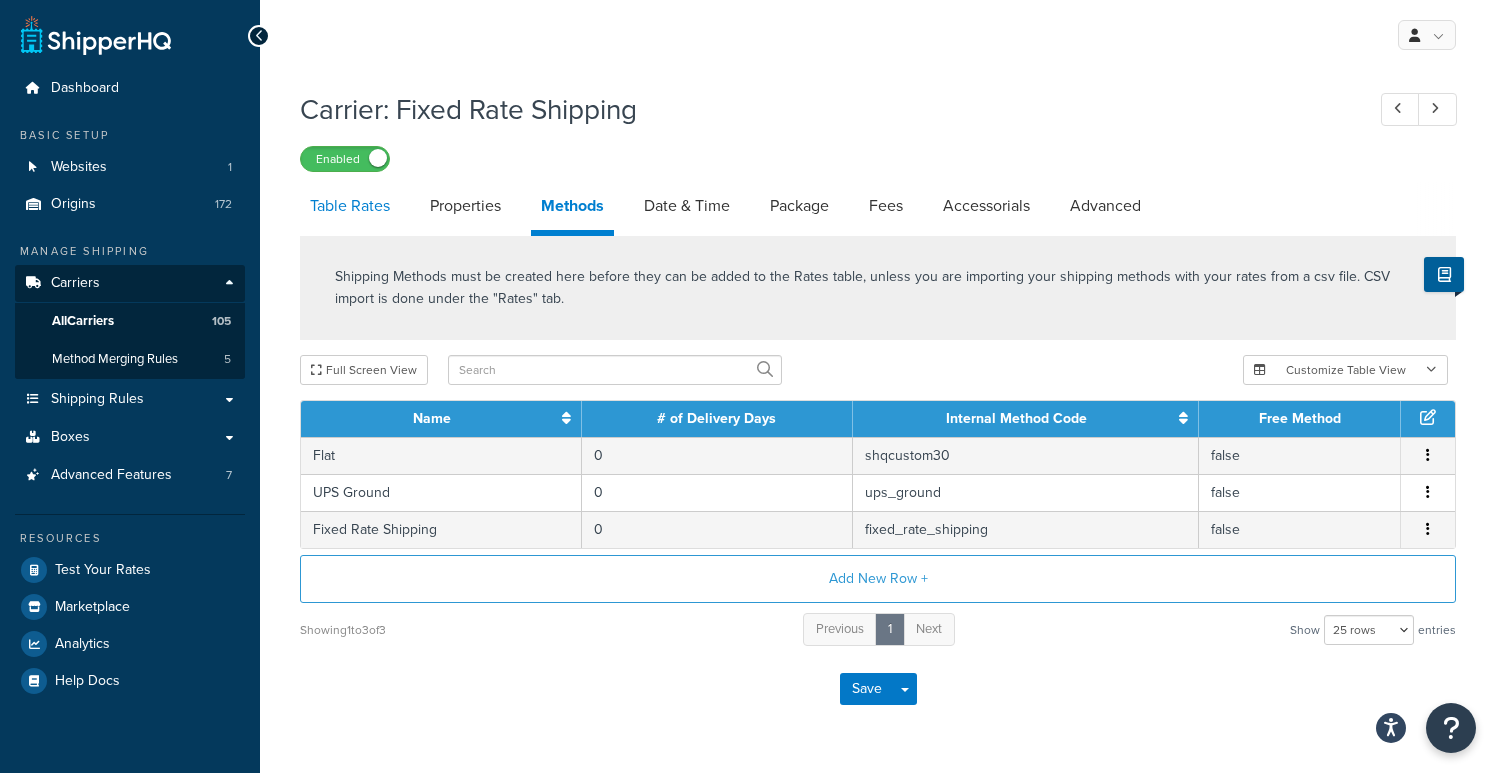 click on "Table Rates" at bounding box center (350, 206) 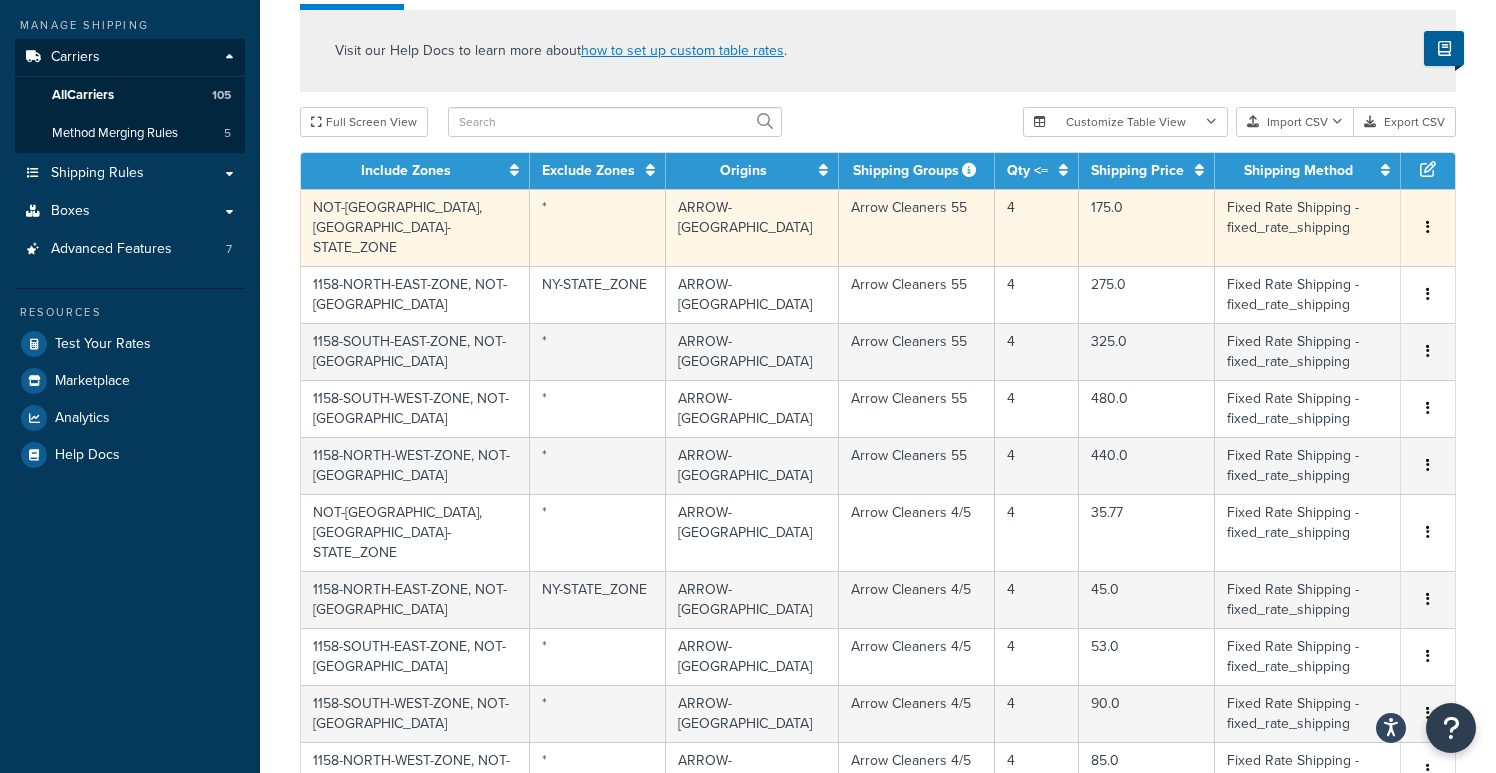 scroll, scrollTop: 0, scrollLeft: 0, axis: both 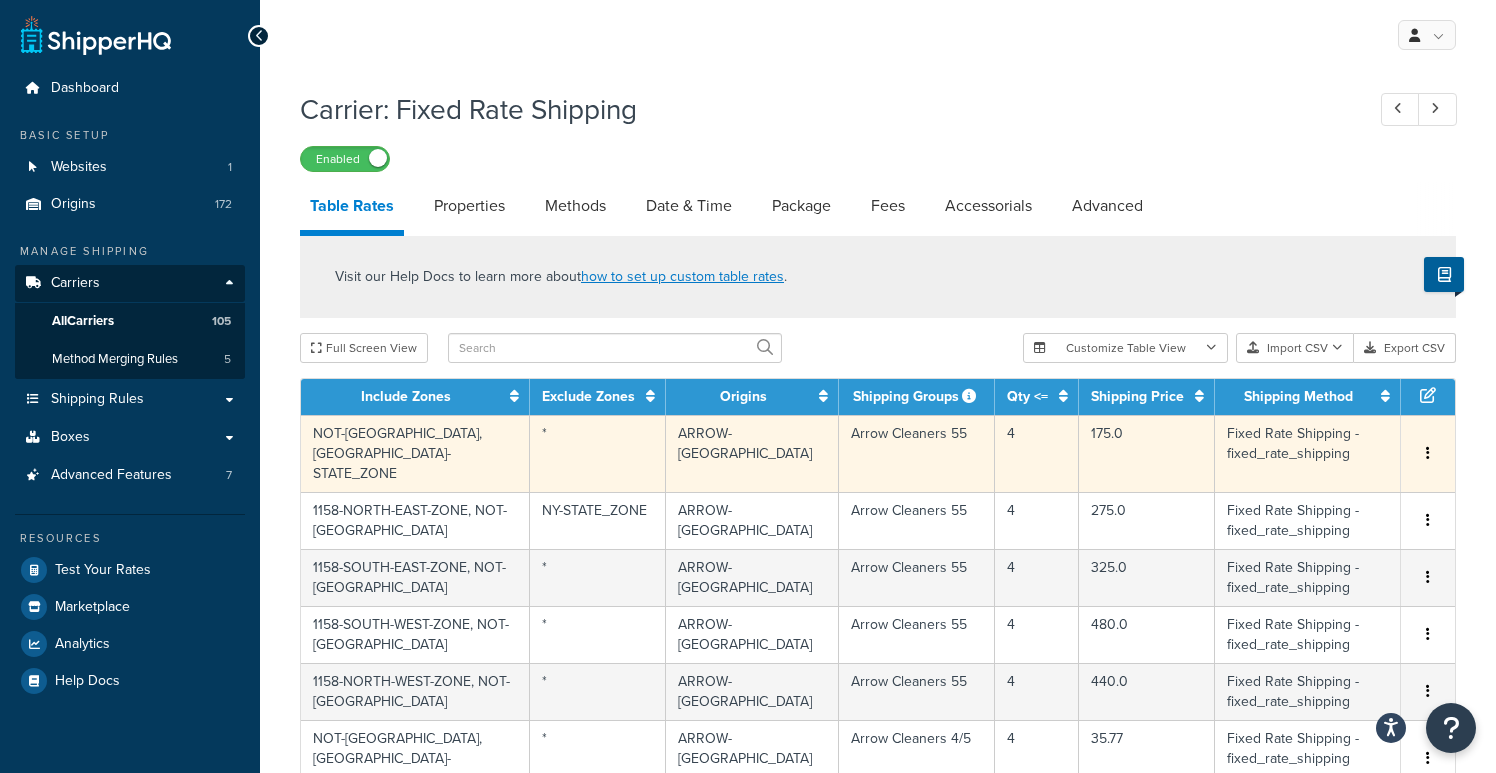 click on "Fixed Rate Shipping - fixed_rate_shipping" at bounding box center (1308, 453) 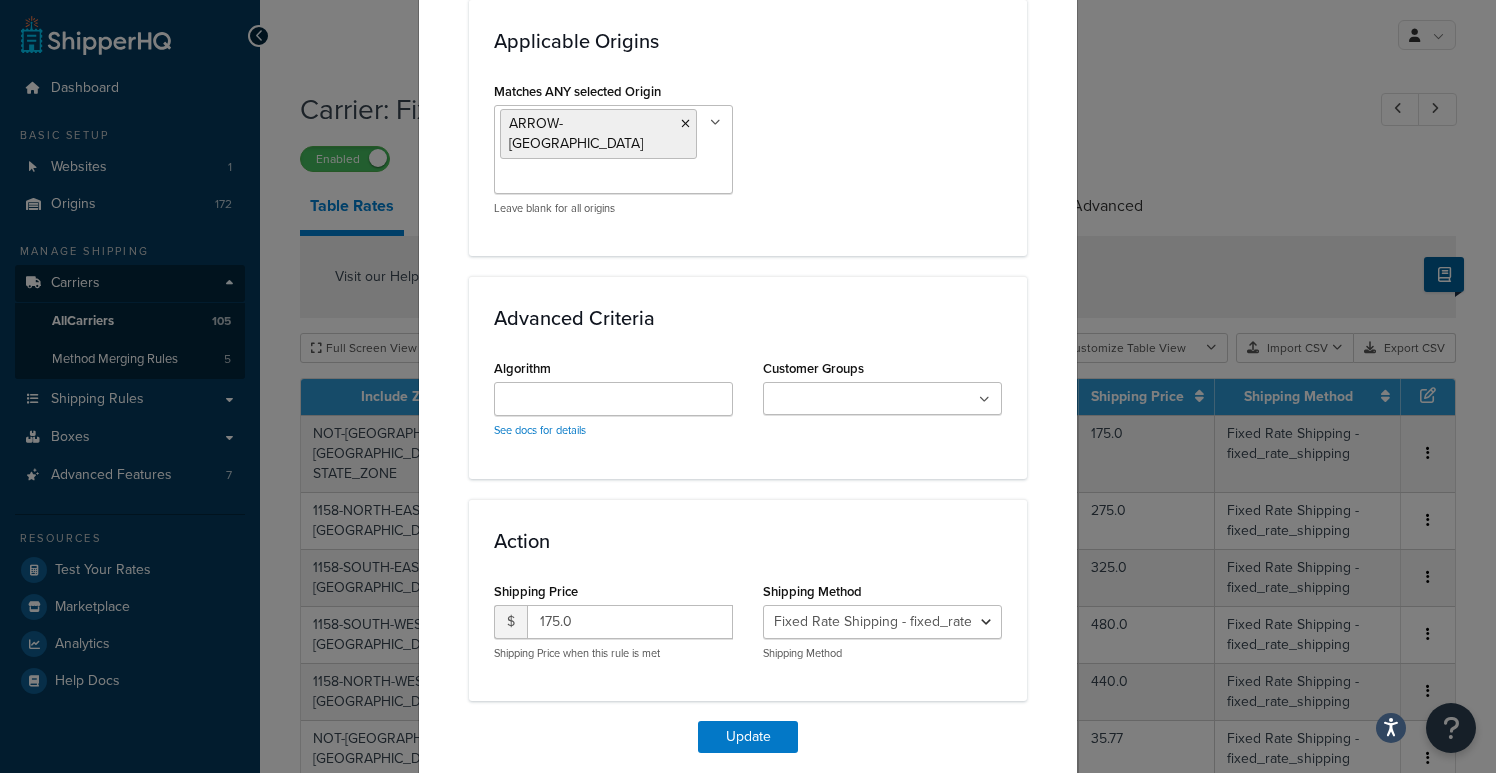 scroll, scrollTop: 1676, scrollLeft: 0, axis: vertical 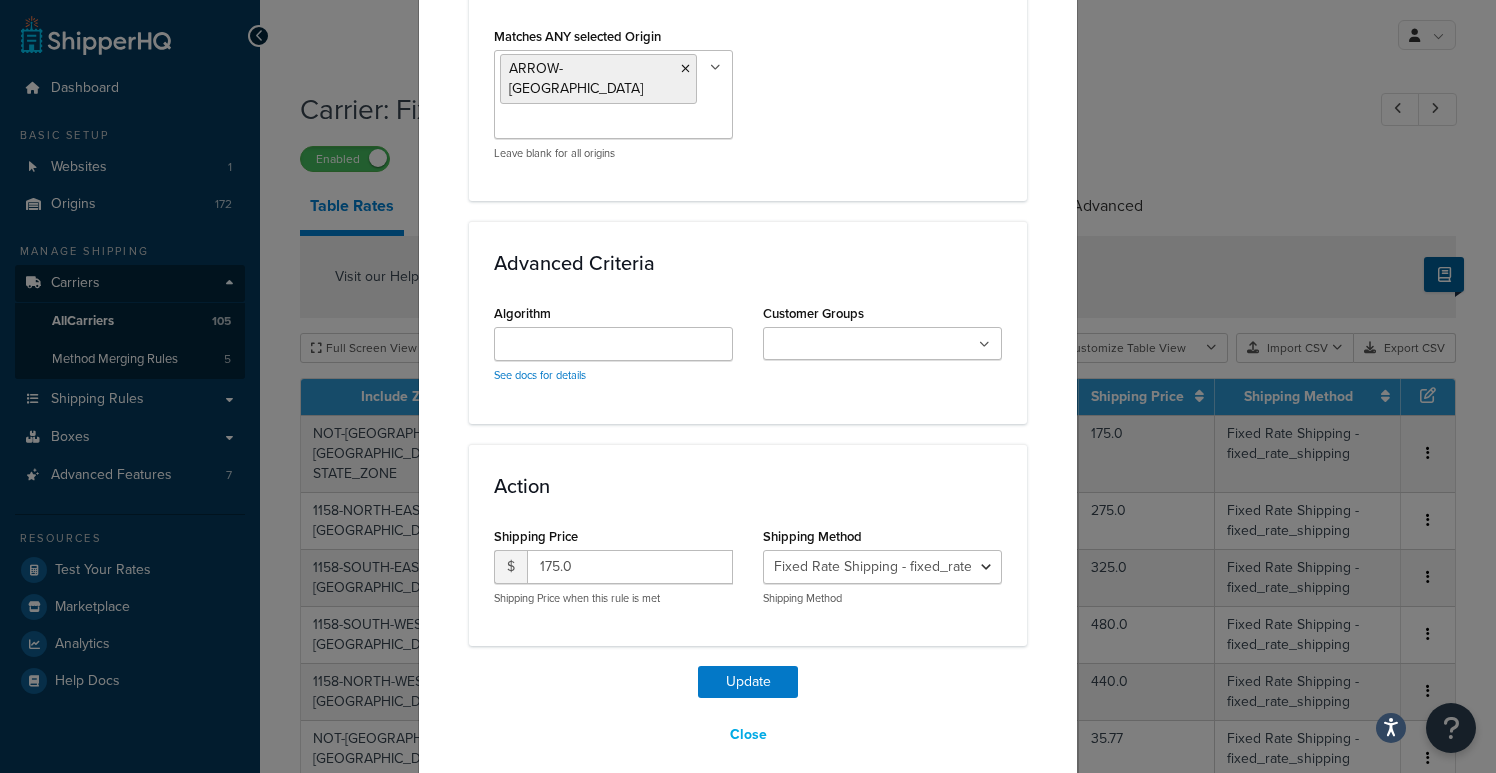 click on "Shipping Method" at bounding box center [812, 536] 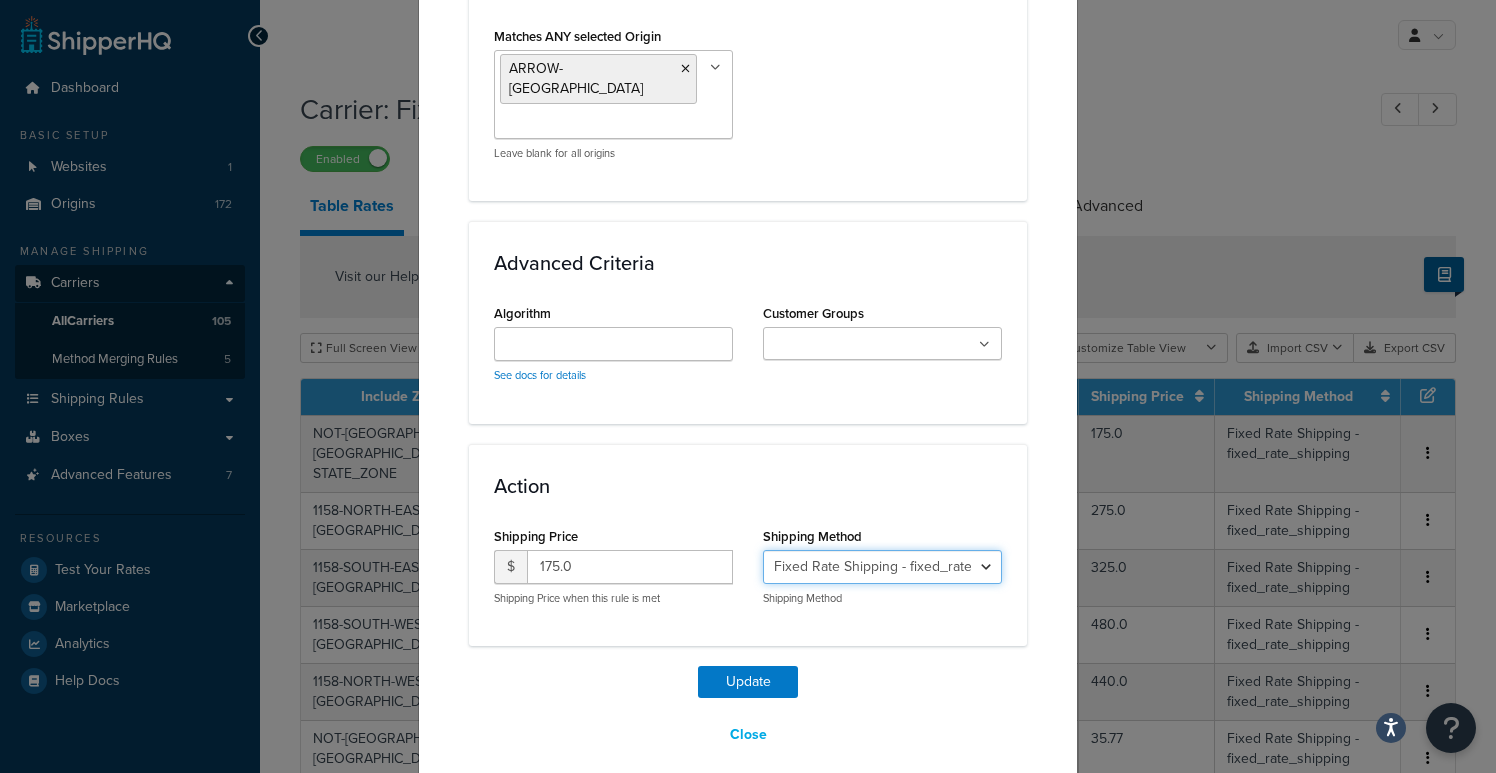 click on "Flat - shqcustom30  UPS Ground - ups_ground  Fixed Rate Shipping - fixed_rate_shipping" at bounding box center [882, 567] 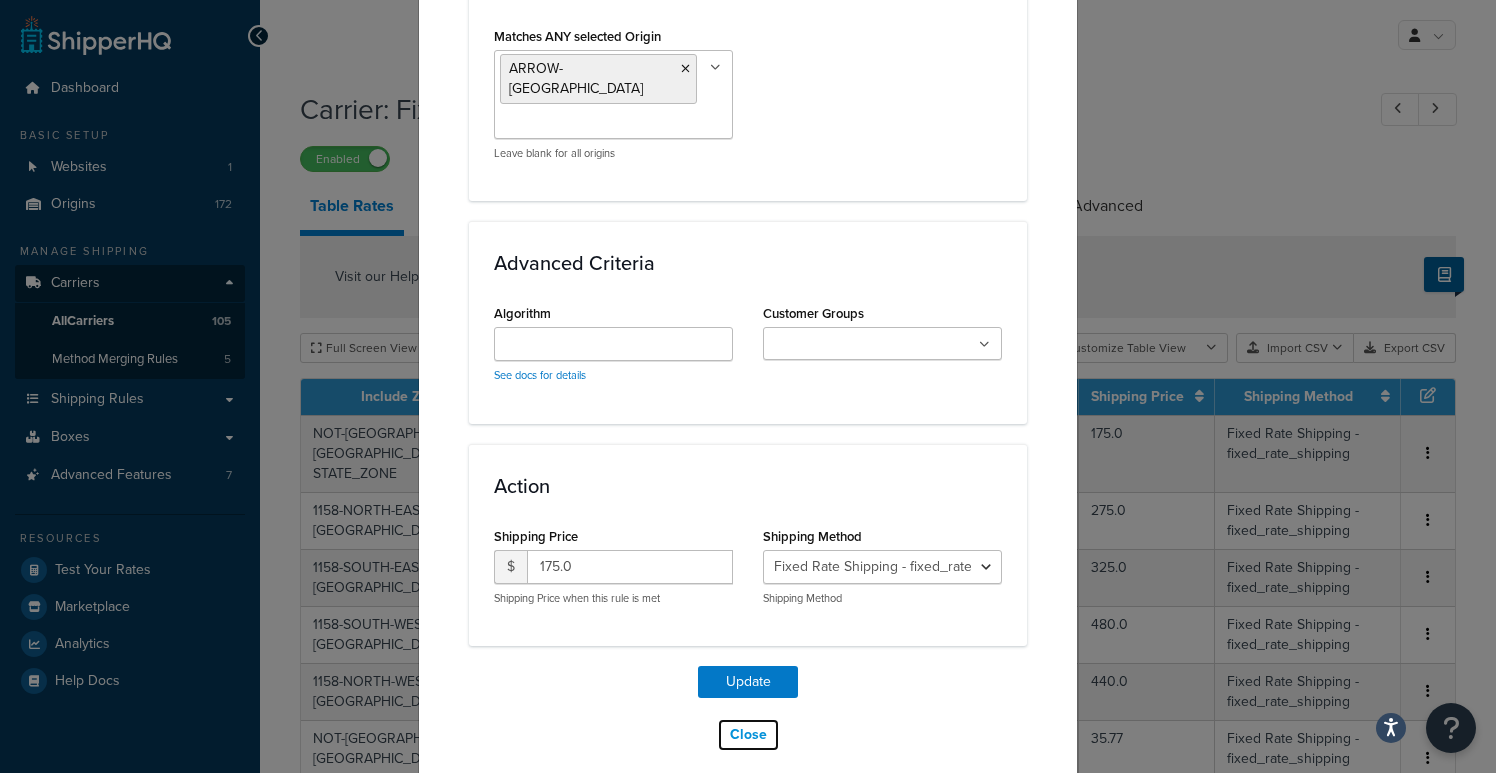 click on "Close" at bounding box center (748, 735) 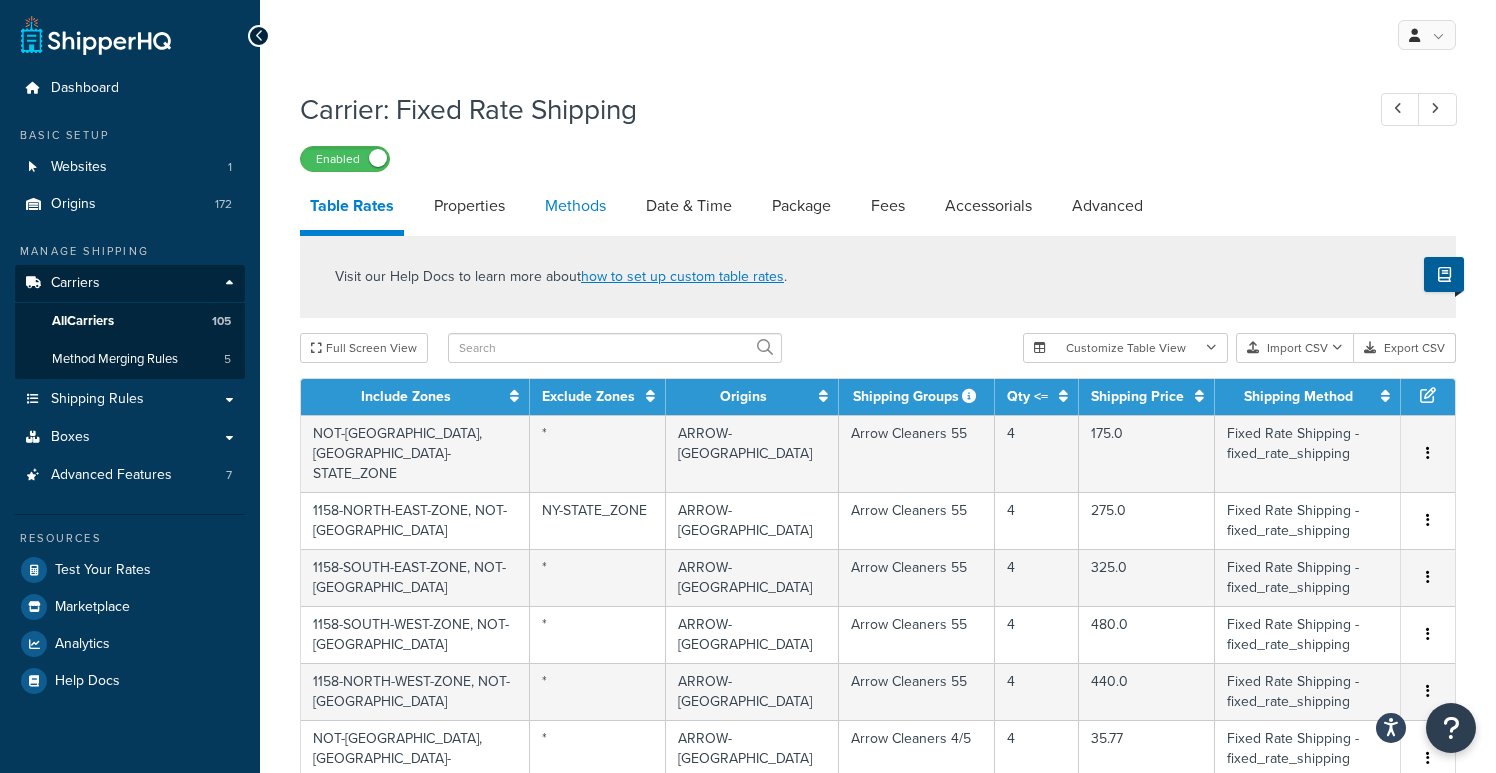 click on "Methods" at bounding box center [575, 206] 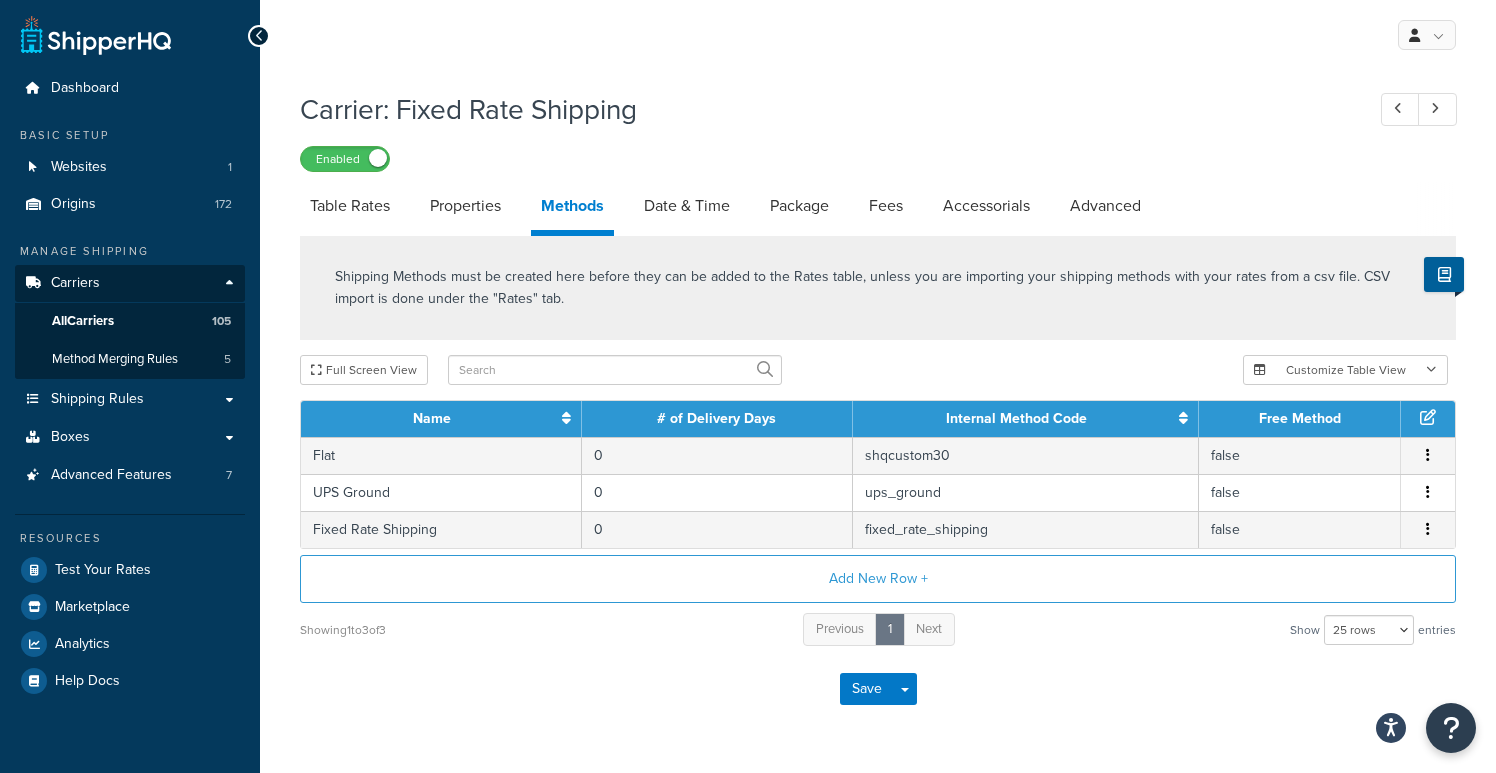 click at bounding box center (1428, 419) 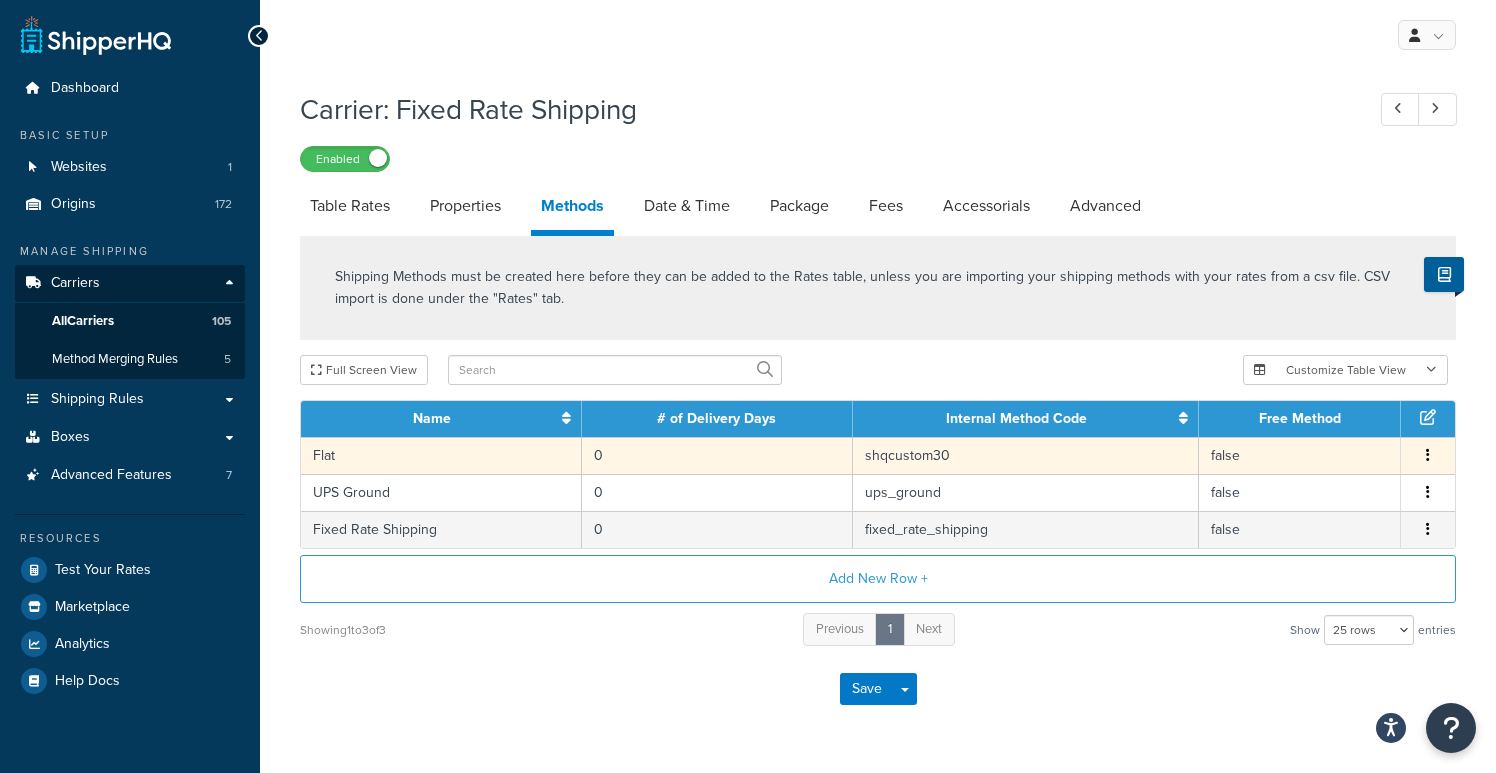 click at bounding box center [1428, 455] 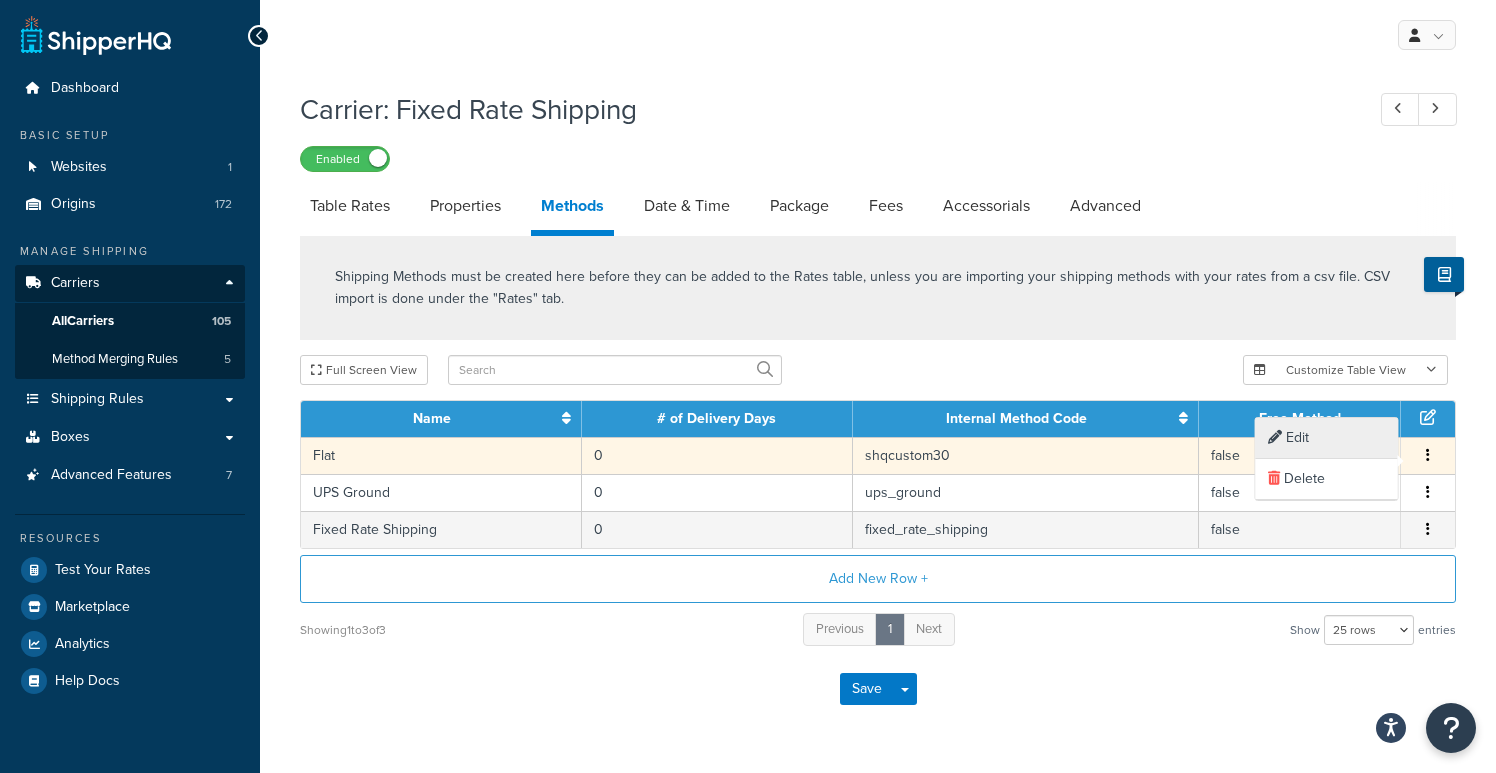 click on "Edit" at bounding box center (1327, 438) 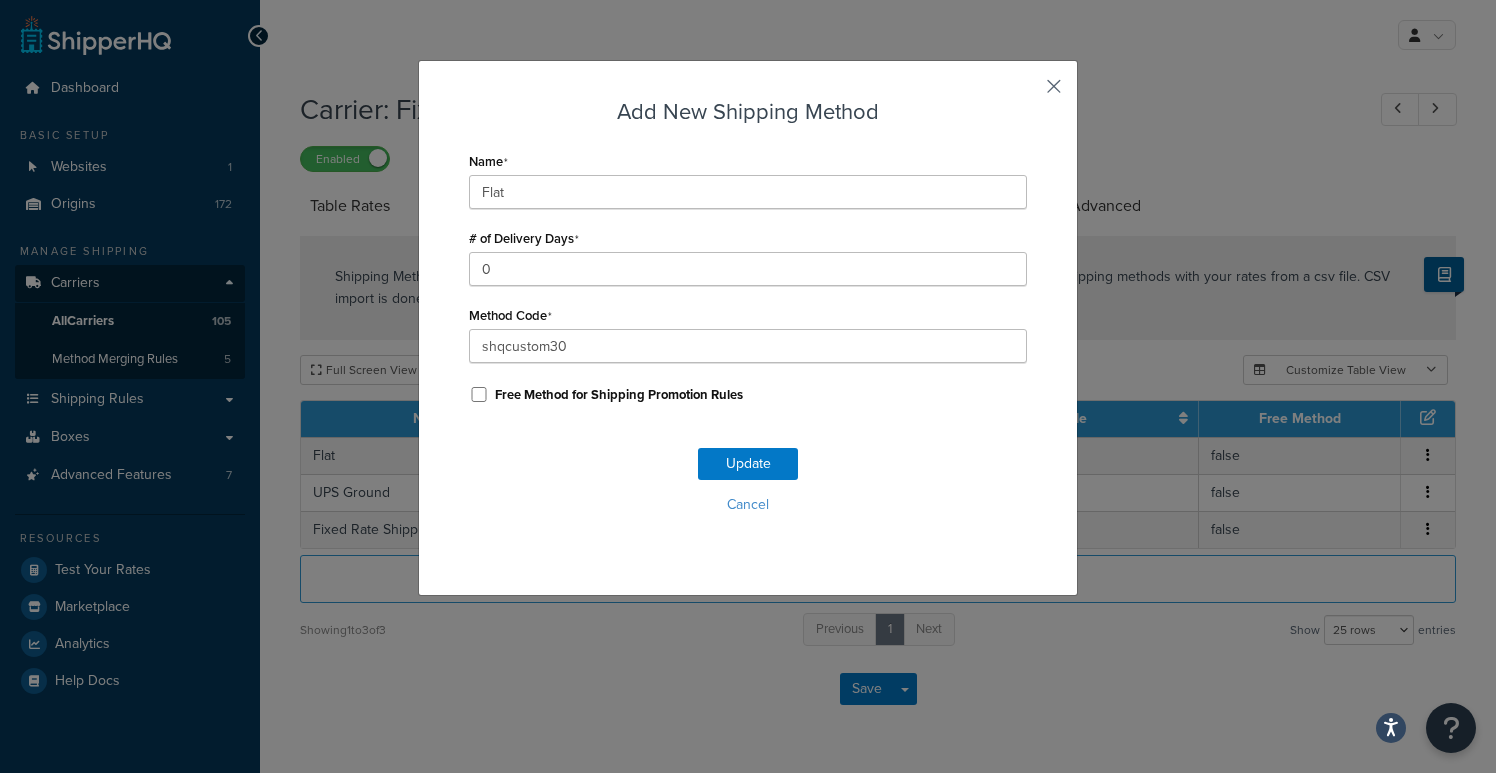 click at bounding box center (1024, 93) 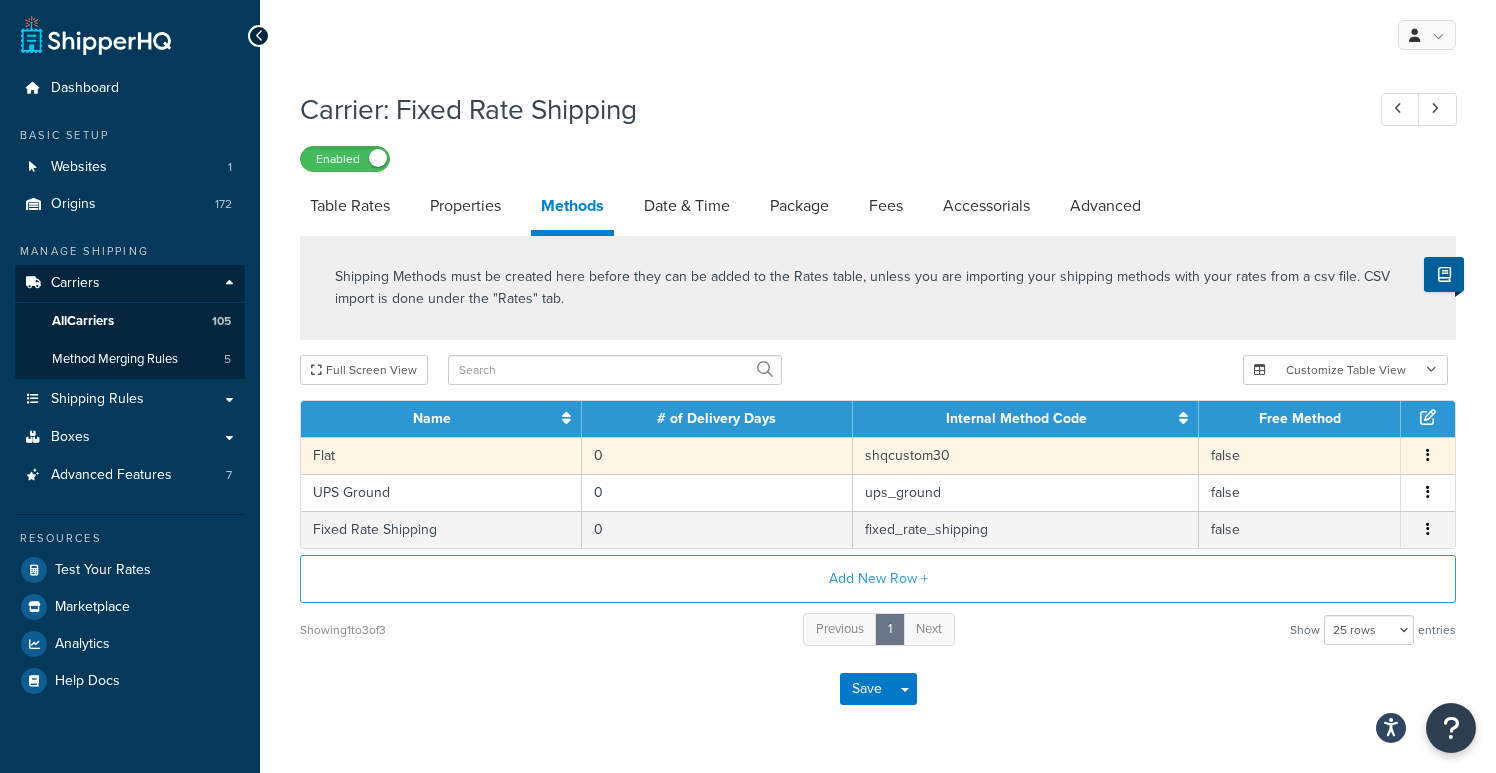click at bounding box center [1428, 456] 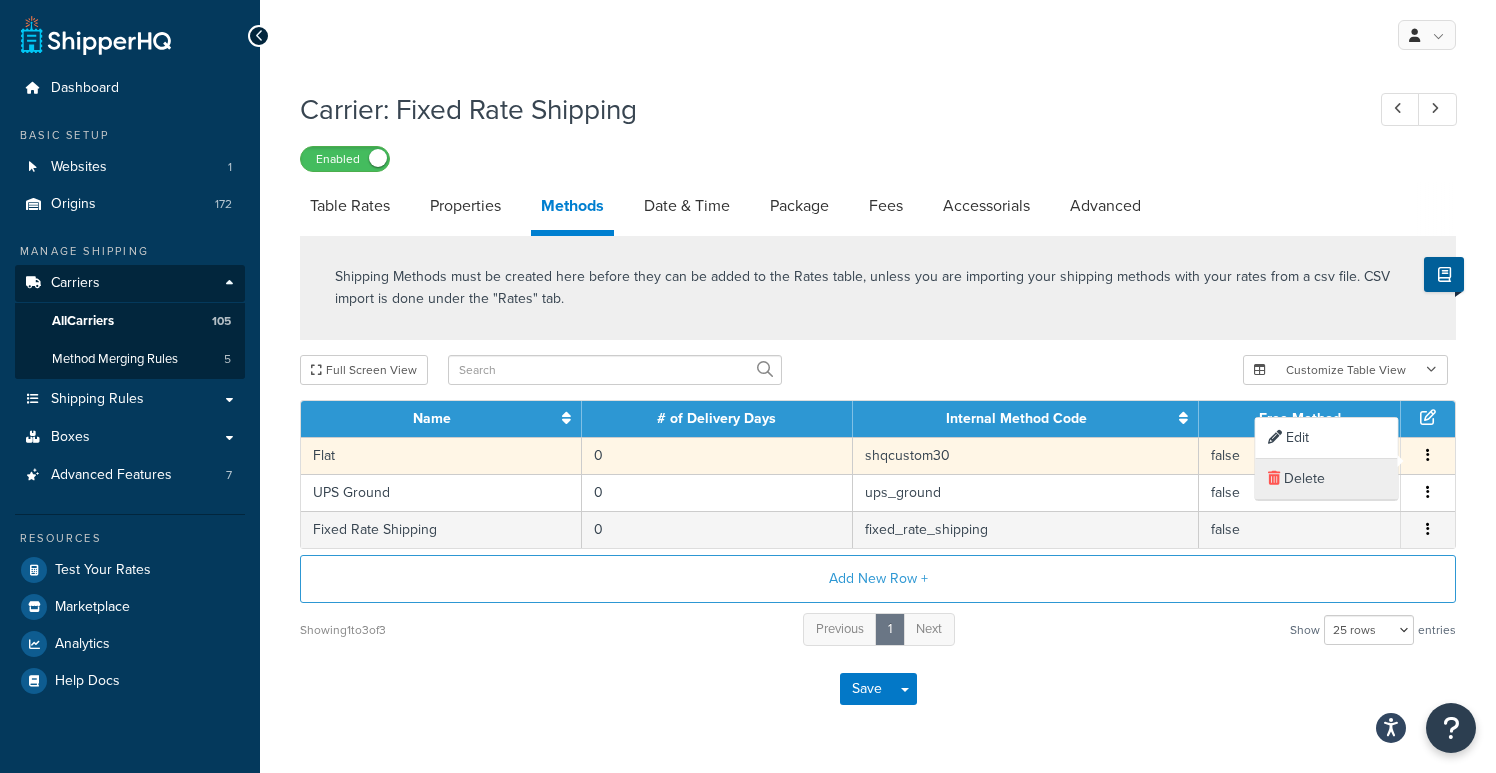 click on "Delete" at bounding box center [1327, 479] 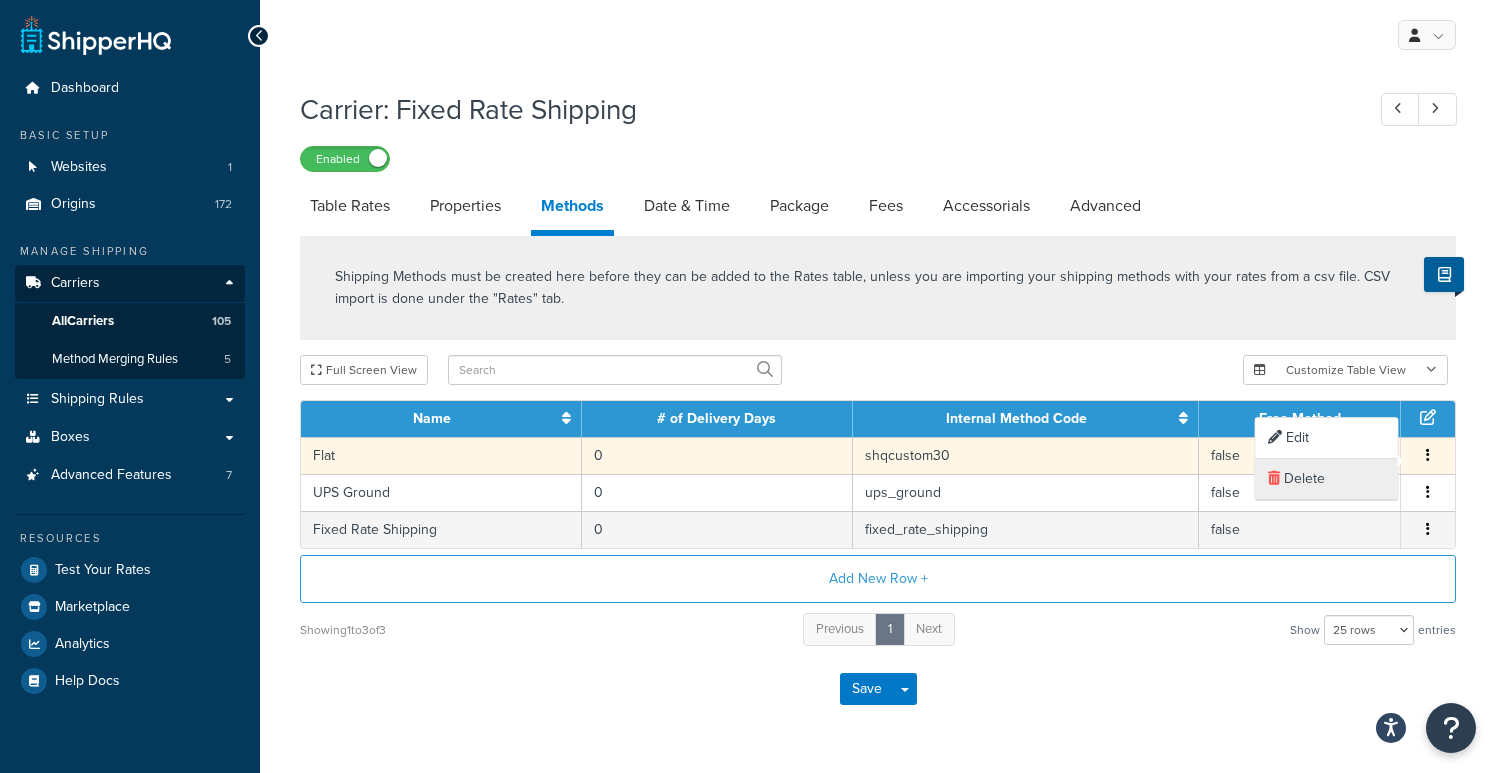 click on "Delete" at bounding box center [1327, 479] 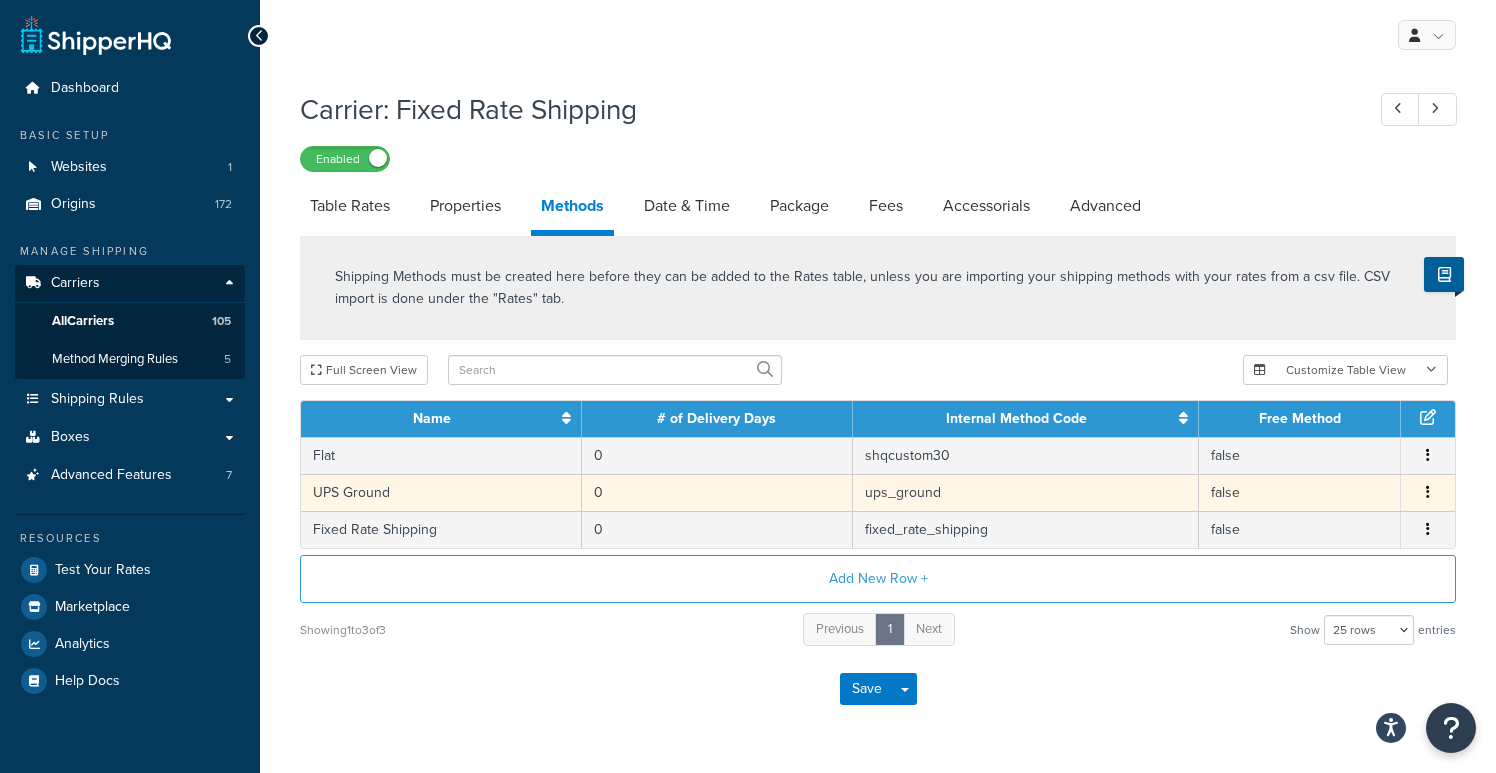 click at bounding box center (1428, 493) 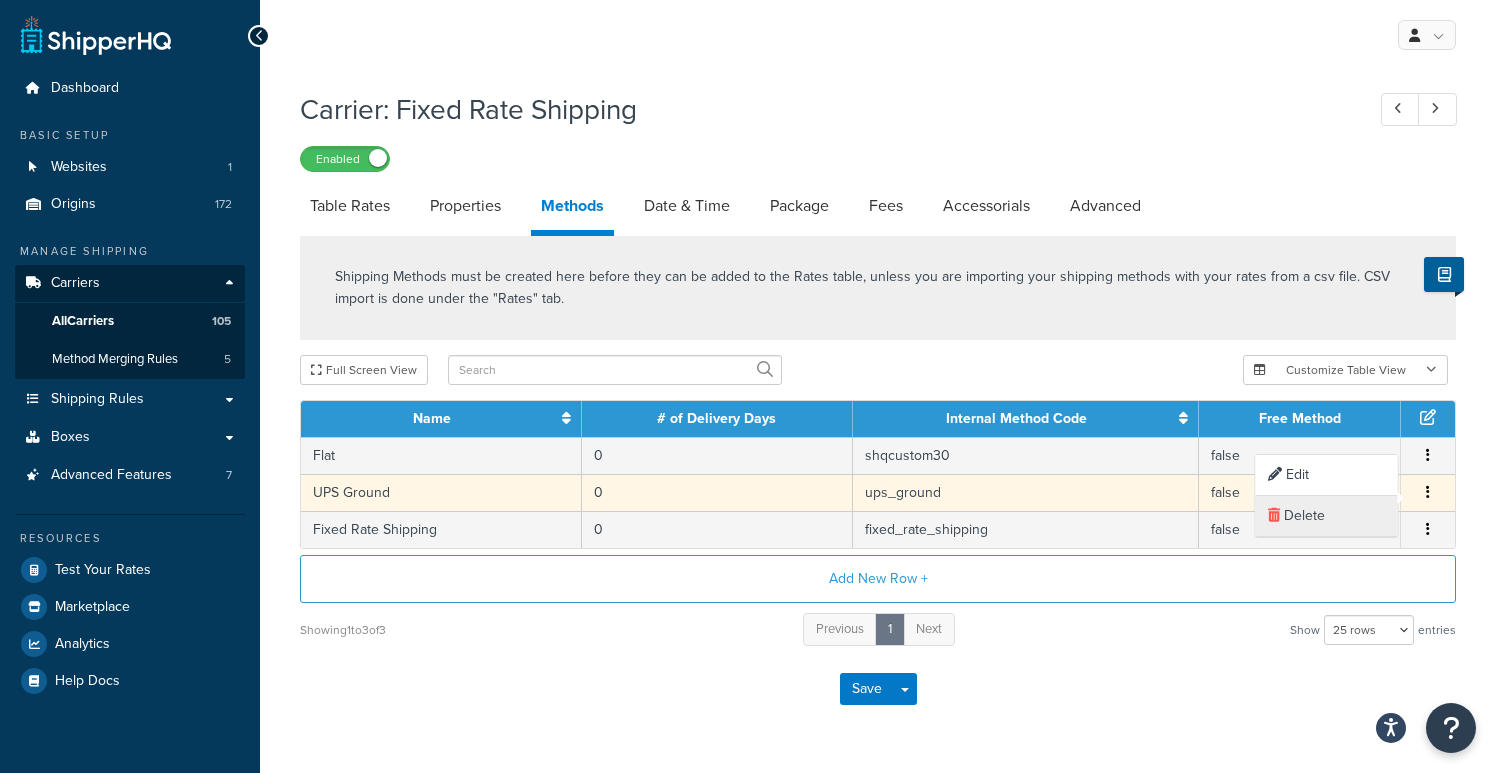 click on "Delete" at bounding box center (1327, 516) 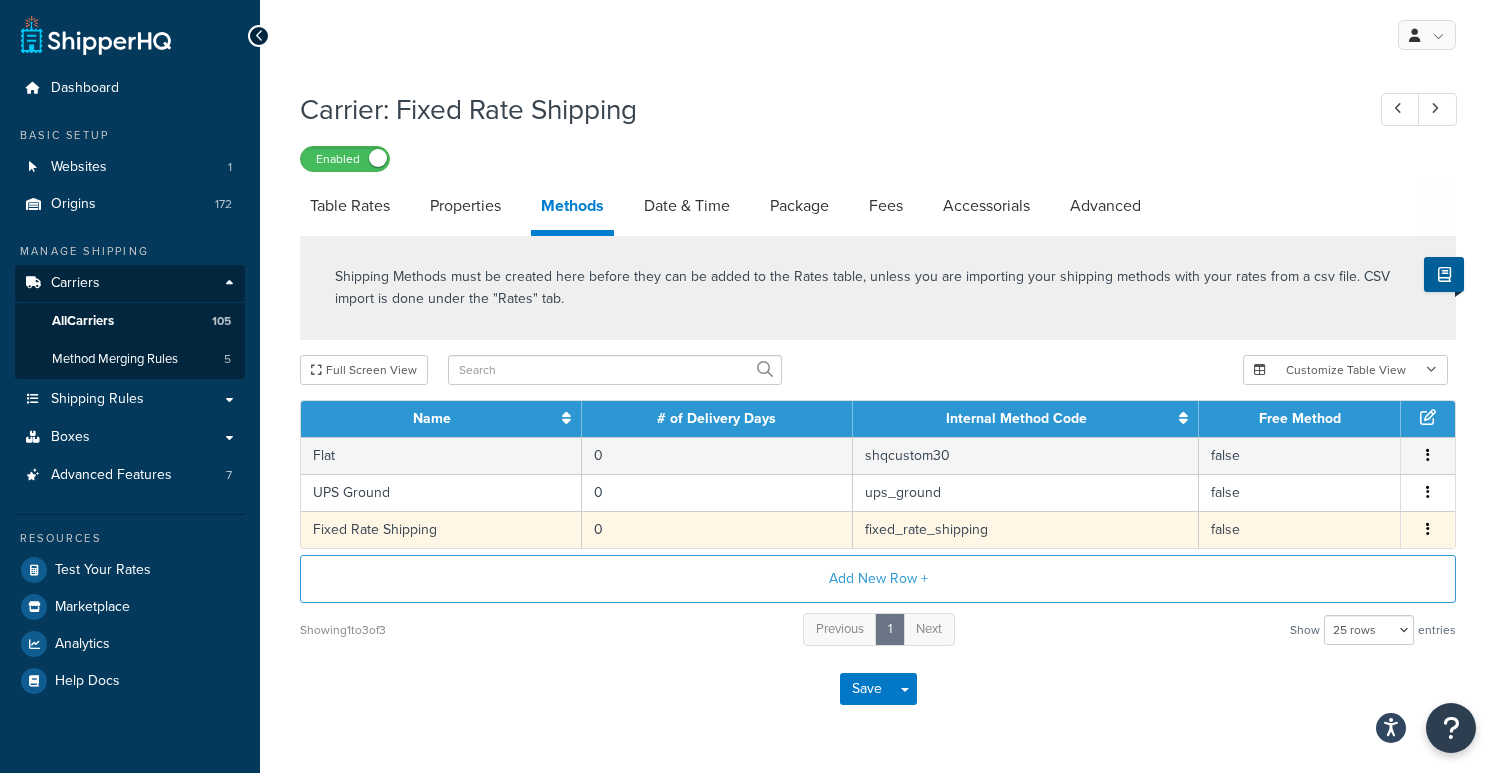 click on "Edit  Delete" at bounding box center [1428, 529] 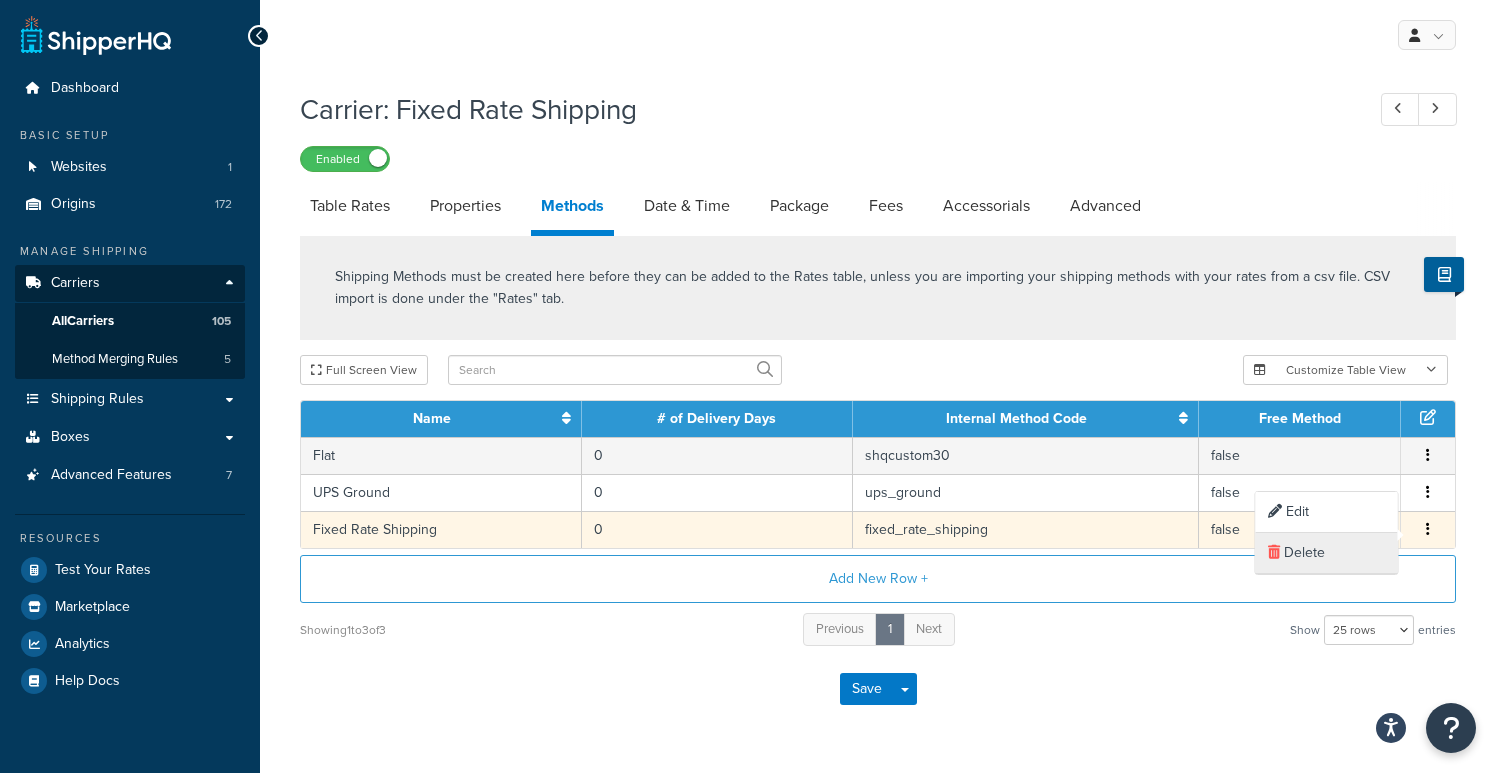 click on "Delete" at bounding box center (1327, 553) 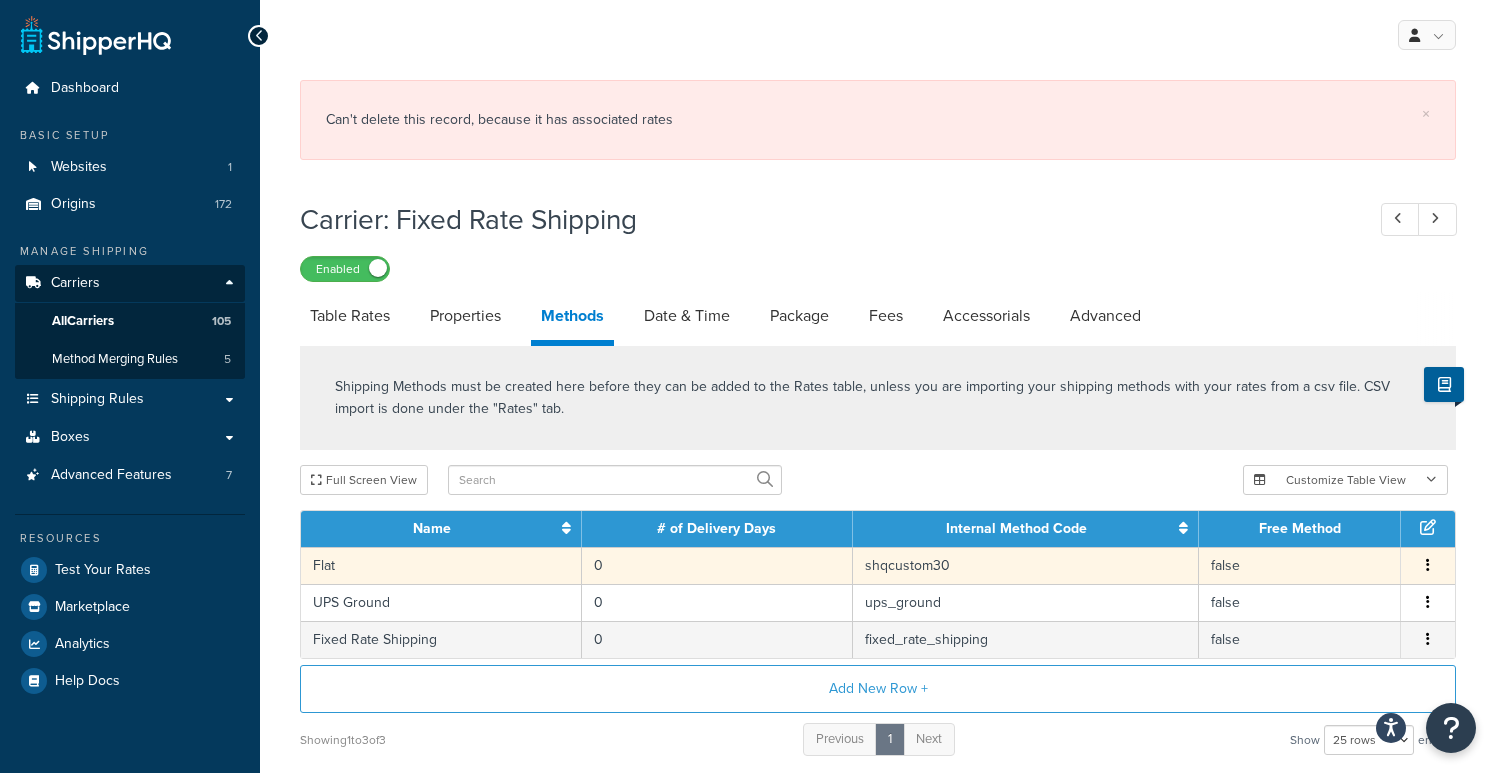 click at bounding box center [1428, 566] 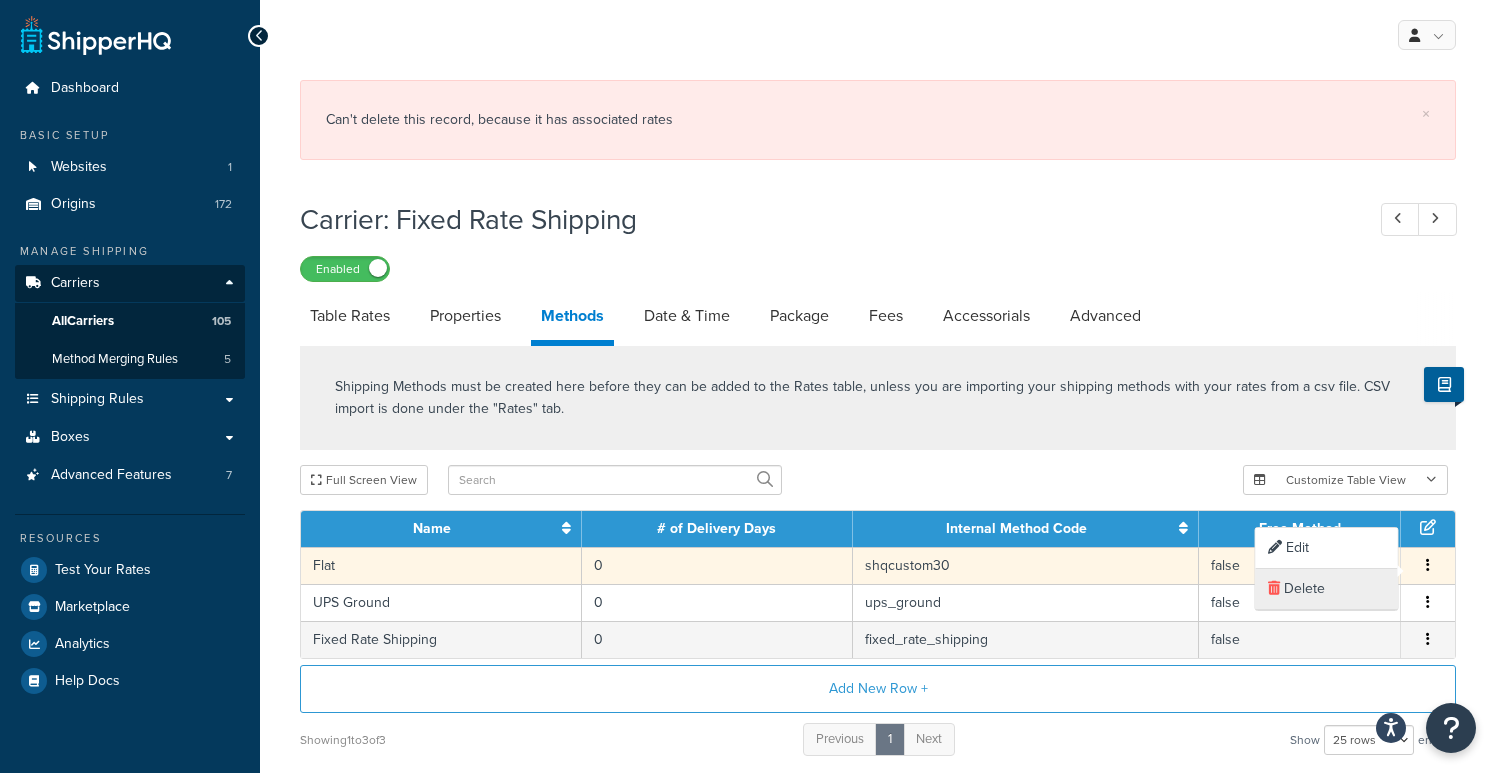 click on "Delete" at bounding box center [1327, 589] 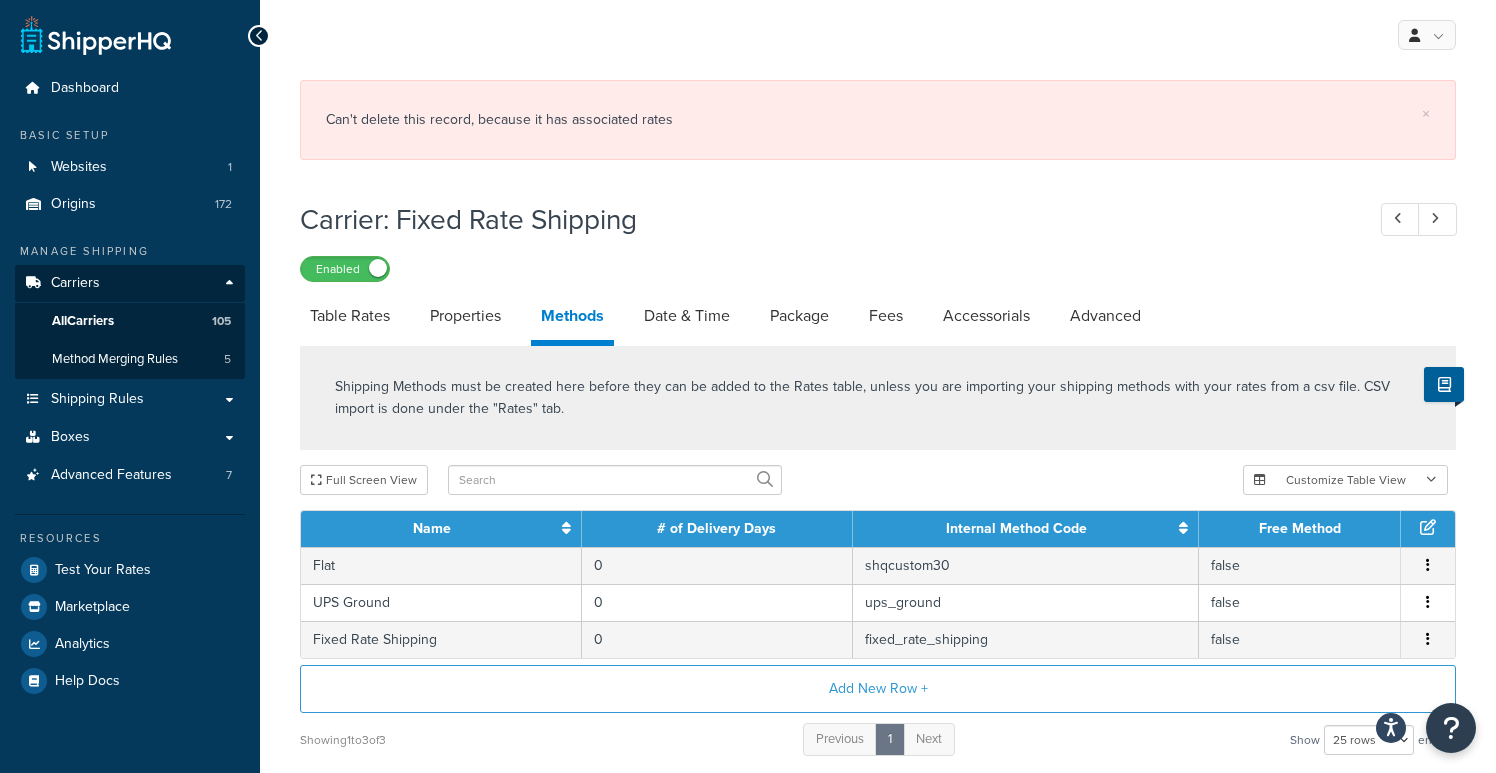 click on "Shipping Methods must be created here before they can be added to the Rates table, unless you are importing your shipping methods with your rates from a csv file. CSV import is done under the "Rates" tab." 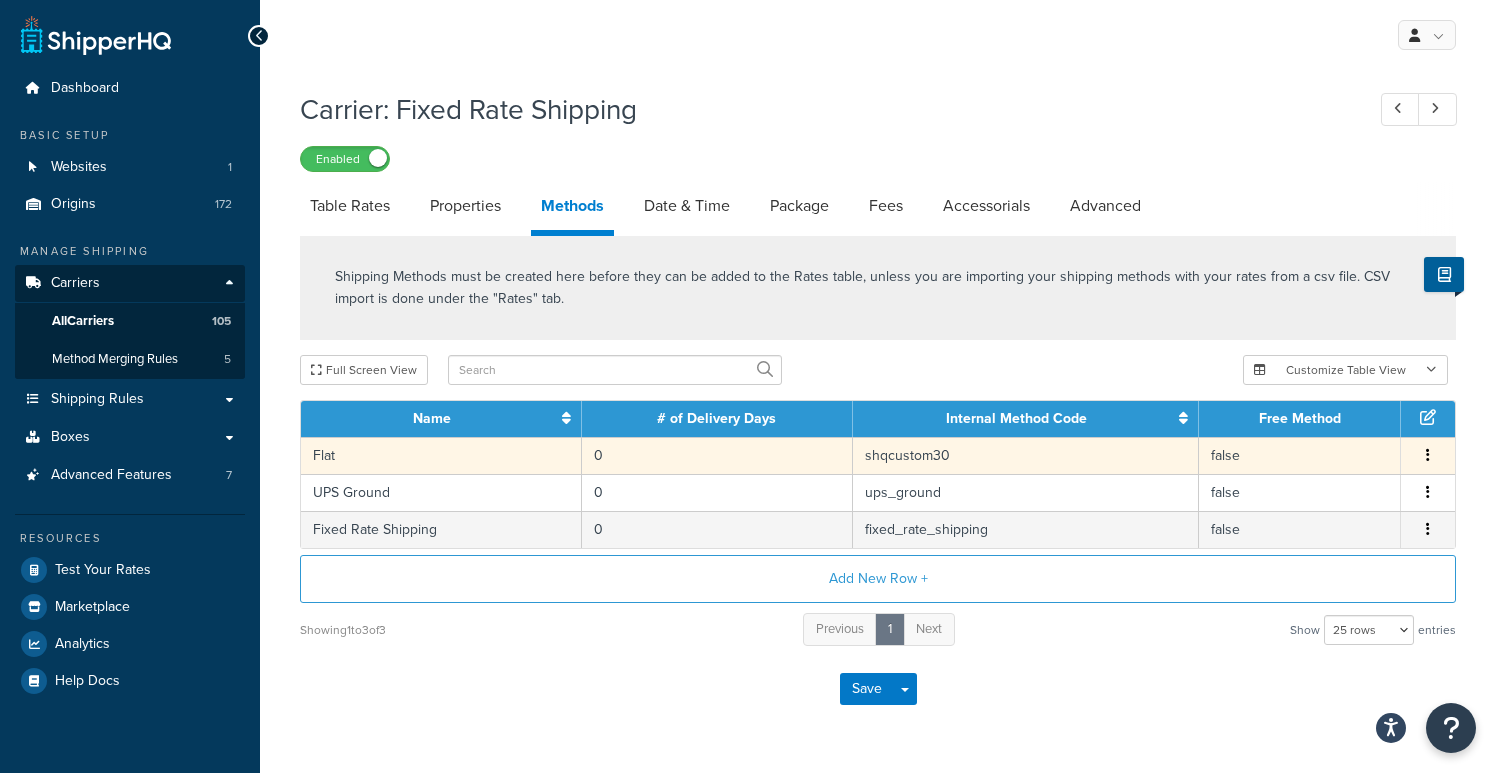 click at bounding box center [1428, 456] 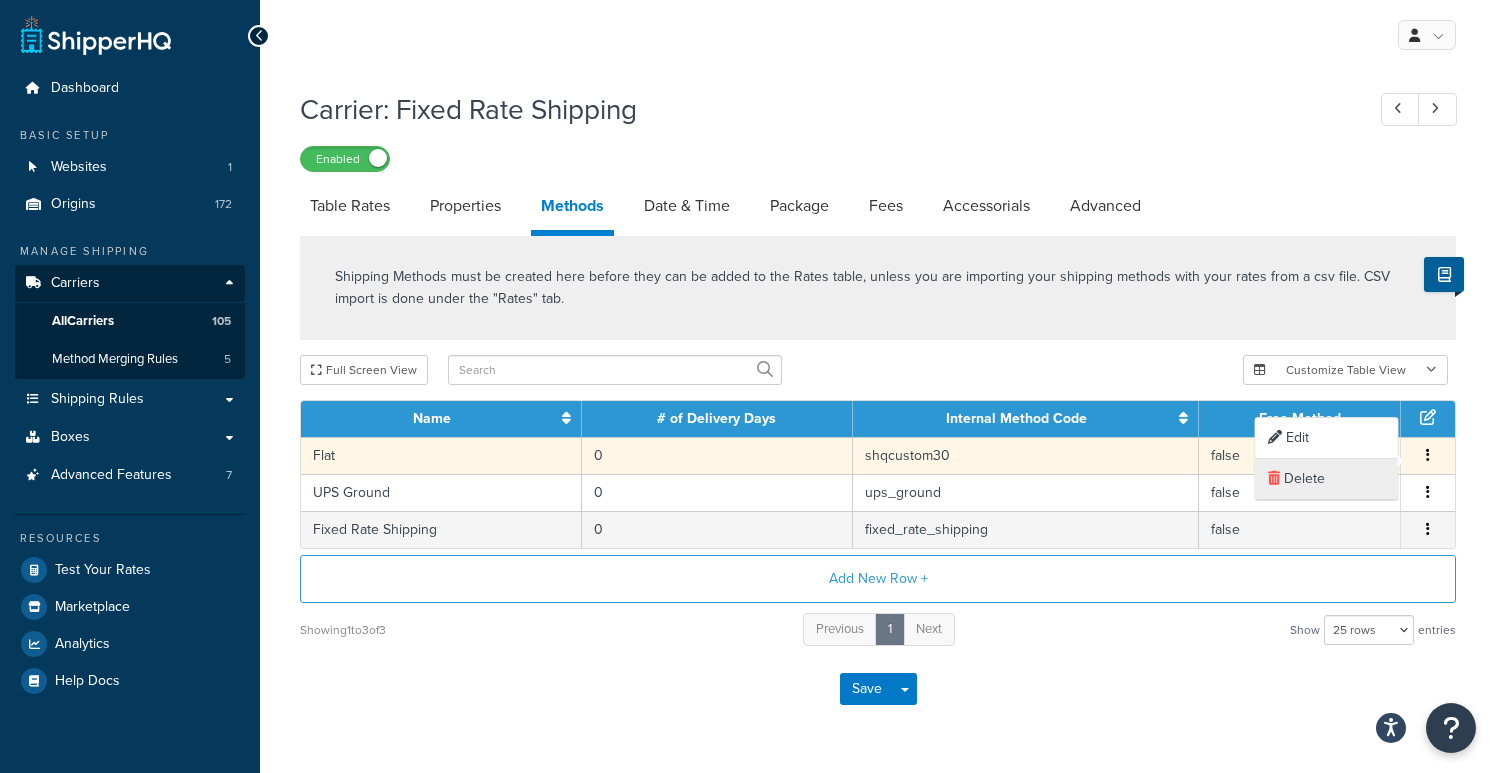 click on "Delete" at bounding box center [1327, 479] 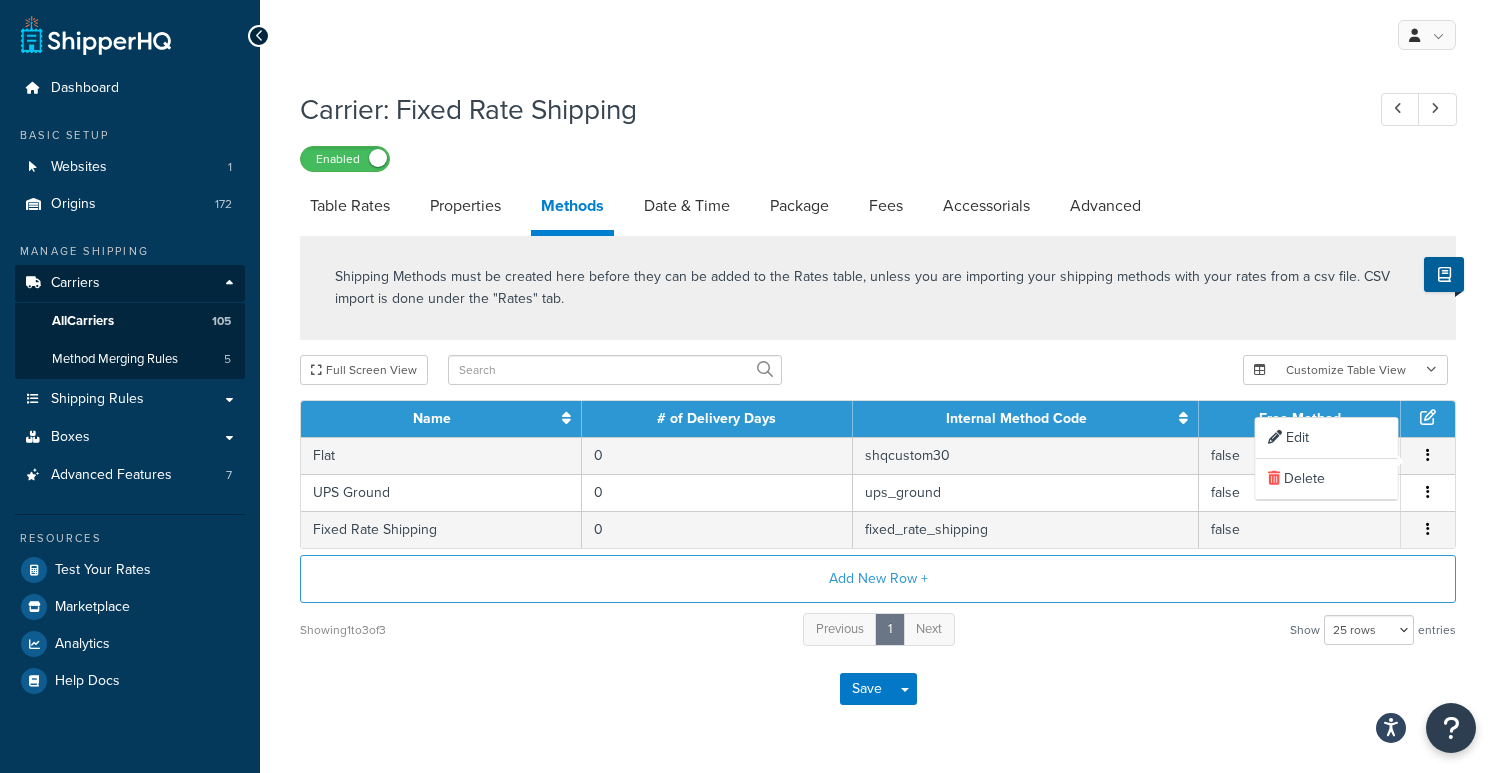 click on "Shipping Methods must be created here before they can be added to the Rates table, unless you are importing your shipping methods with your rates from a csv file. CSV import is done under the "Rates" tab. Full Screen View Customize Table View Show all columns Show selected columns Name   # of Delivery Days Internal Method Code   Free Method Flat 0 shqcustom30 false  Edit  Delete UPS Ground 0 ups_ground false  Edit  Delete Fixed Rate Shipping 0 fixed_rate_shipping false  Edit  Delete Add New Row + Showing  1  to  3  of  3 Previous 1 Next Show 10 rows 15 rows 25 rows 50 rows 100 rows 1000 rows entries" at bounding box center [878, 442] 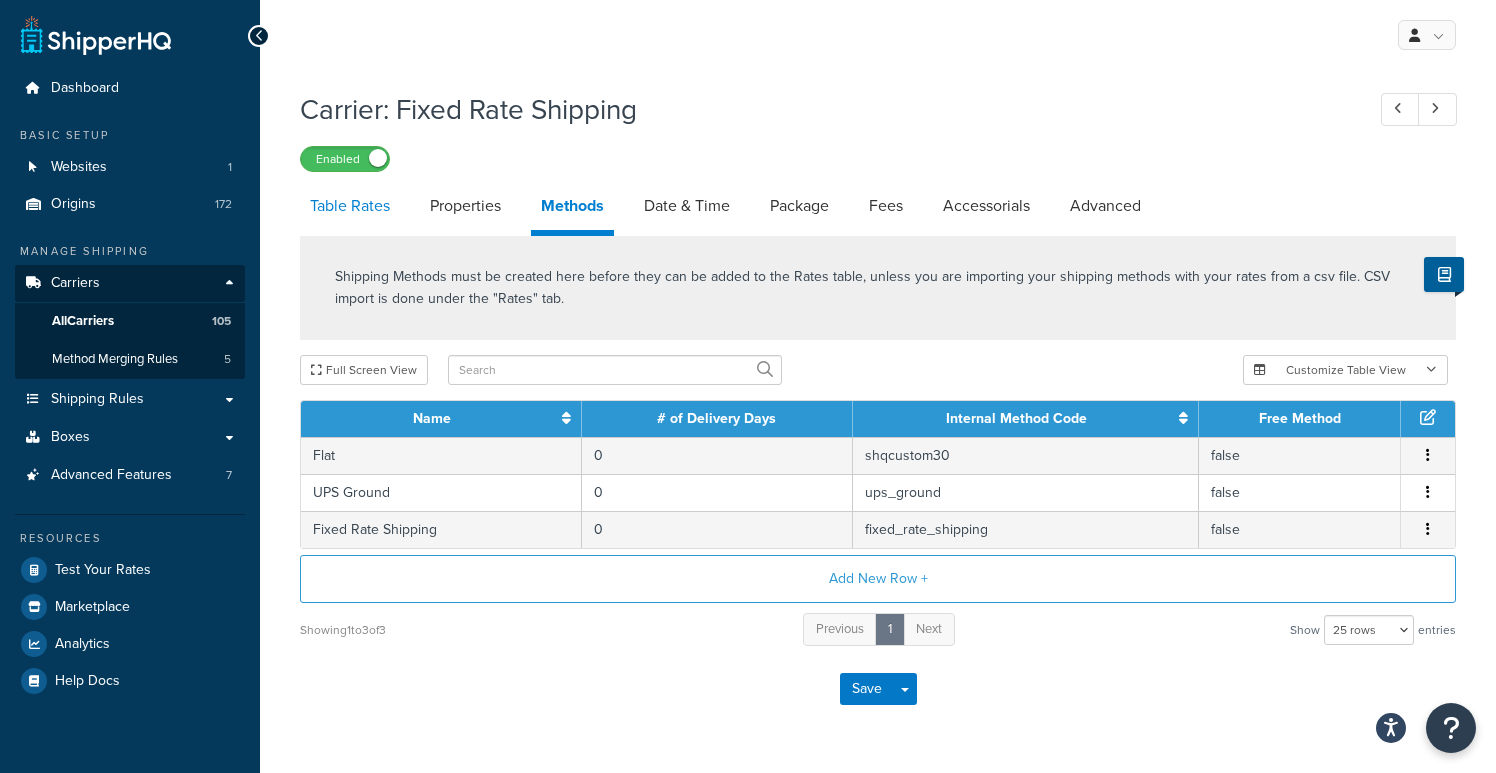 click on "Table Rates" at bounding box center (350, 206) 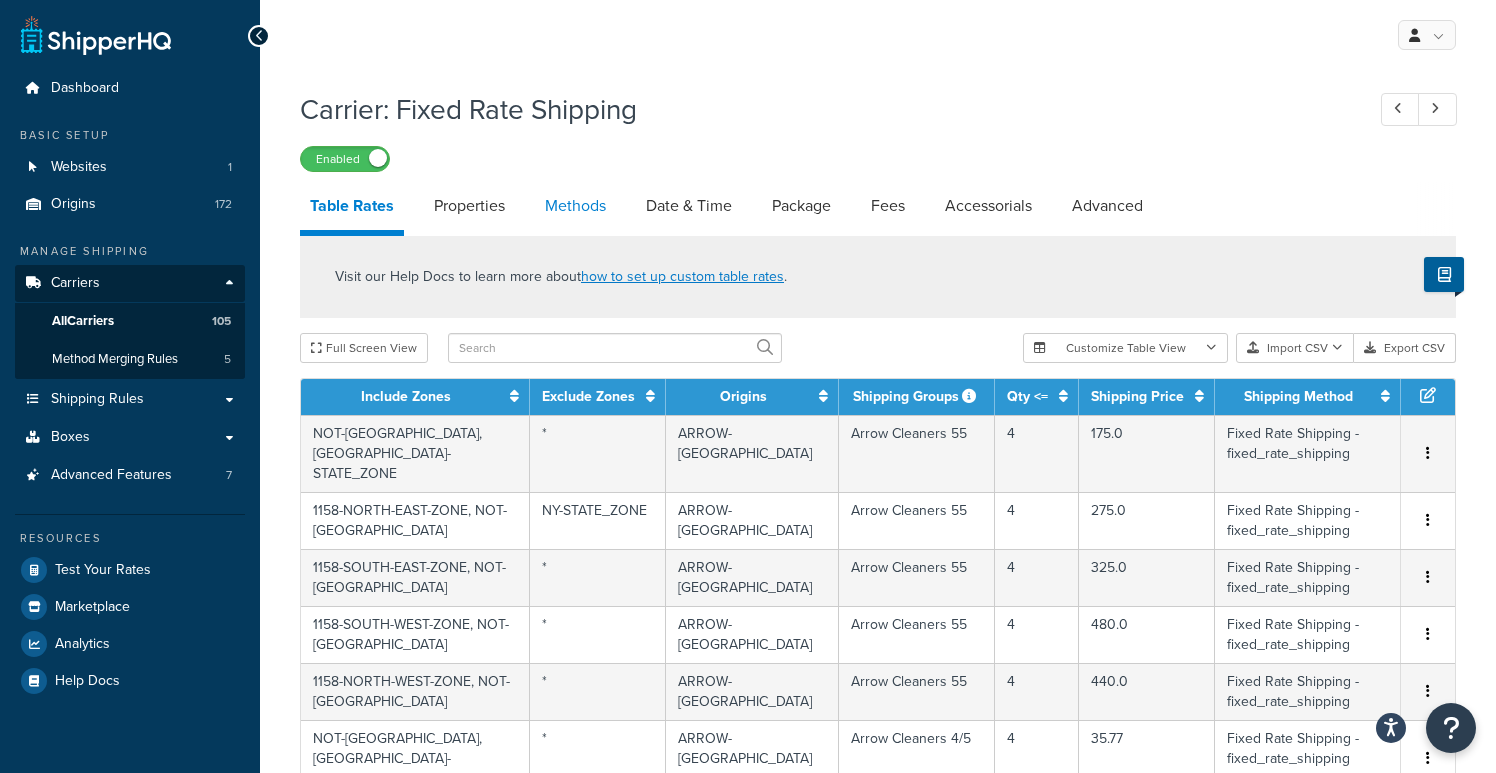 click on "Methods" at bounding box center (575, 206) 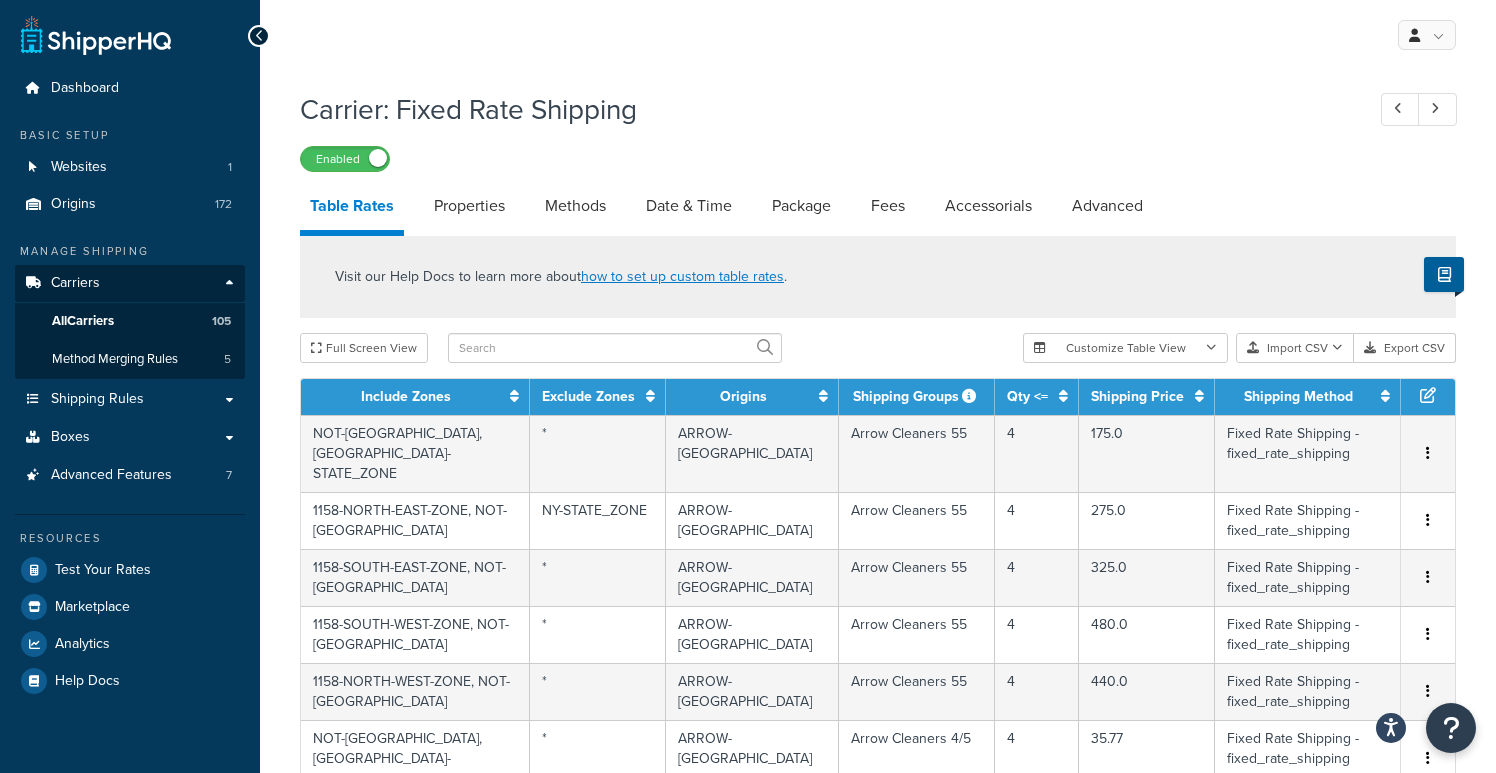 select on "25" 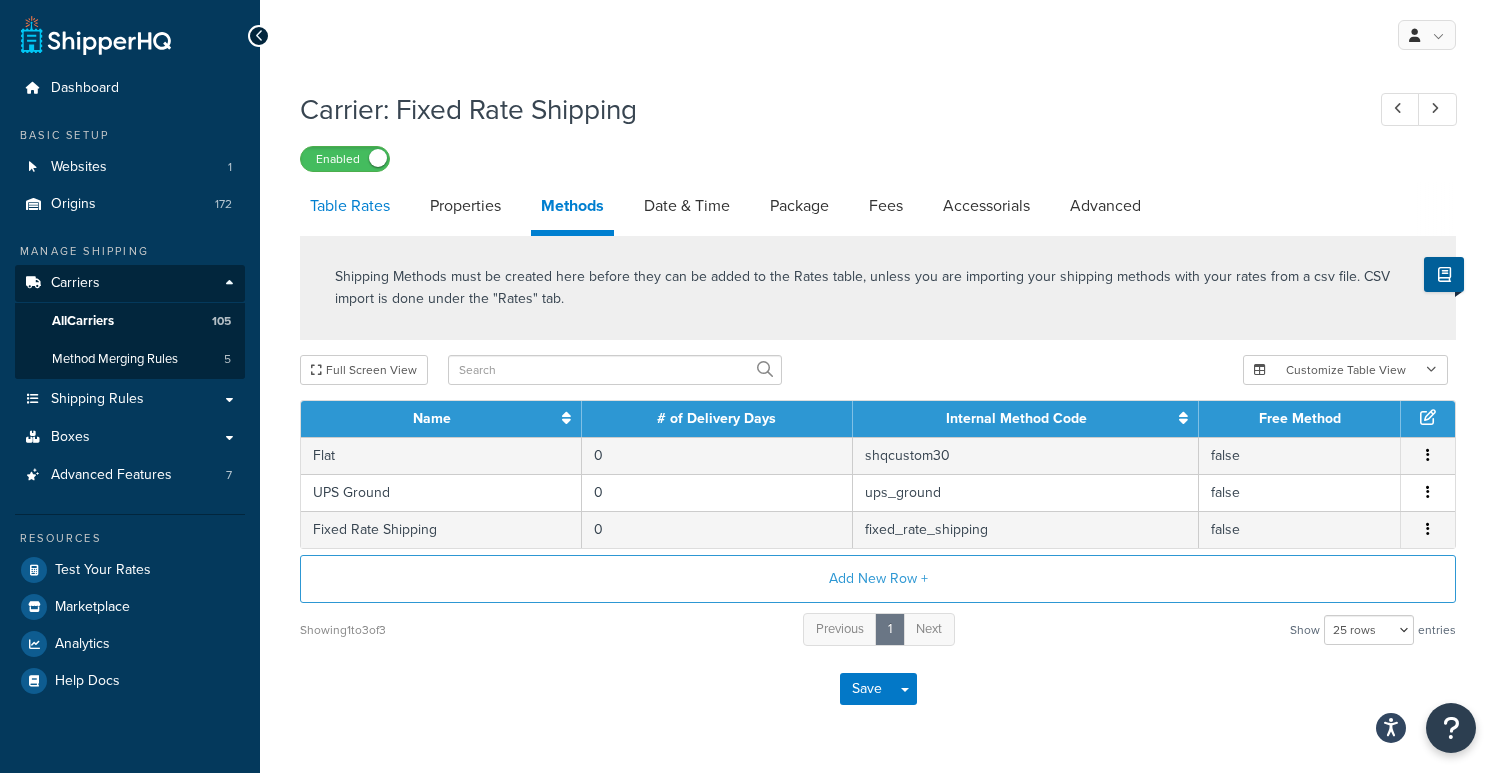 click on "Table Rates" at bounding box center [350, 206] 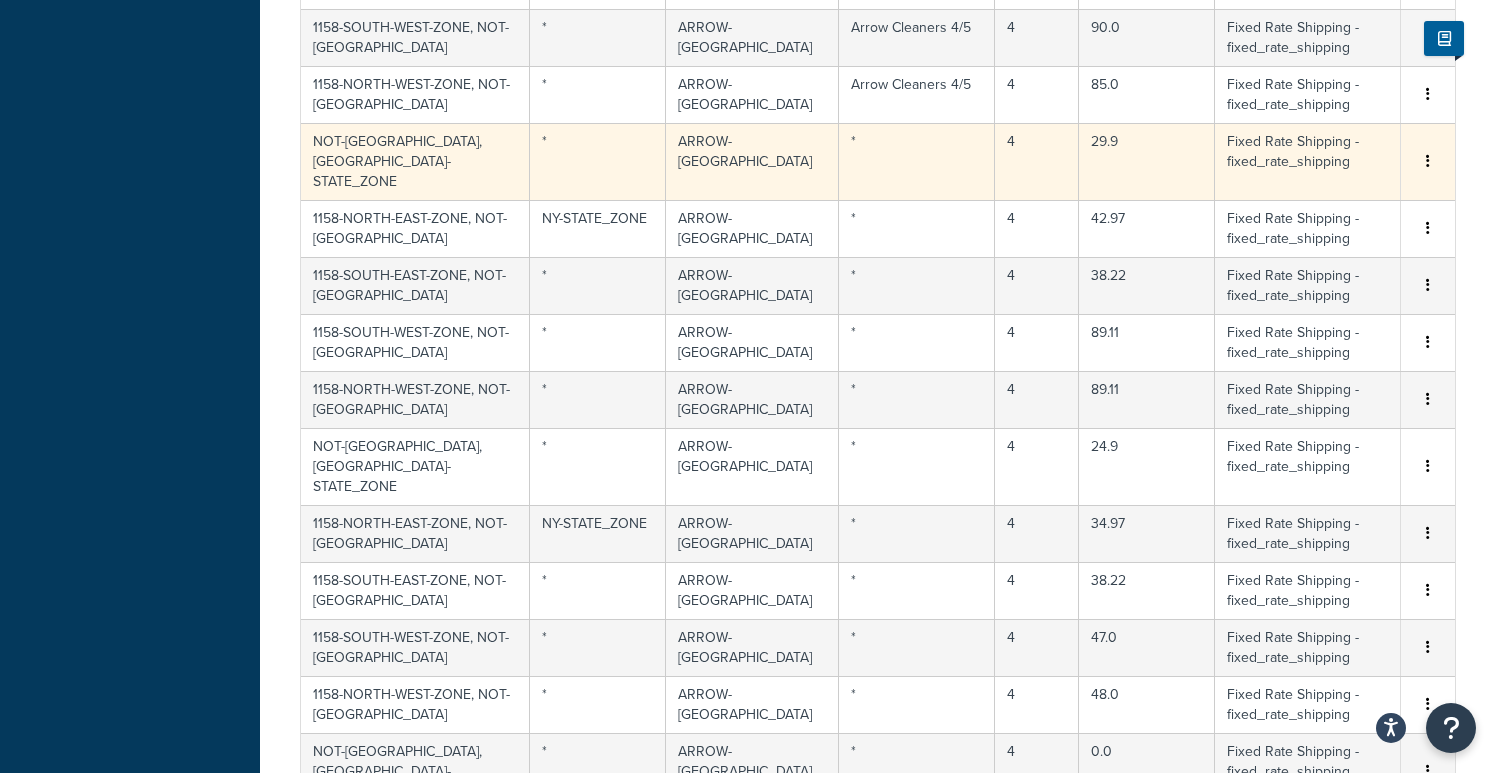scroll, scrollTop: 906, scrollLeft: 0, axis: vertical 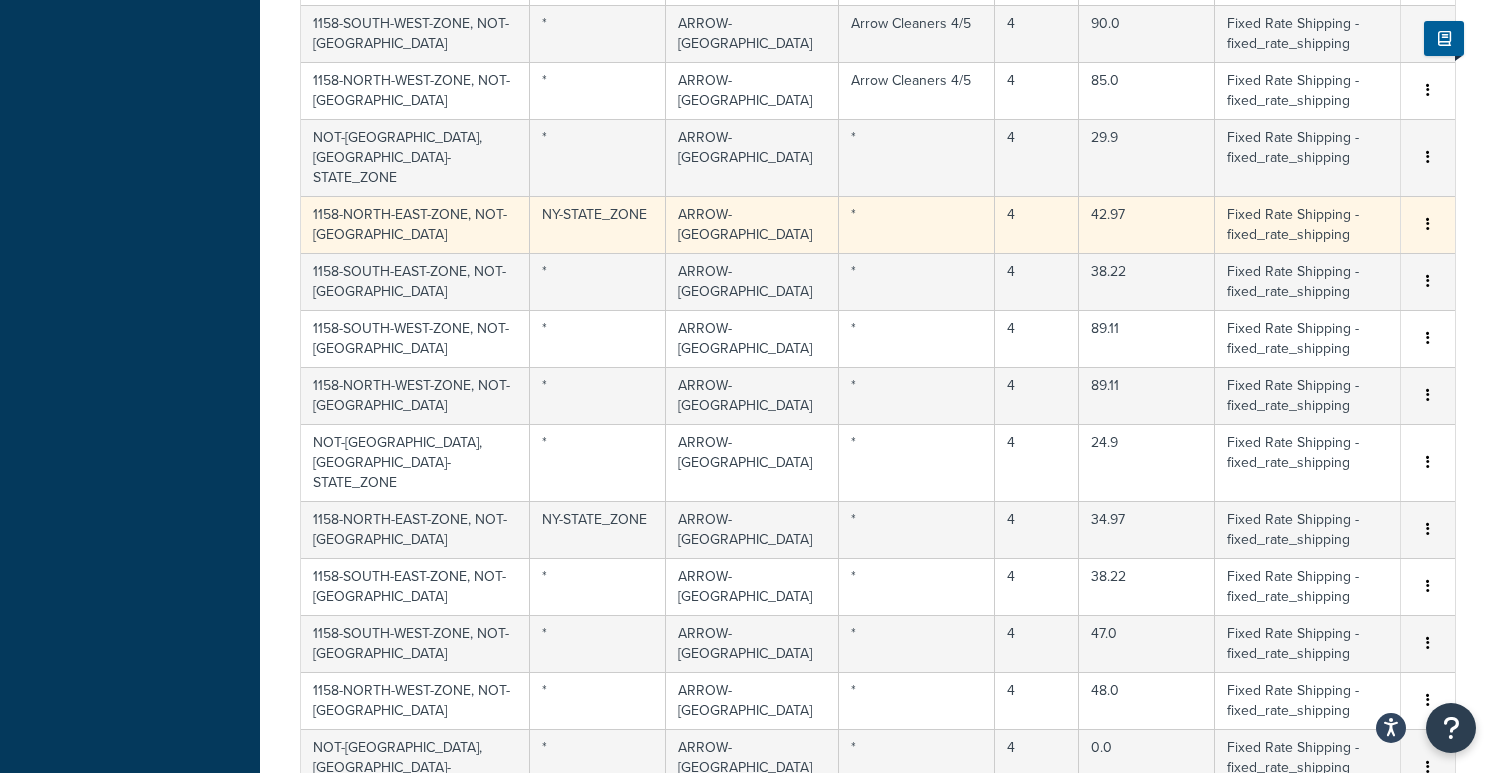 click on "*" at bounding box center (917, 224) 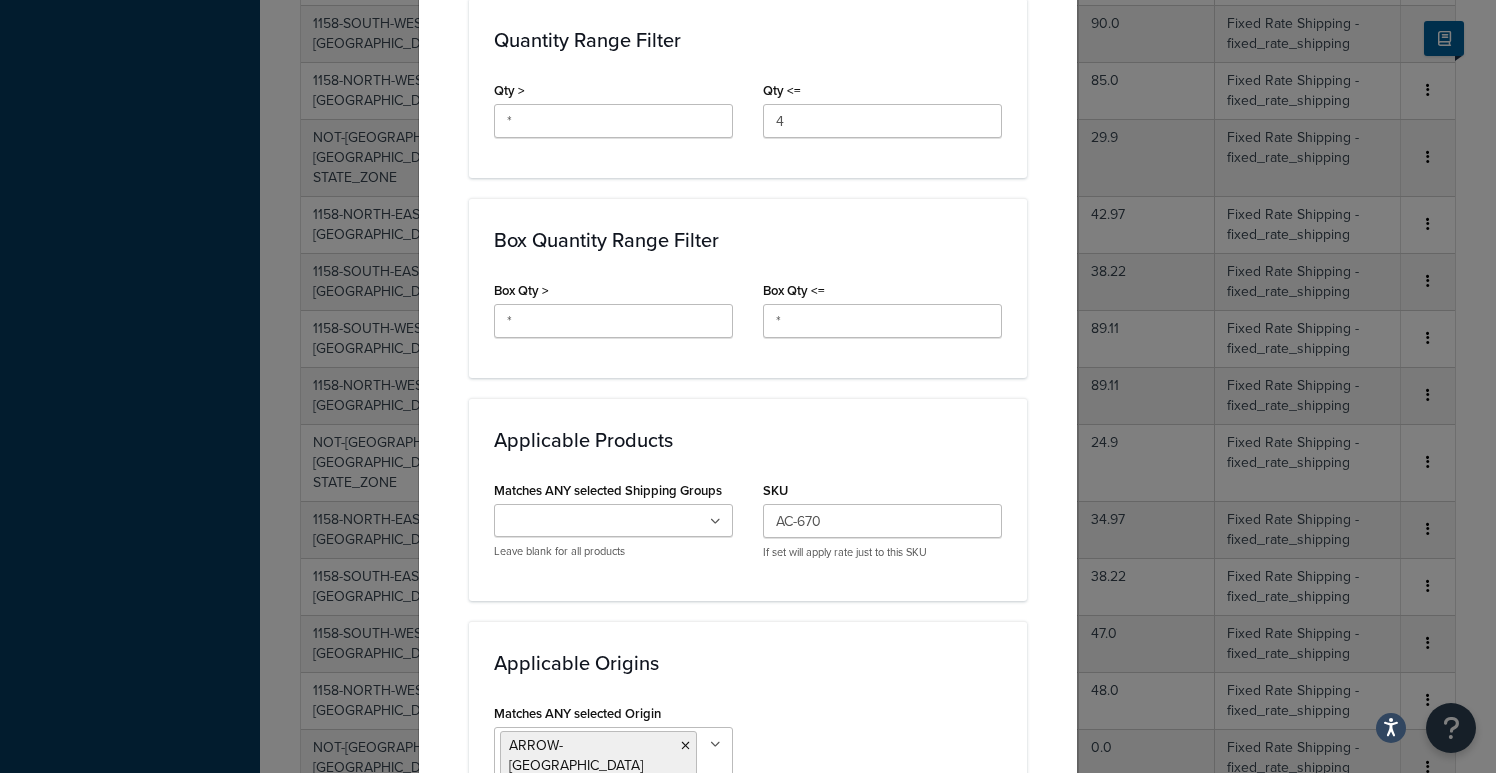 scroll, scrollTop: 1068, scrollLeft: 0, axis: vertical 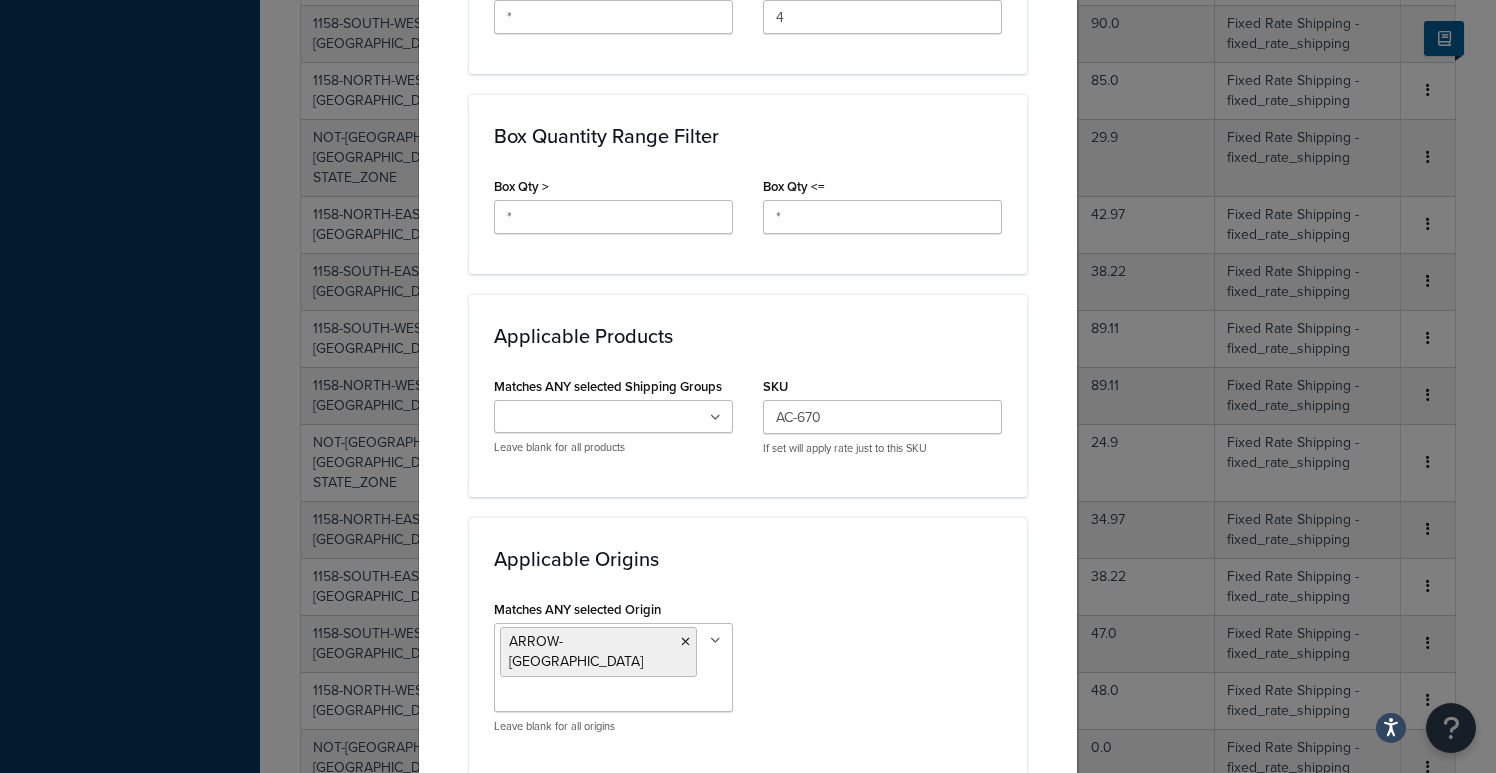 click on "Update Table Rate Applicable Zones See examples and learn more about  how include and exclude zones work. Include Zones   NOT-CA   1158-NORTH-EAST-ZONE   US 48 US APO US WESTCOAST ny-upstate ny-westbury ny-bronx nj-toms-river ny-long-island Topaz-Pallet-US48_Zone pa-pennsylvania mi-allenton-48002_zone wi-adell-53001_zone il-coal-city-60416_zone il-chicago-60607_zone pa-pittsburgh pa-philidelphia ny-buffalo ny-zone-3 ny-zone-2 ny-zone-1 ny-nyc ny-long-island-2 Hawaii Alaska NOT-TRI-STATE-ZONE NOT-FOR-SALE Houston-TX 1158-NORTH-WEST-ZONE 1158-SOUTH-EAST-ZONE 1158-SOUTH-WEST-ZONE WV_ZONE WASH-STATE OH_ZONE WISCONSIN_ZONE JustRite IL to IL Zone Military_Installations UT_MIDWEST_ZONE NY-STATE_ZONE Minnesota-Down-South_Zone Texas_Zone BROWN-STATES BLUE-STATES YELLOW-STATES SO-CAL_ZONE1 GREEN-STATES GREAT-LAKES OUTWEST CA AC-970-15901 PA-IL VIP-NOT-CA-GROUP Limited_Zone West of Nebraska US POBox Defines which zone(s) this rate applies to Exclude Zones   NY-STATE_ZONE   US 48 US APO US WESTCOAST ny-upstate ny-bronx" 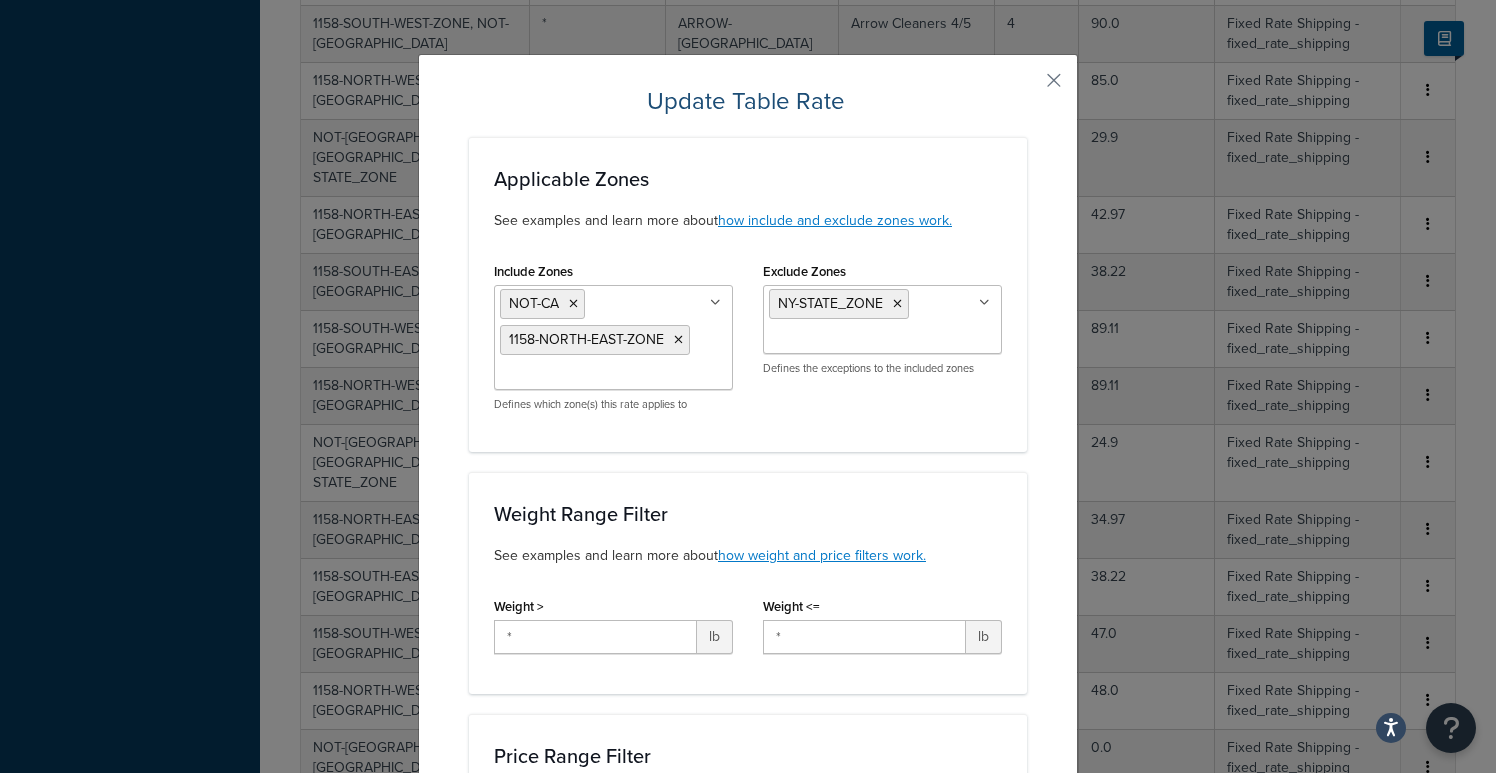 scroll, scrollTop: 0, scrollLeft: 0, axis: both 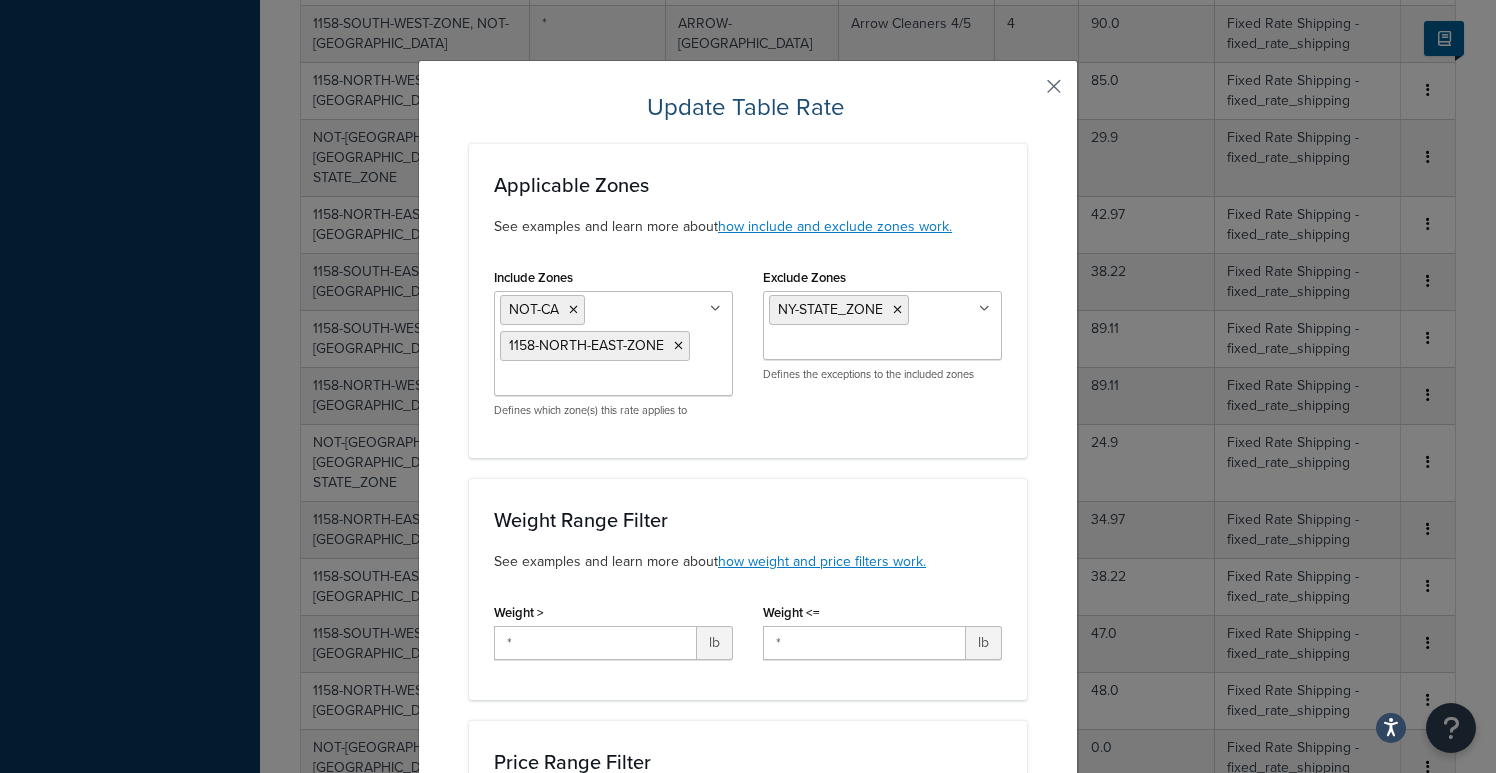 click at bounding box center (1024, 93) 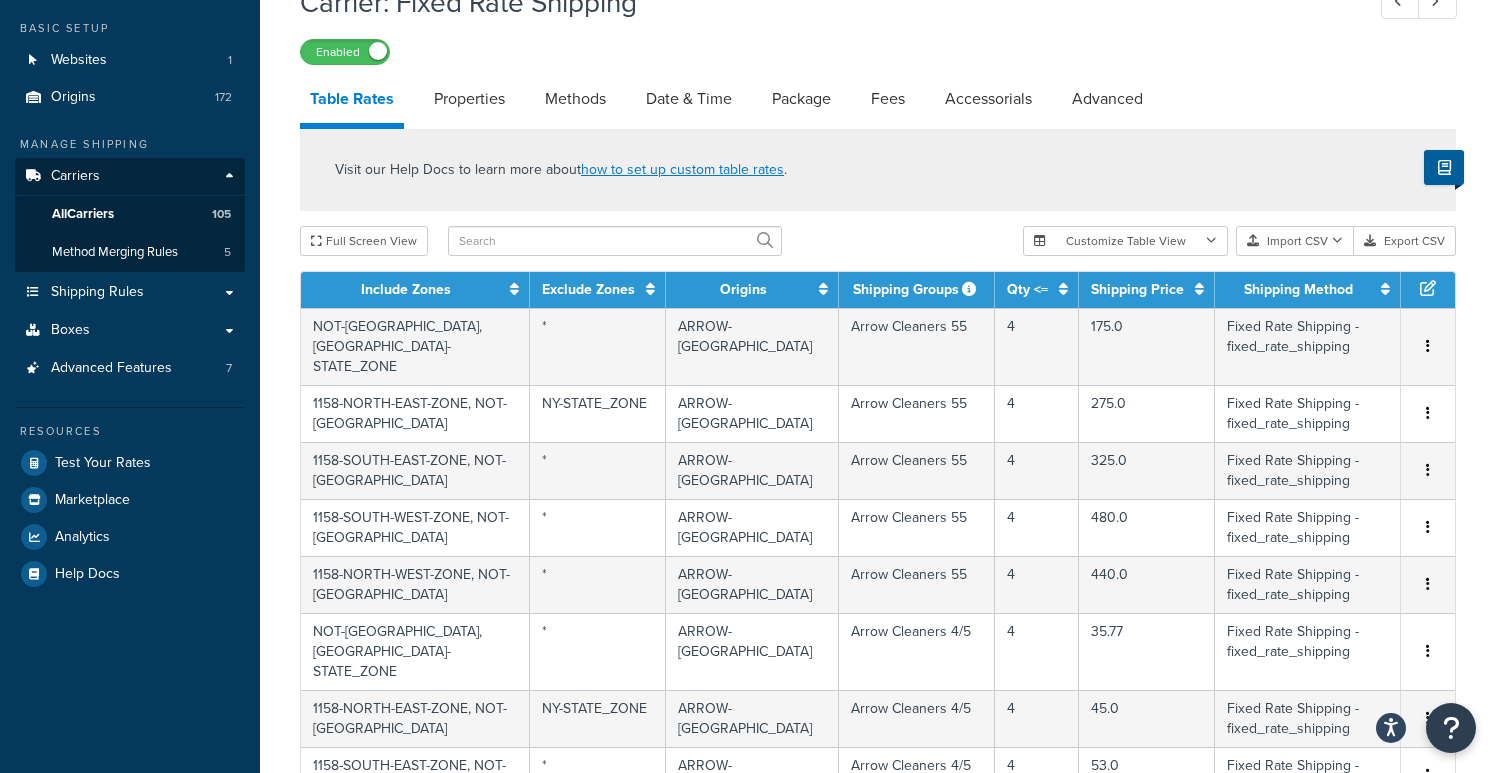 scroll, scrollTop: 66, scrollLeft: 0, axis: vertical 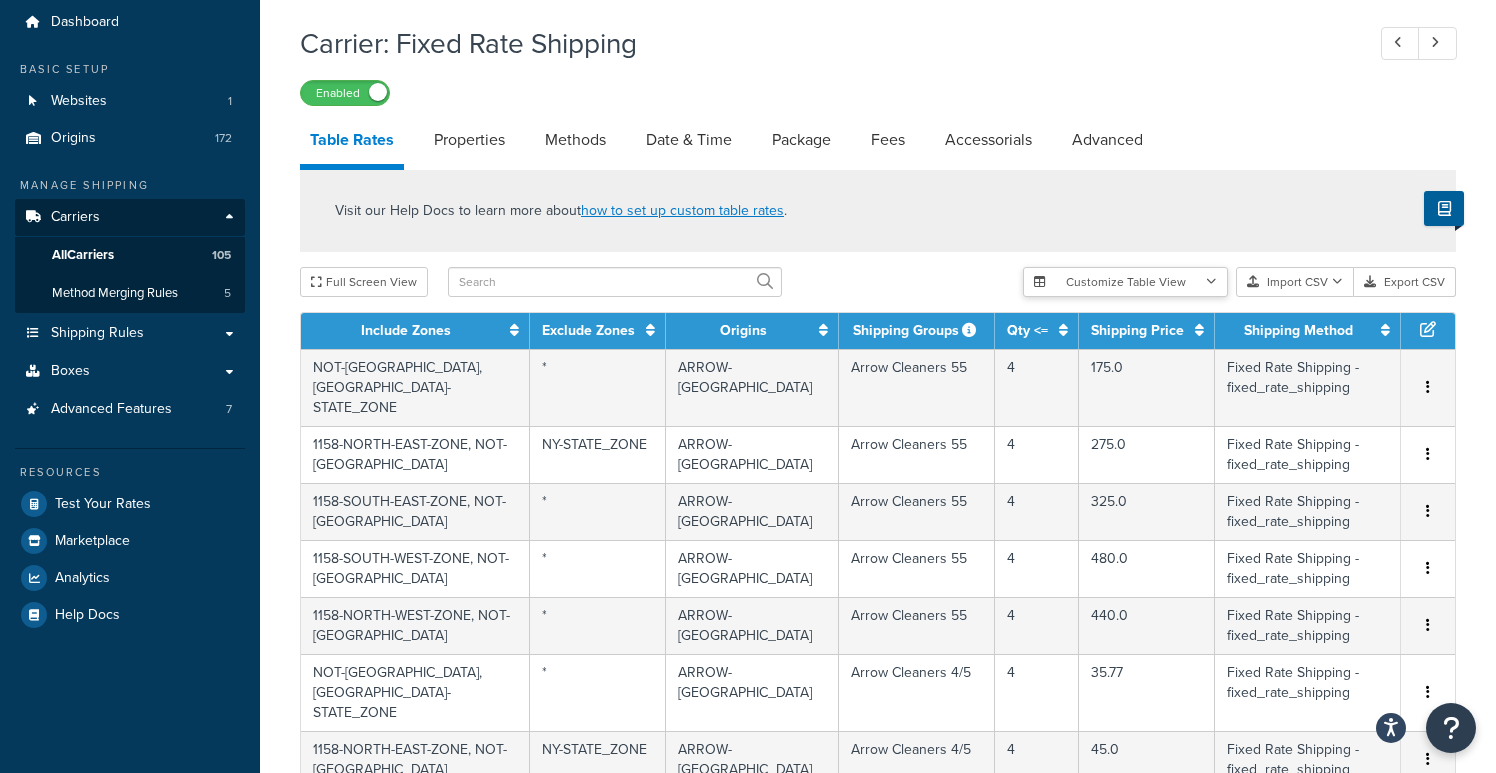 click on "Customize Table View" at bounding box center [1125, 282] 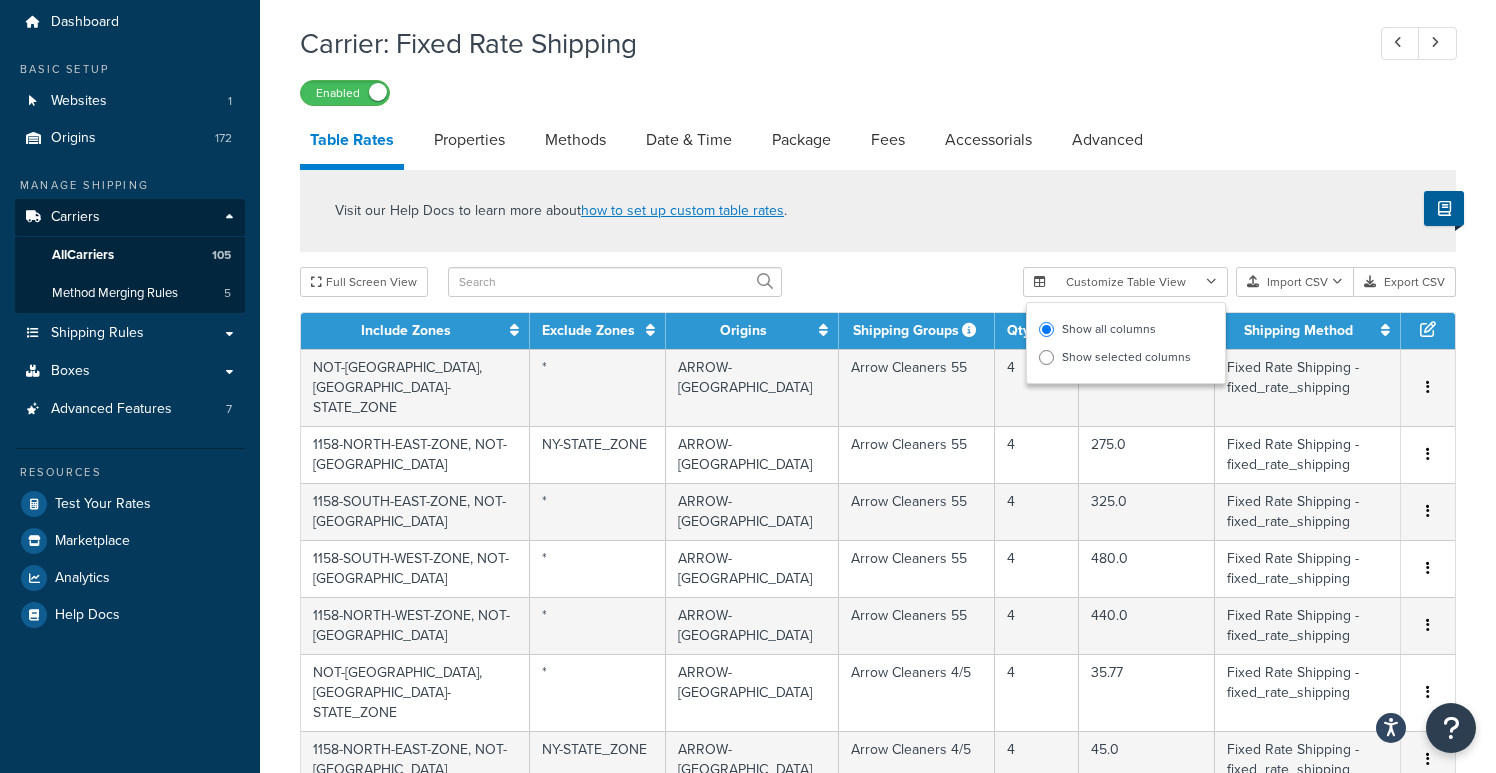 click on "Visit our Help Docs to learn more about  how to set up custom table rates ." 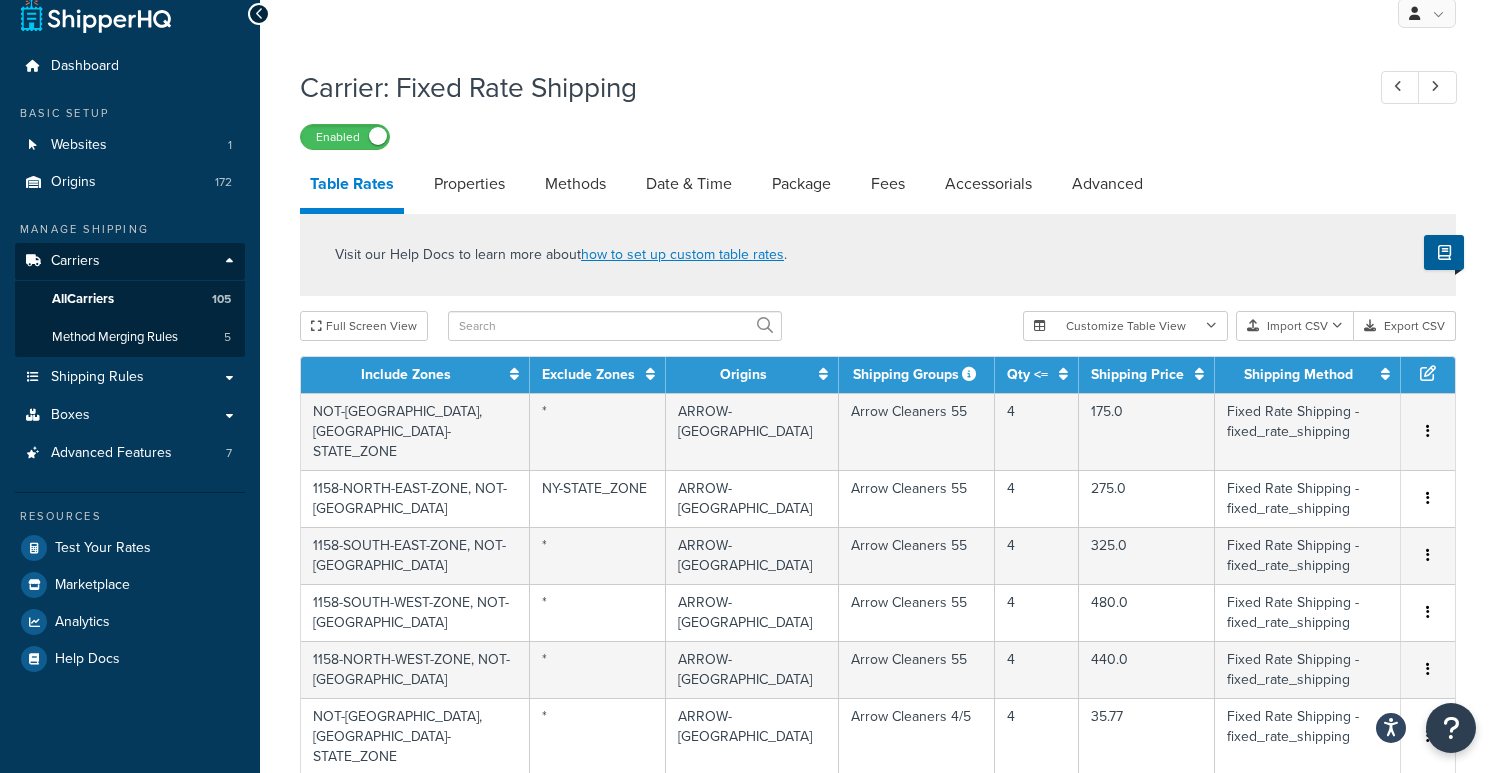 scroll, scrollTop: 0, scrollLeft: 0, axis: both 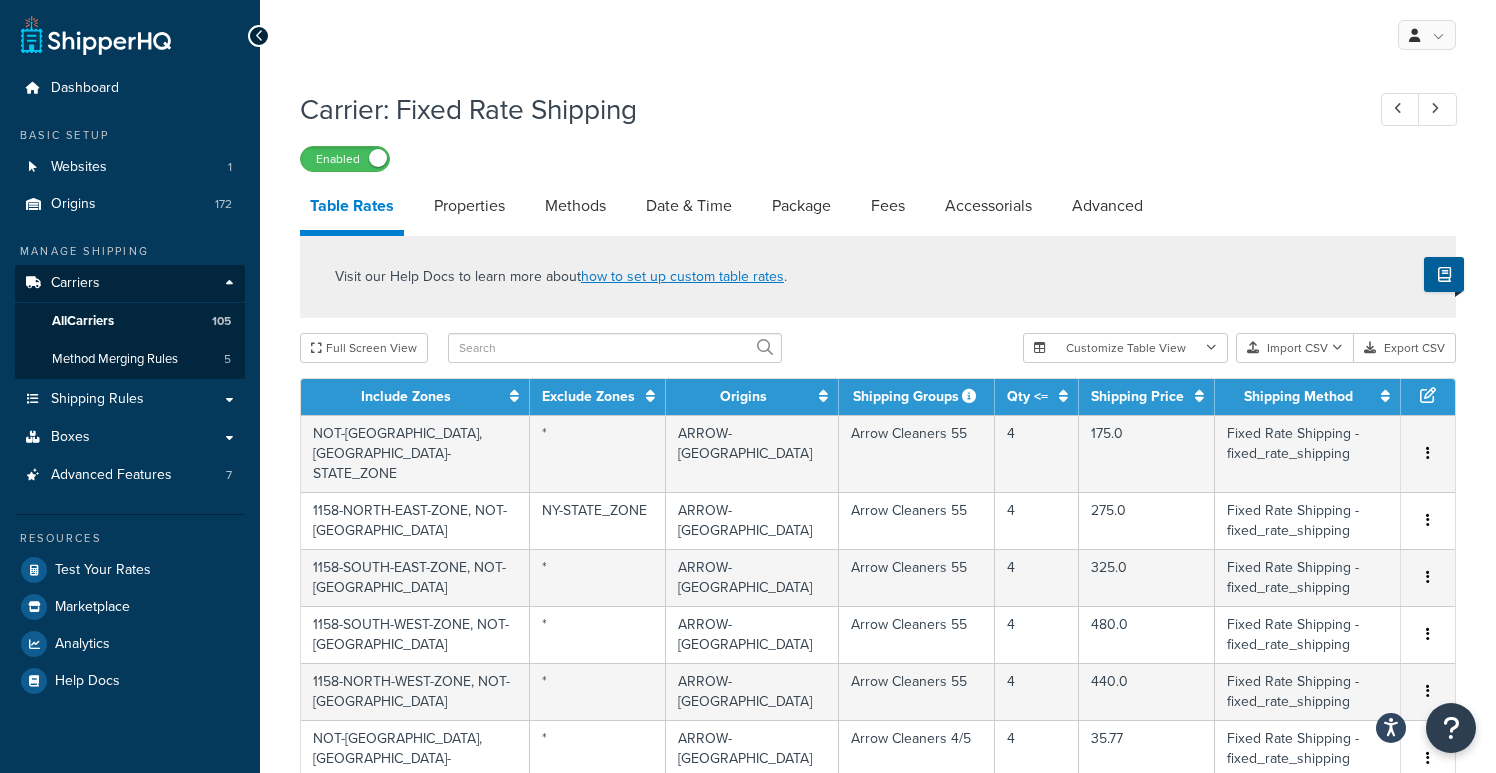 click on "My Profile   Billing   Global Settings   Contact Us   Logout" at bounding box center [878, 35] 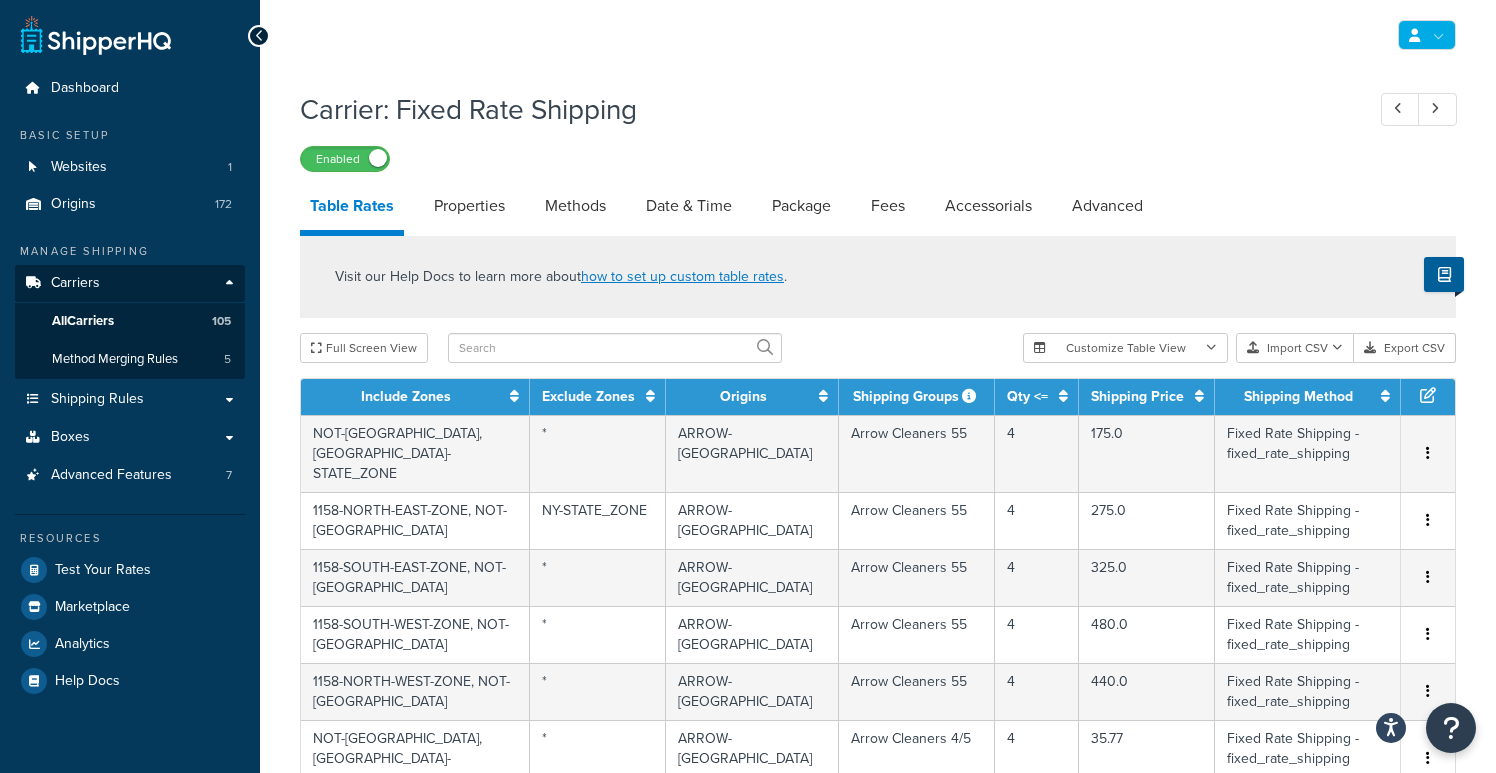click at bounding box center (1427, 35) 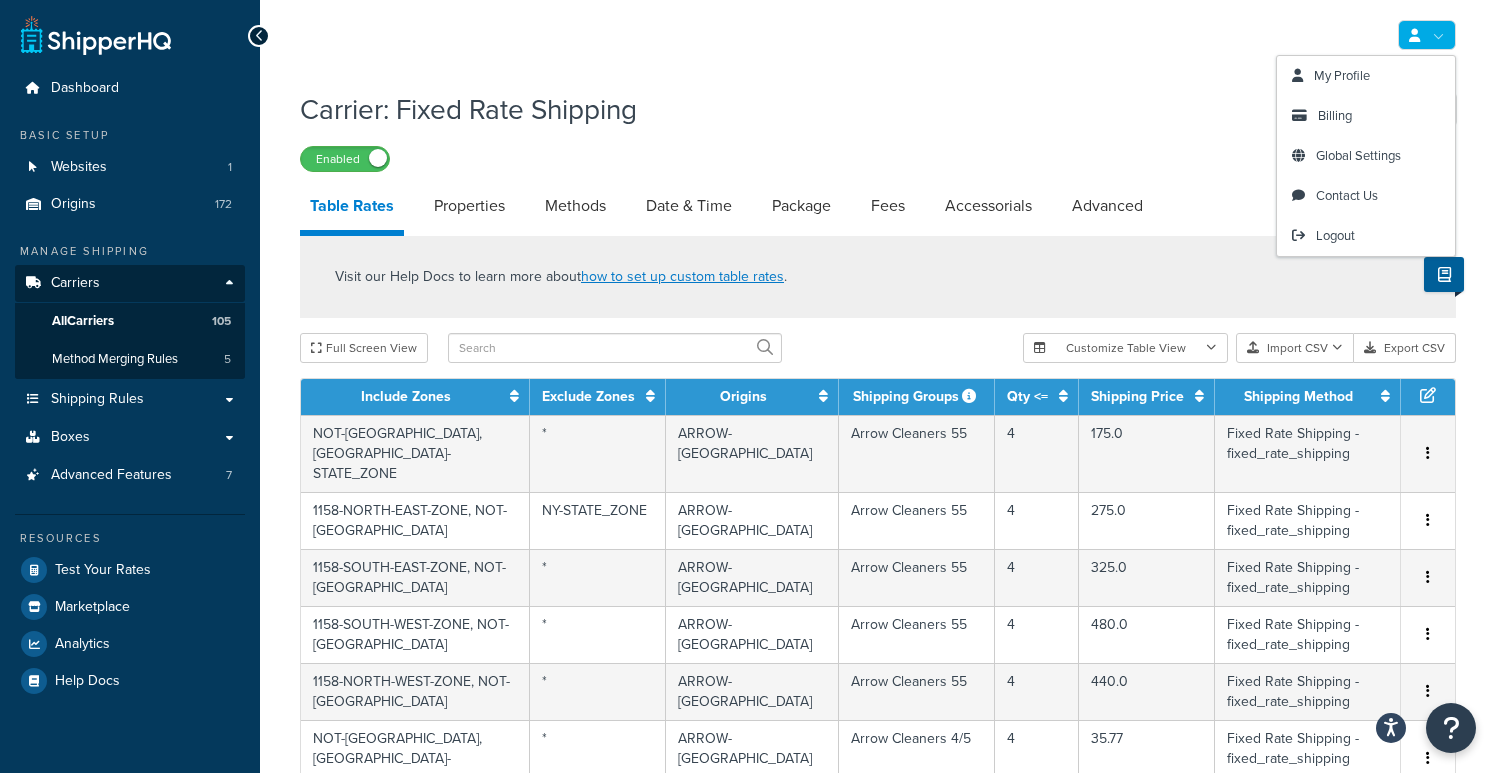 click on "Carrier: Fixed Rate Shipping" at bounding box center [822, 109] 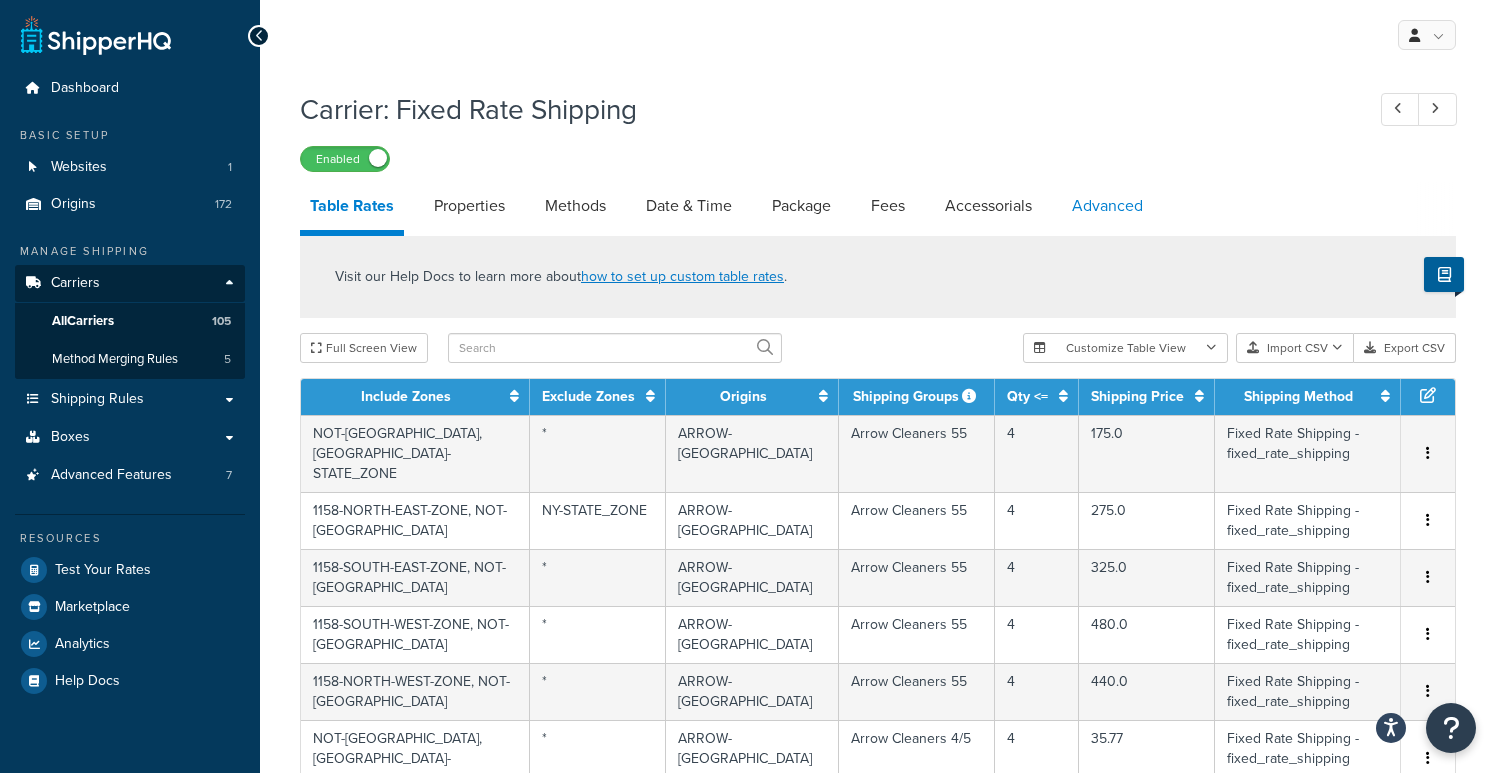 click on "Advanced" at bounding box center [1107, 206] 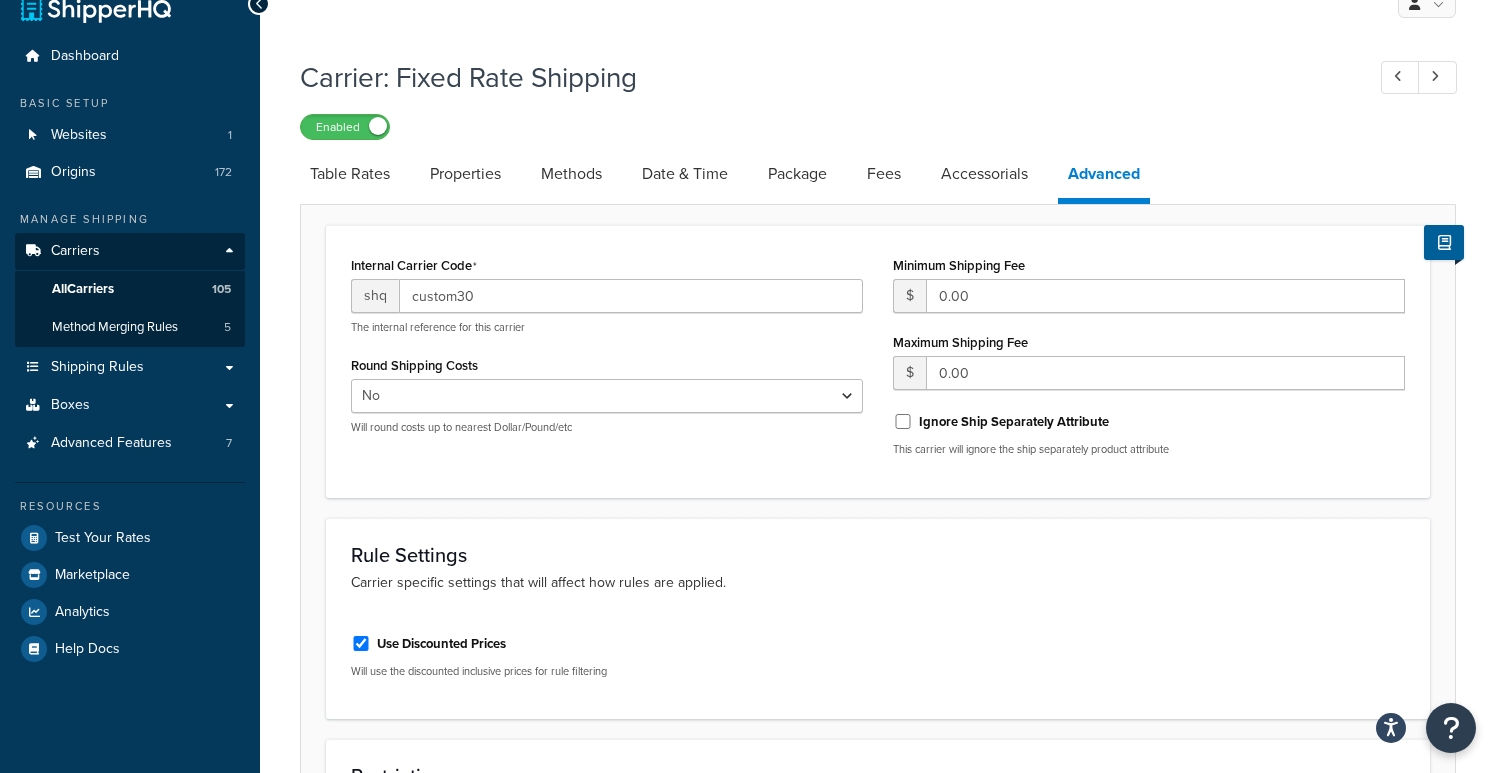scroll, scrollTop: 0, scrollLeft: 0, axis: both 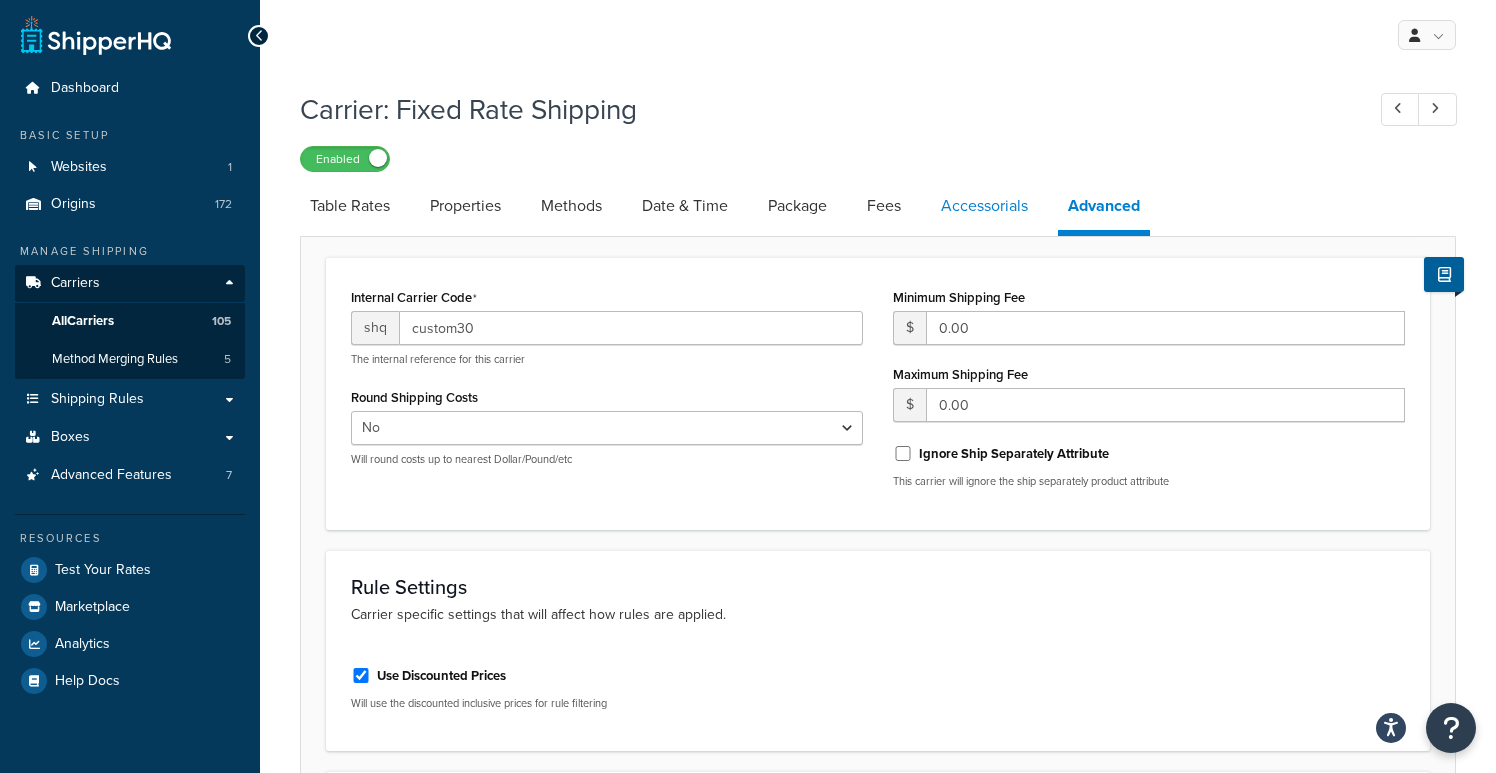 click on "Accessorials" at bounding box center [984, 206] 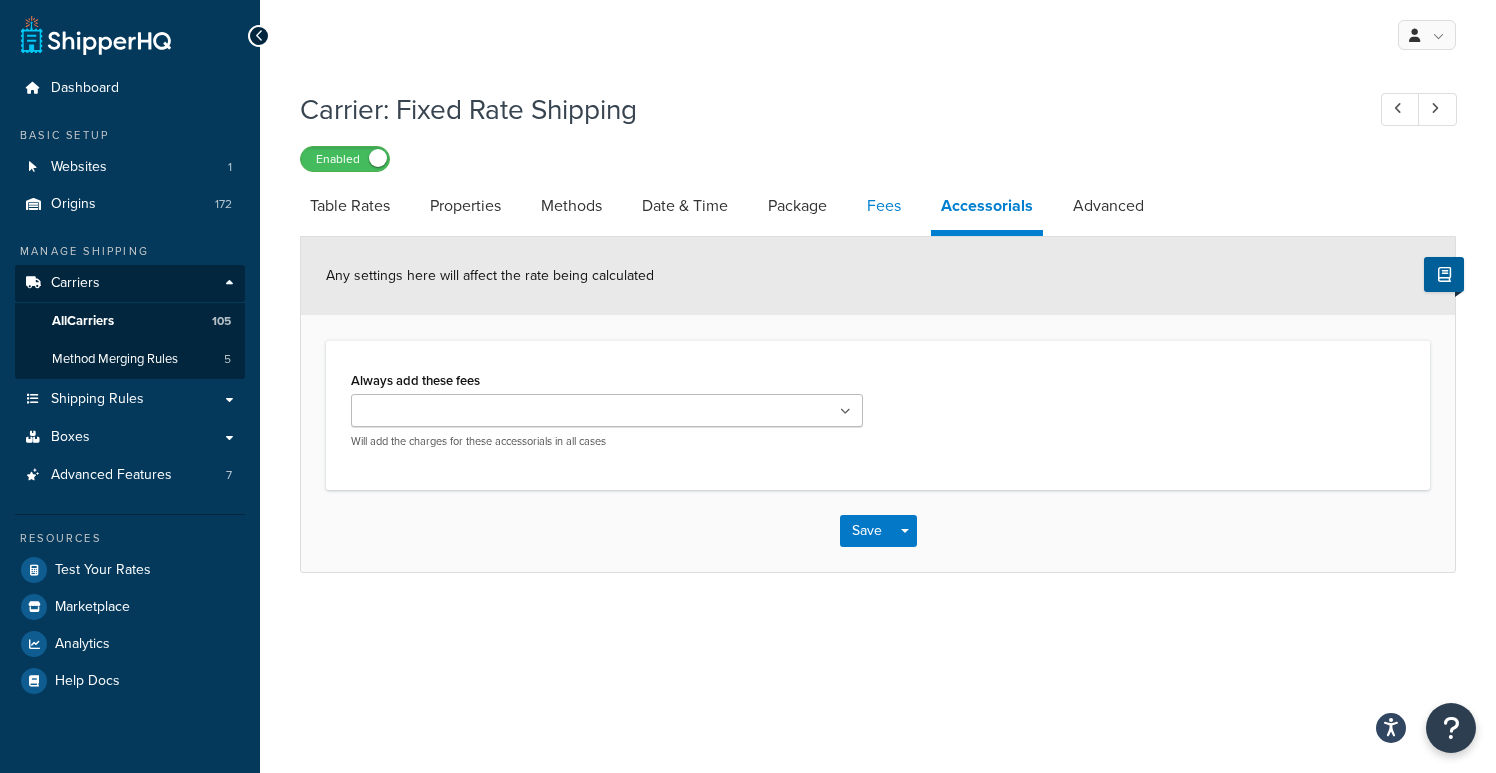 click on "Fees" at bounding box center [884, 206] 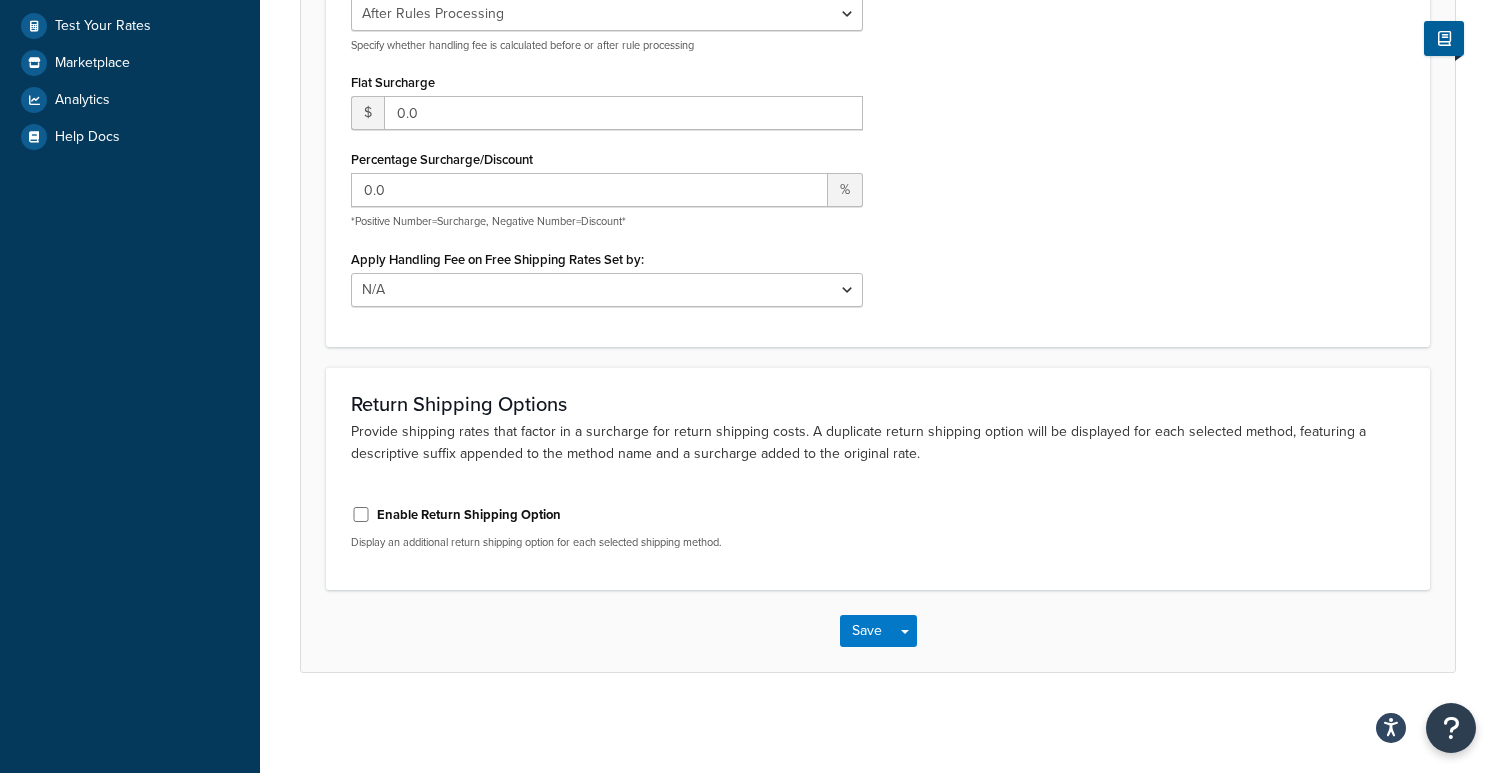 scroll, scrollTop: 0, scrollLeft: 0, axis: both 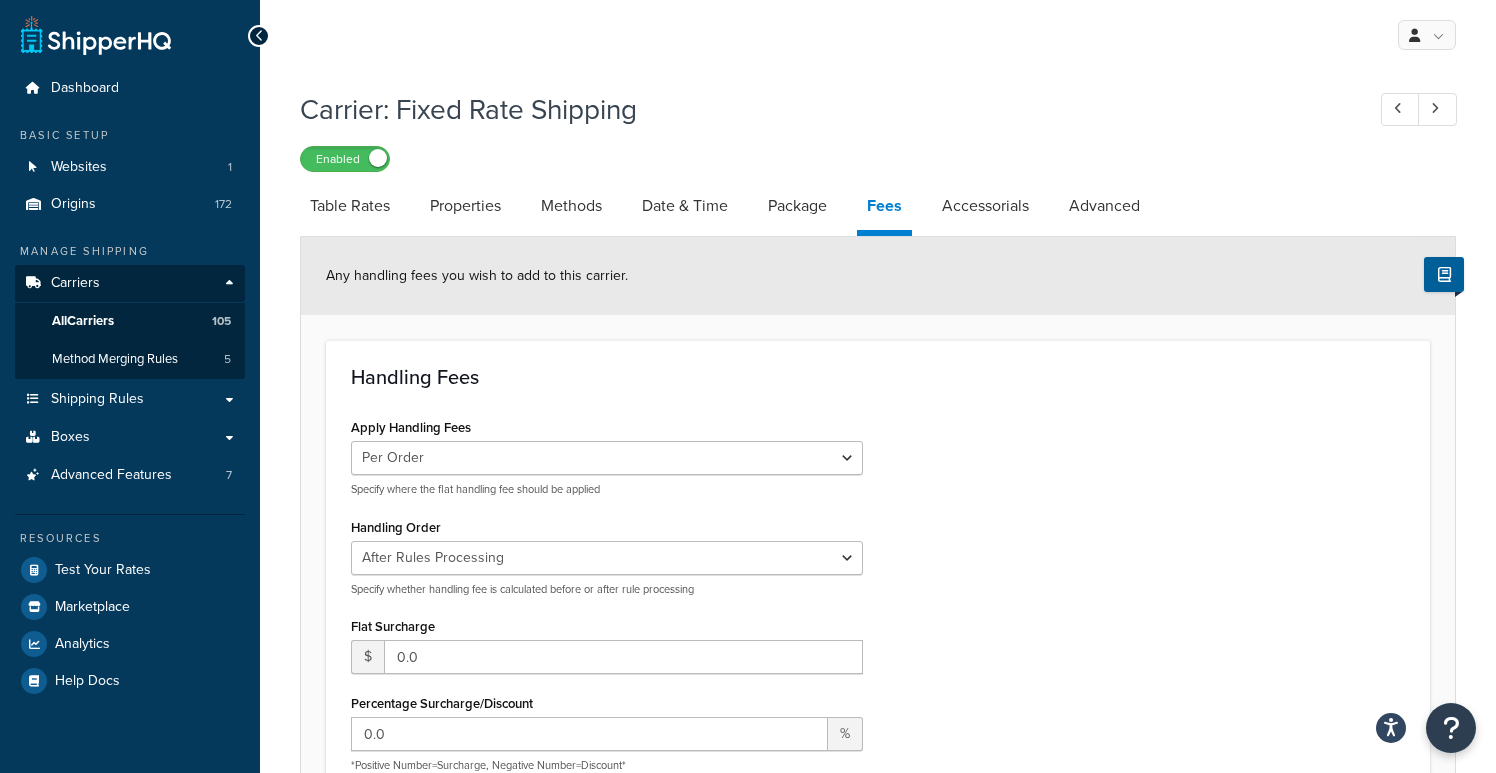 click on "Date & Time" at bounding box center (695, 206) 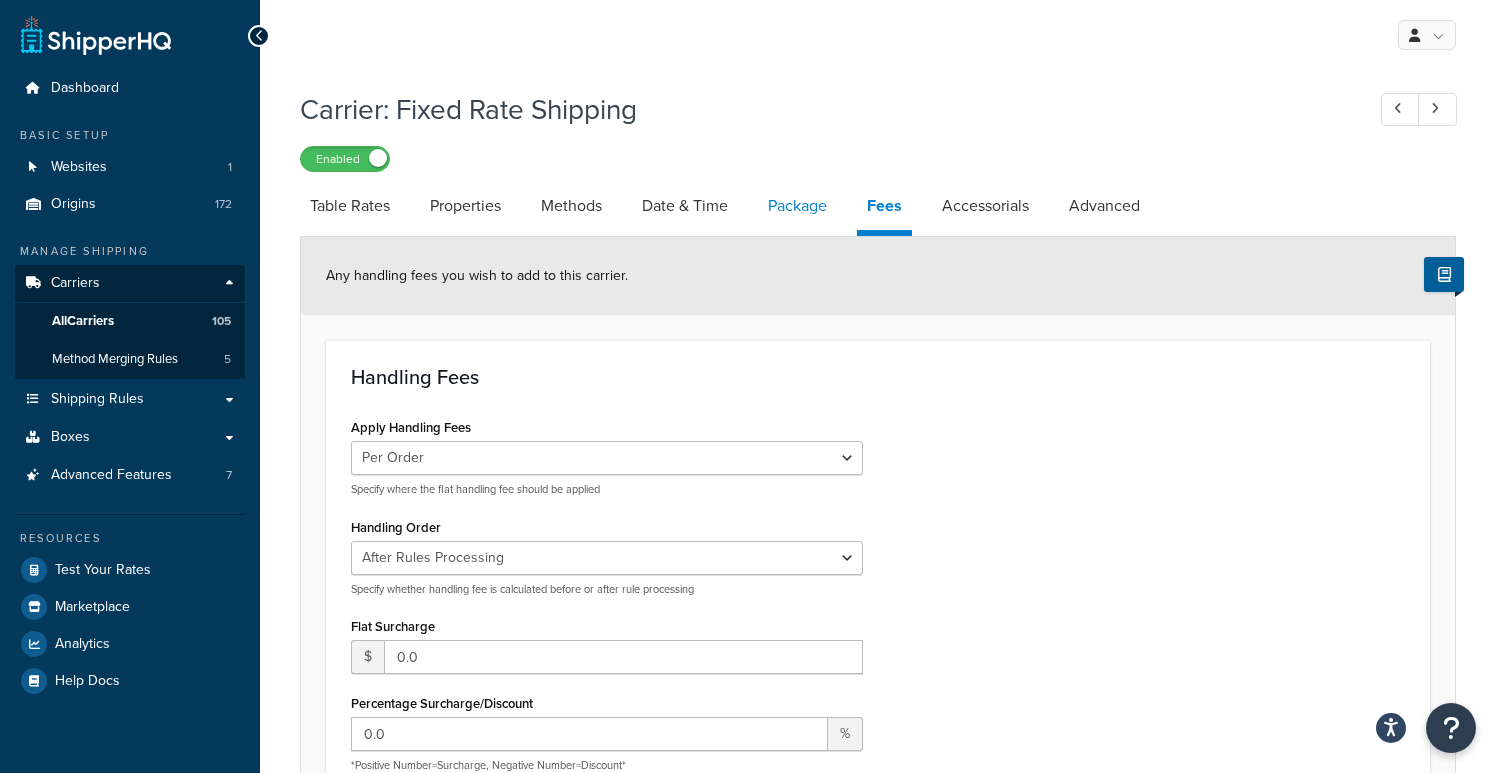 click on "Package" at bounding box center [797, 206] 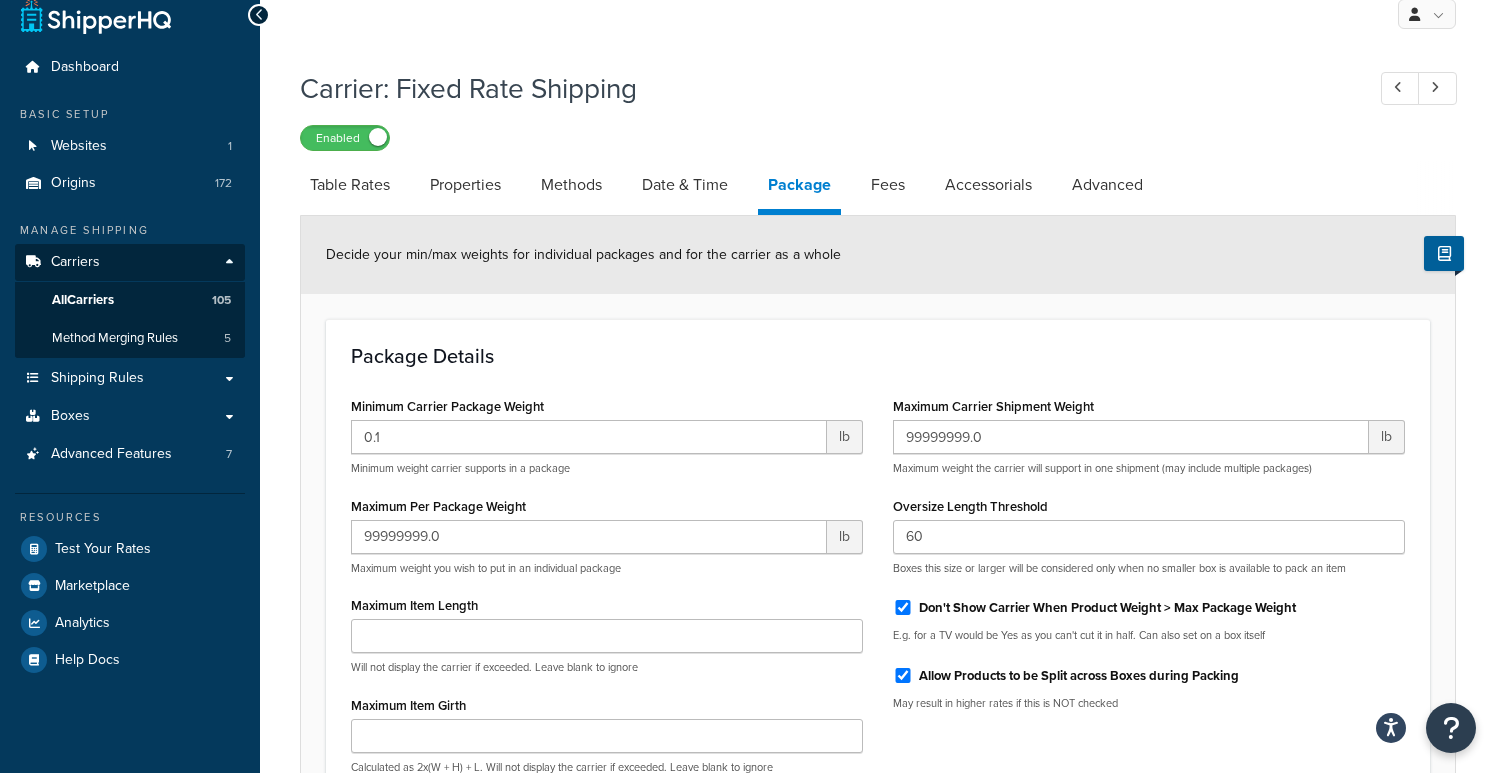 scroll, scrollTop: 0, scrollLeft: 0, axis: both 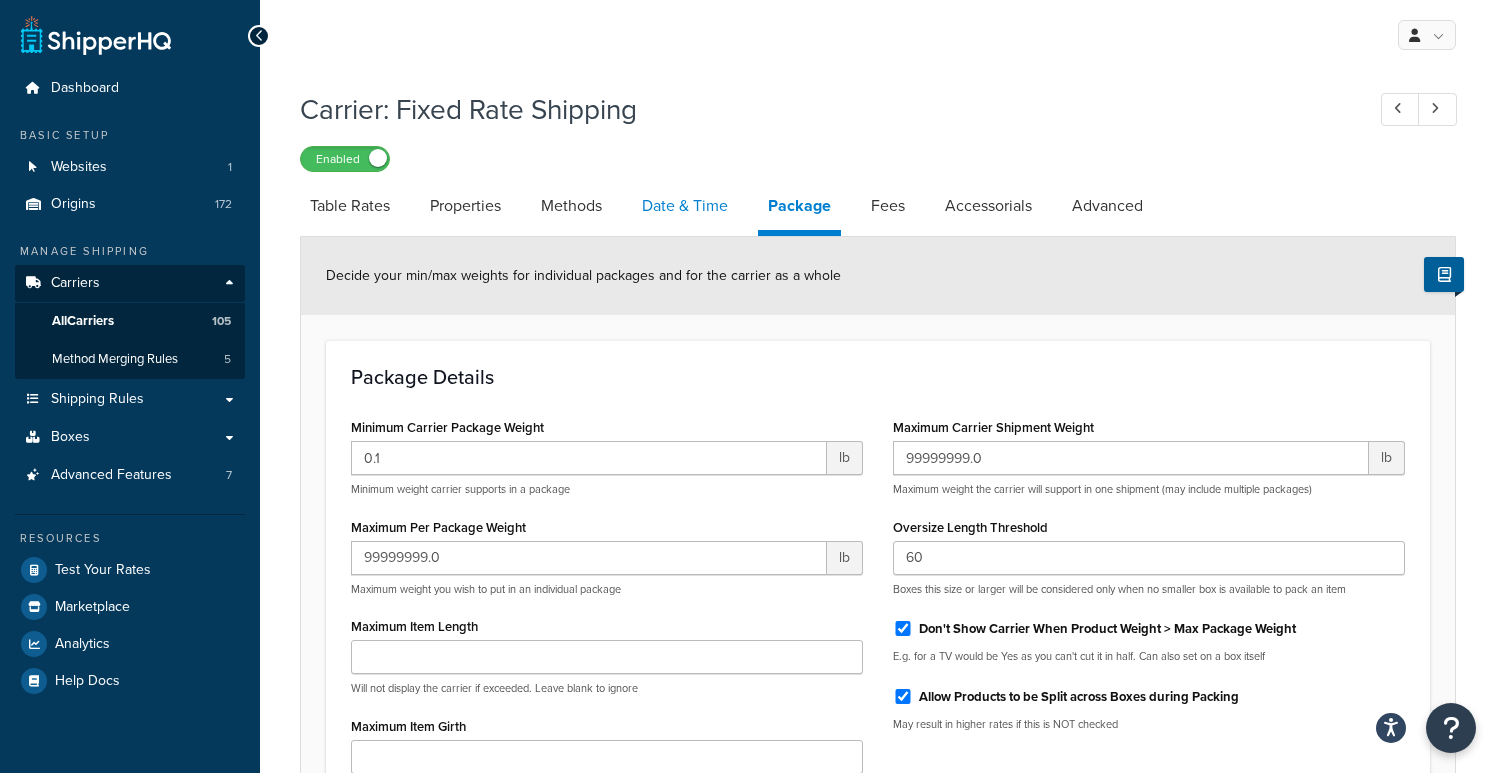 click on "Date & Time" at bounding box center (685, 206) 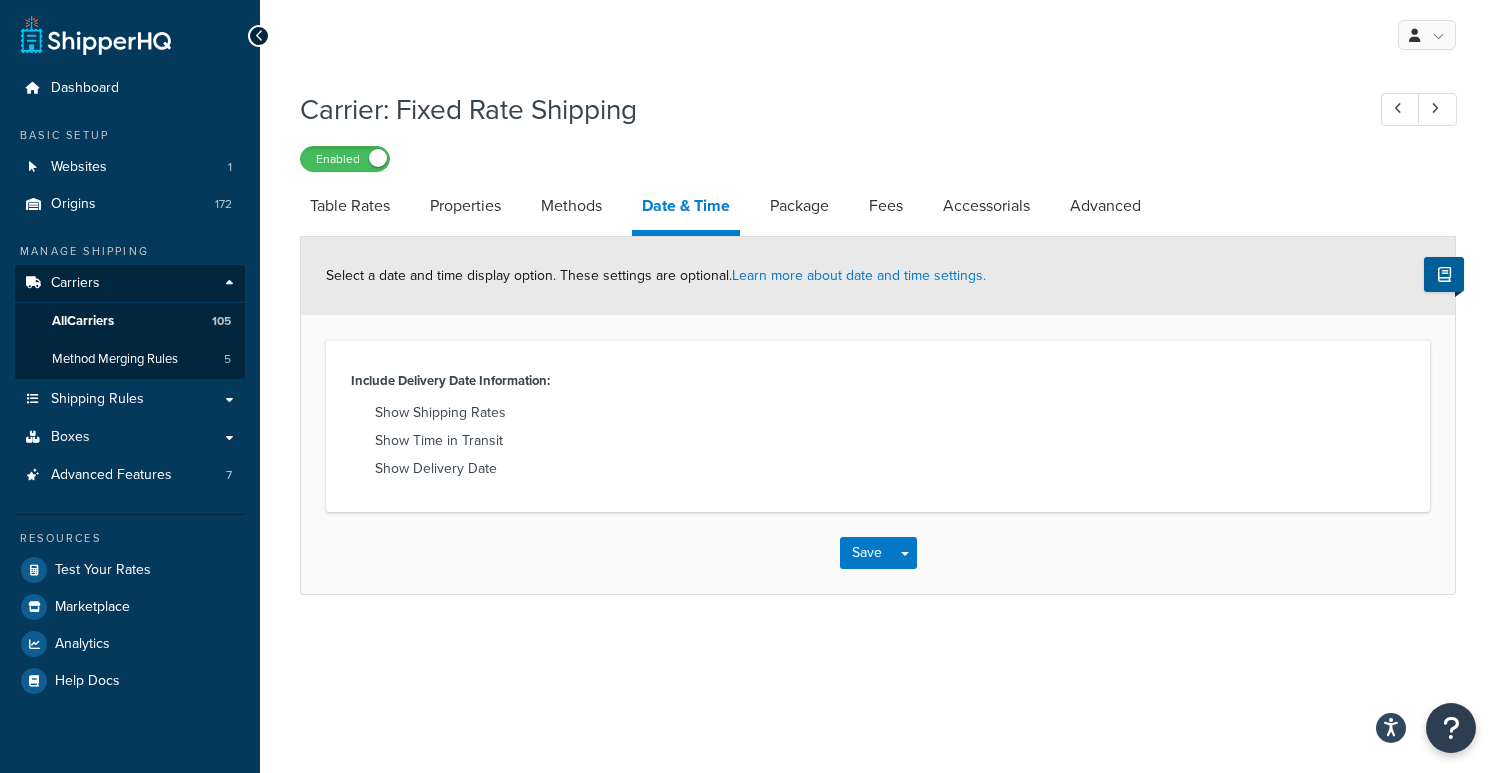 click on "Properties" at bounding box center [475, 206] 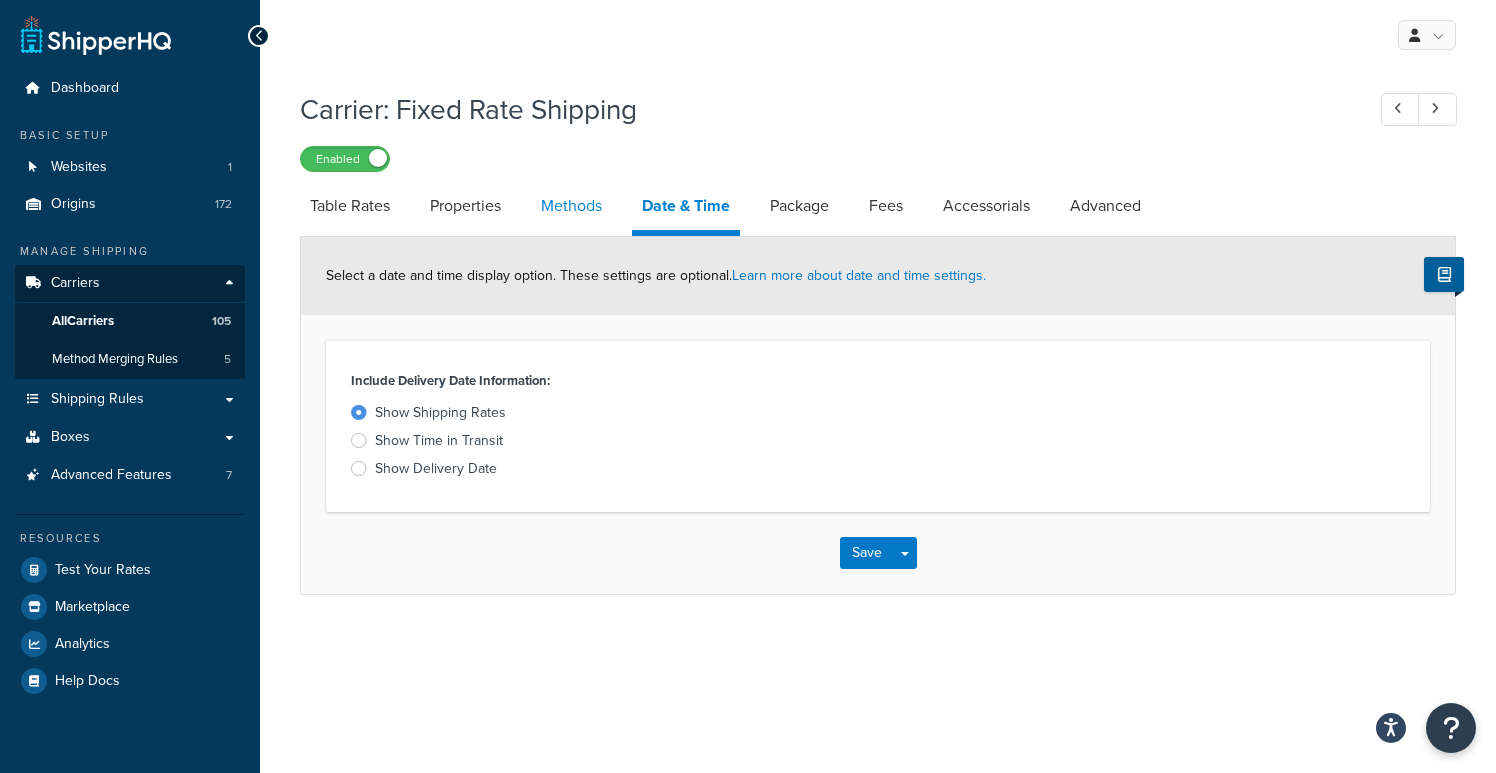 click on "Methods" at bounding box center [571, 206] 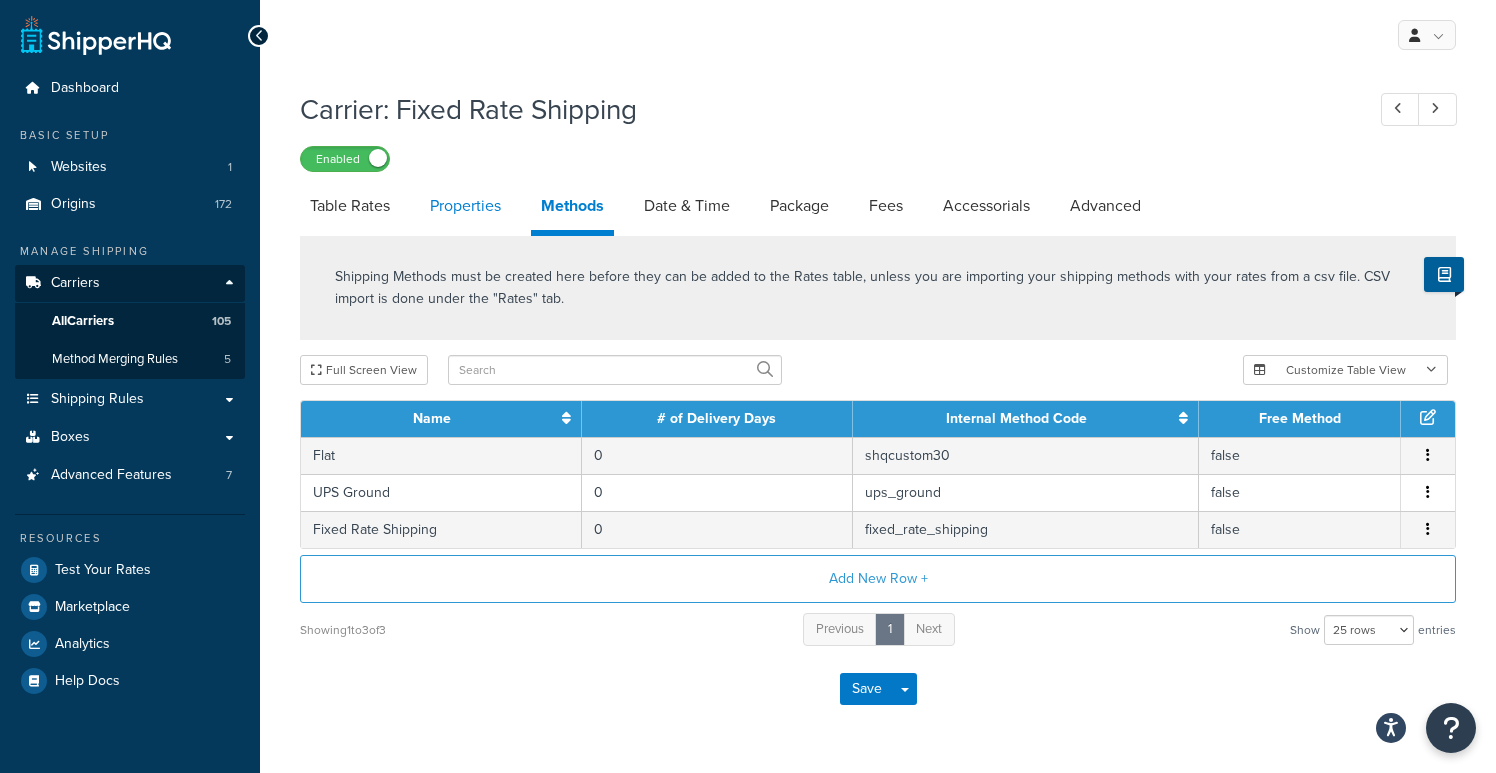 click on "Properties" at bounding box center (465, 206) 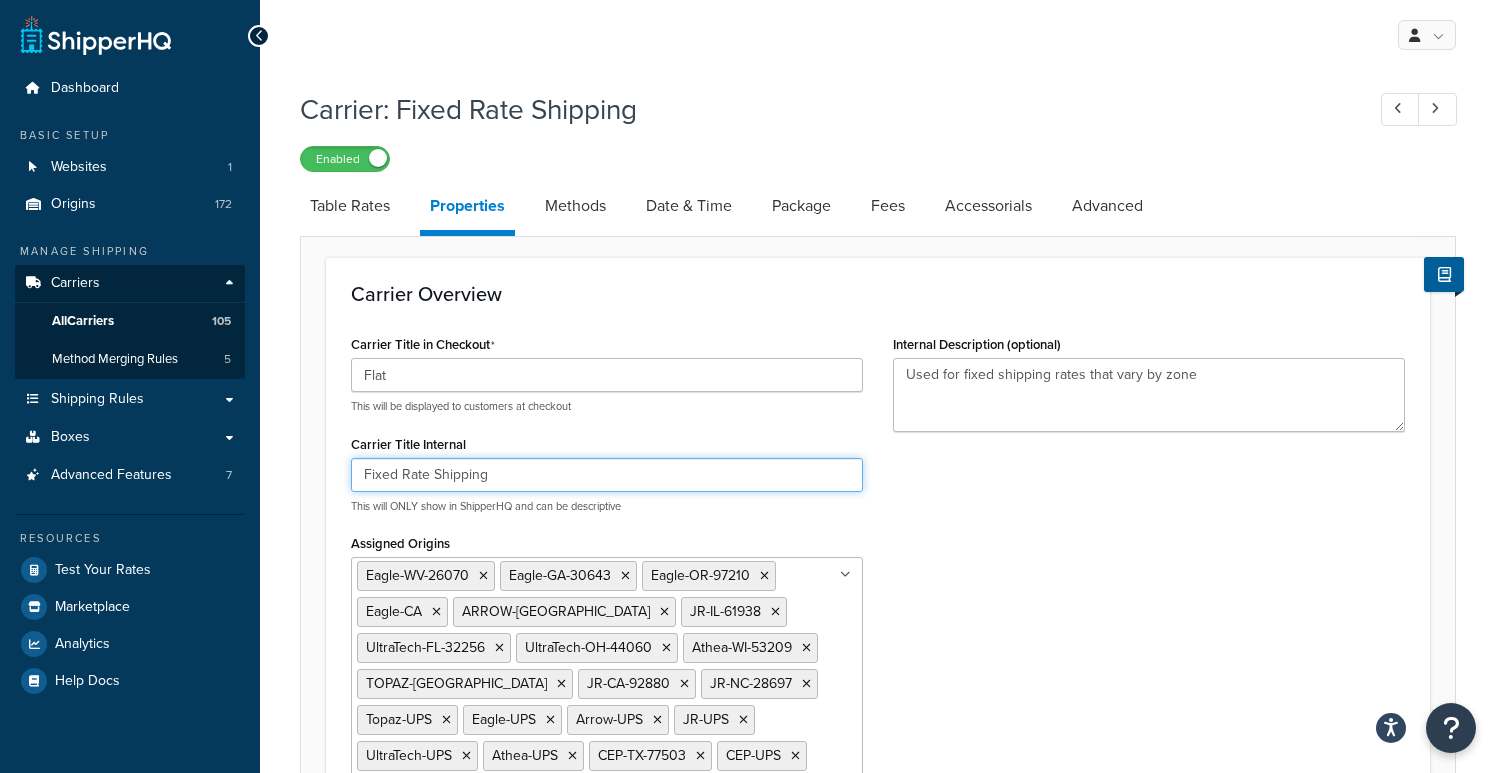 click on "Fixed Rate Shipping" at bounding box center [607, 475] 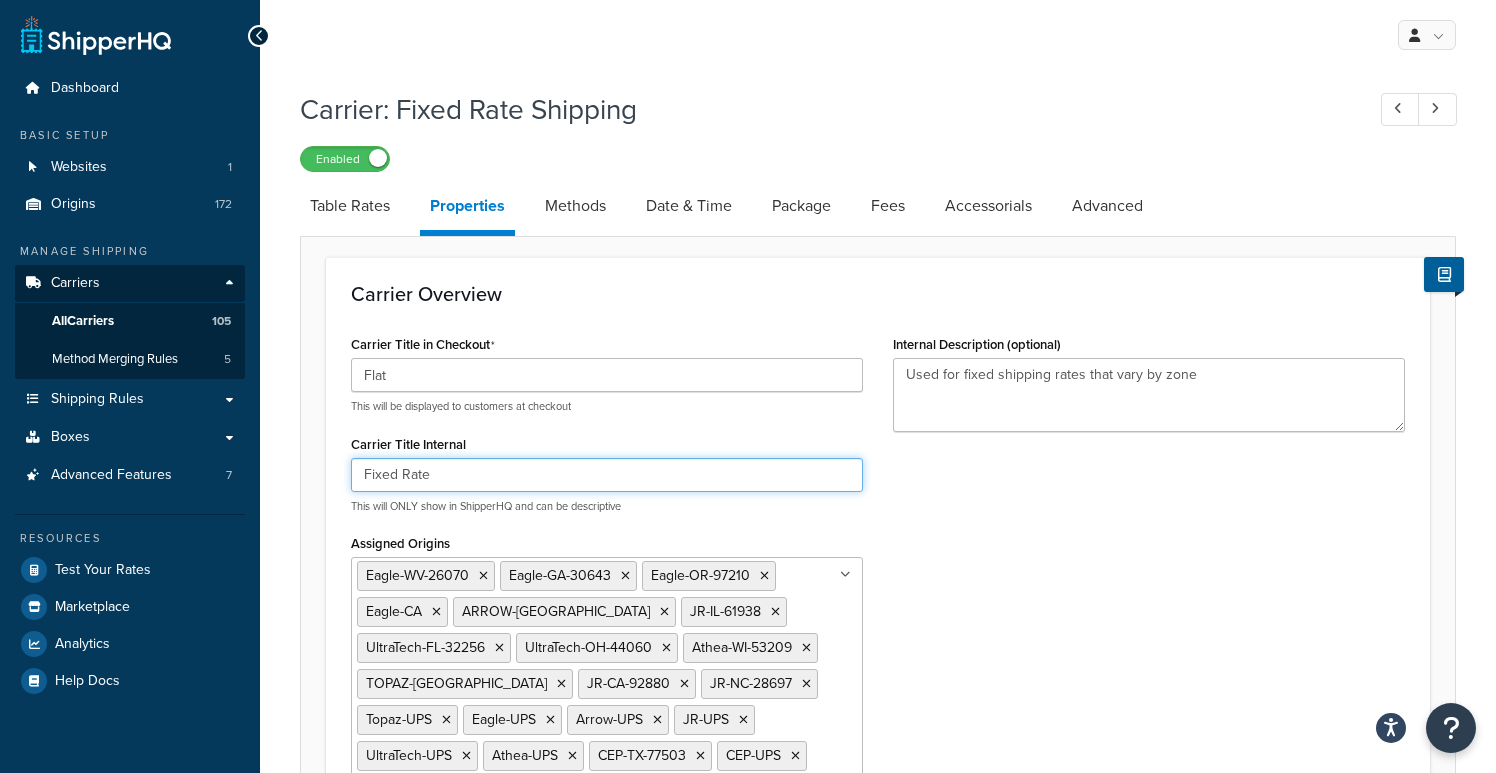 type on "Fixed Rate" 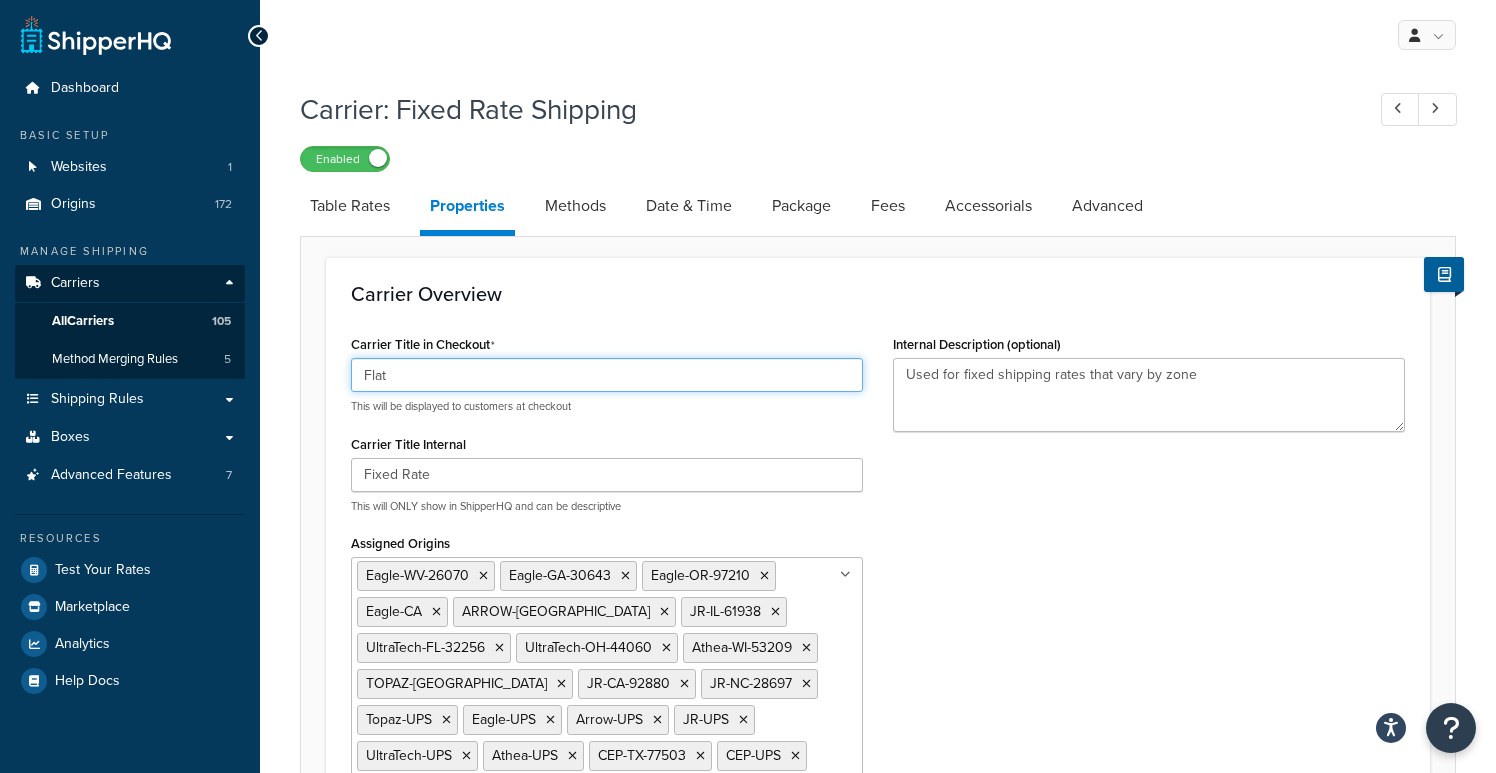 click on "Flat" at bounding box center [607, 375] 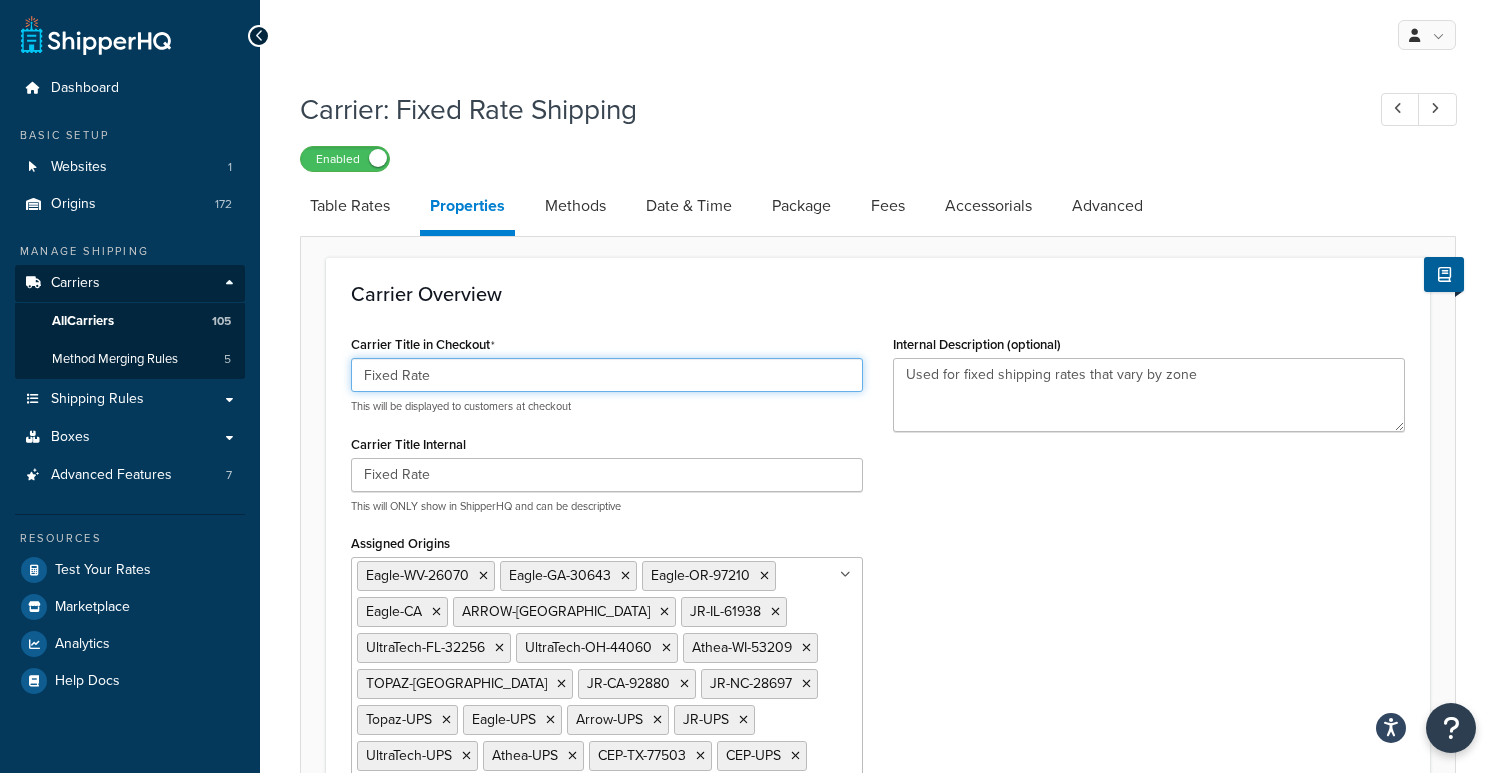 type on "Fixed Rate" 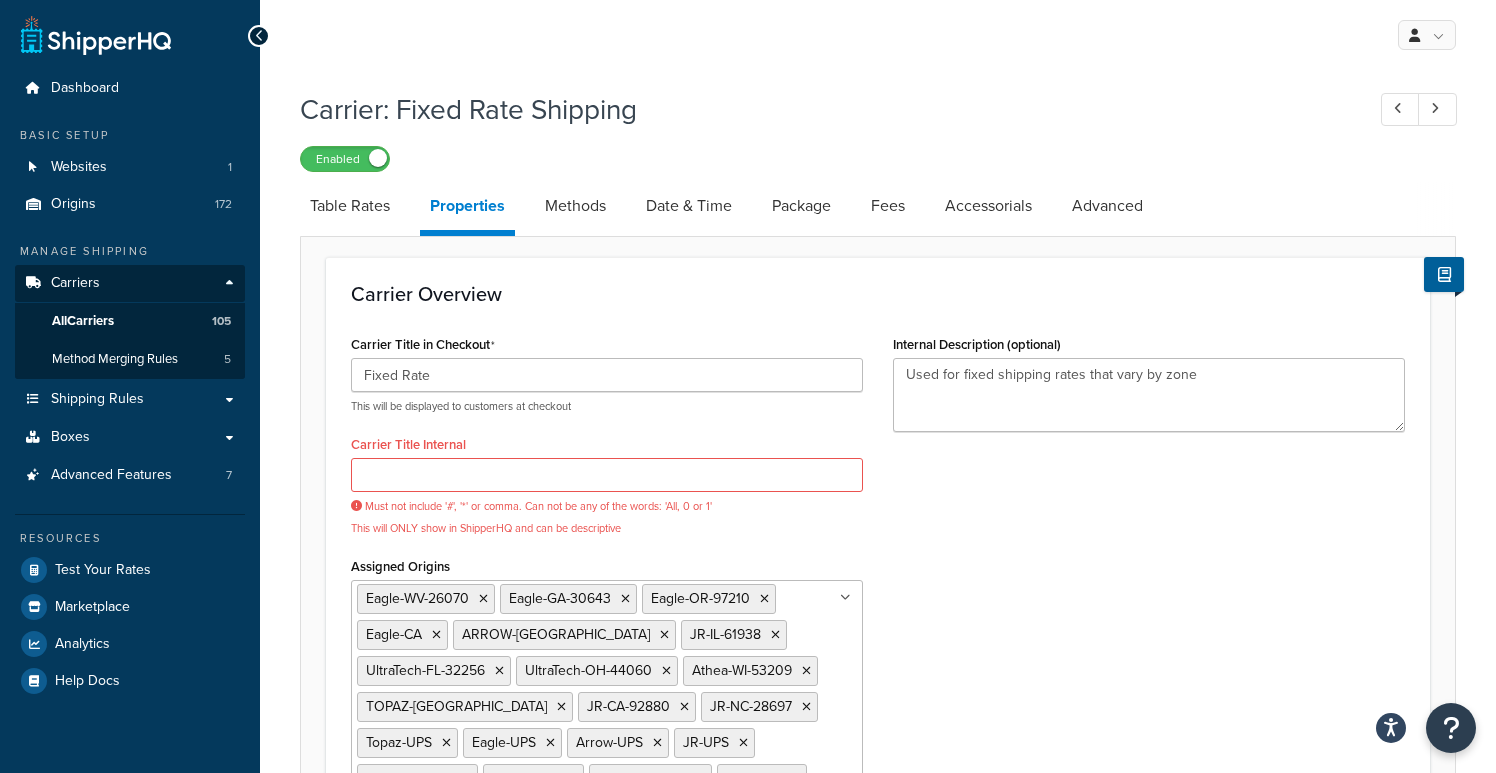 click on "Carrier Title in Checkout   Fixed Rate This will be displayed to customers at checkout Carrier Title Internal     Must not include '#', '*' or comma. Can not be any of the words: 'All, 0 or 1' This will ONLY show in ShipperHQ and can be descriptive Assigned Origins   Eagle-WV-26070   Eagle-GA-30643   Eagle-OR-97210   Eagle-CA   ARROW-NY   JR-IL-61938   UltraTech-FL-32256   UltraTech-OH-44060   Athea-WI-53209   TOPAZ-NY   JR-CA-92880   JR-NC-28697   Topaz-UPS   Eagle-UPS   Arrow-UPS   JR-UPS   UltraTech-UPS   Athea-UPS   CEP-TX-77503   CEP-UPS   Show All... All Origins Shipping Origins this carrier gives rates for Custom Rate Carrier Type   Table Rates  Flat Rate  Free Shipping  In-Store Pickup  Same Day Delivery  Customer Account  UPS®  UPS Access Point® Shipping  UPS Ground Saver®  ABF  GLS-US (Formerly GSO)  DHL Express®  DHL eCommerce® V1  DHL eCommerce®  DHL Express® via ILS  Experian  Loqate  FedEx®  FedEx® Hold at Location  FedEx SameDay® City  FedEx Ground Economy  Pitney Bowes International" at bounding box center [607, 649] 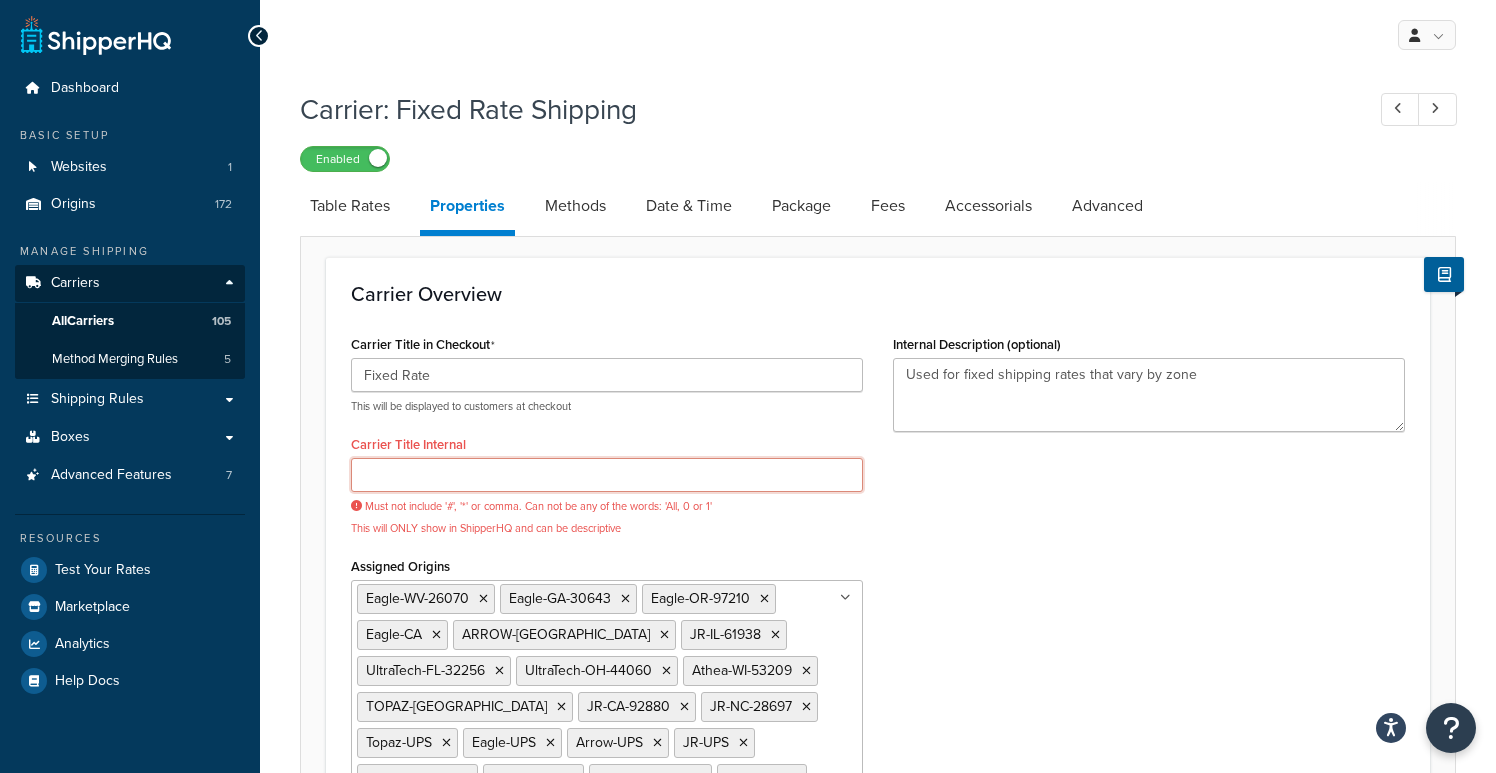 click on "Carrier Title Internal" at bounding box center [607, 475] 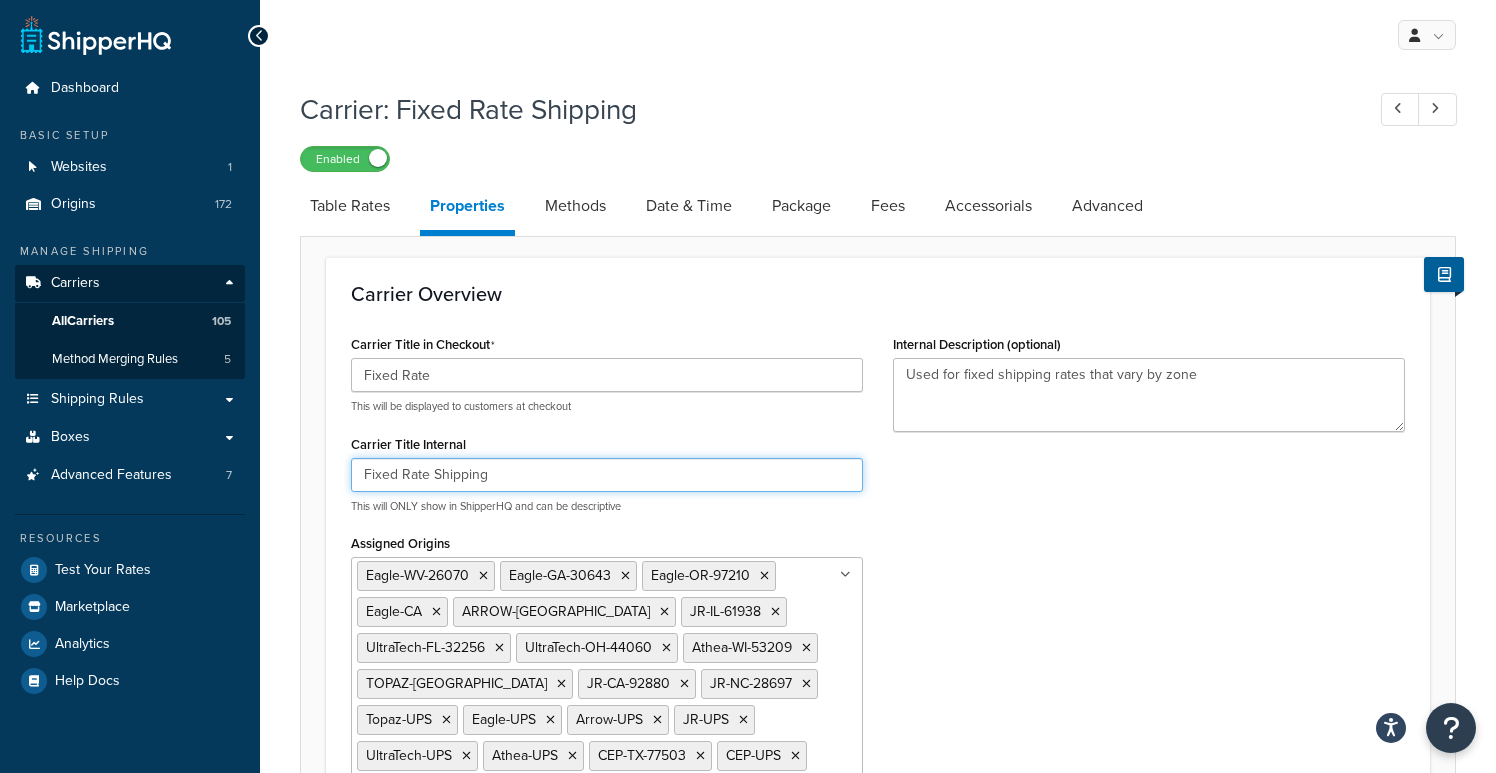type on "Fixed Rate Shipping" 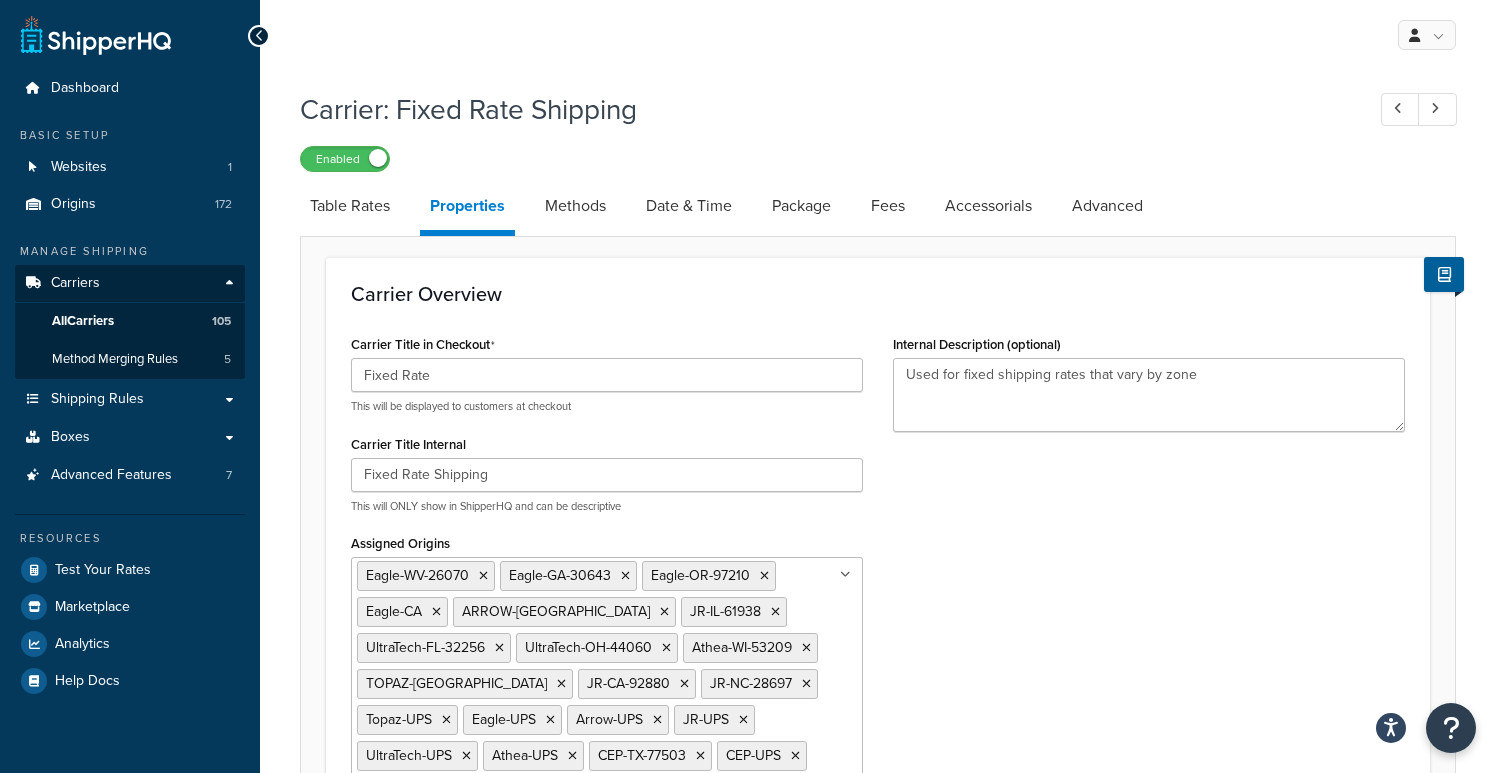 click on "Carrier Title in Checkout   Fixed Rate This will be displayed to customers at checkout Carrier Title Internal   Fixed Rate Shipping This will ONLY show in ShipperHQ and can be descriptive Assigned Origins   Eagle-WV-26070   Eagle-GA-30643   Eagle-OR-97210   Eagle-CA   ARROW-NY   JR-IL-61938   UltraTech-FL-32256   UltraTech-OH-44060   Athea-WI-53209   TOPAZ-NY   JR-CA-92880   JR-NC-28697   Topaz-UPS   Eagle-UPS   Arrow-UPS   JR-UPS   UltraTech-UPS   Athea-UPS   CEP-TX-77503   CEP-UPS   Show All... All Origins Shipping Origins this carrier gives rates for Custom Rate Carrier Type   Table Rates  Flat Rate  Free Shipping  In-Store Pickup  Same Day Delivery  Customer Account  UPS®  UPS Access Point® Shipping  UPS Ground Saver®  ABF  GLS-US (Formerly GSO)  DHL Express®  DHL eCommerce® V1  DHL eCommerce®  DHL Express® via ILS  Experian  Loqate  FedEx®  FedEx® Hold at Location  FedEx SameDay® City  FedEx Ground Economy  Pitney Bowes International  USPS  Australia Post Retail  Fastway Couriers  StarTrack" at bounding box center [878, 638] 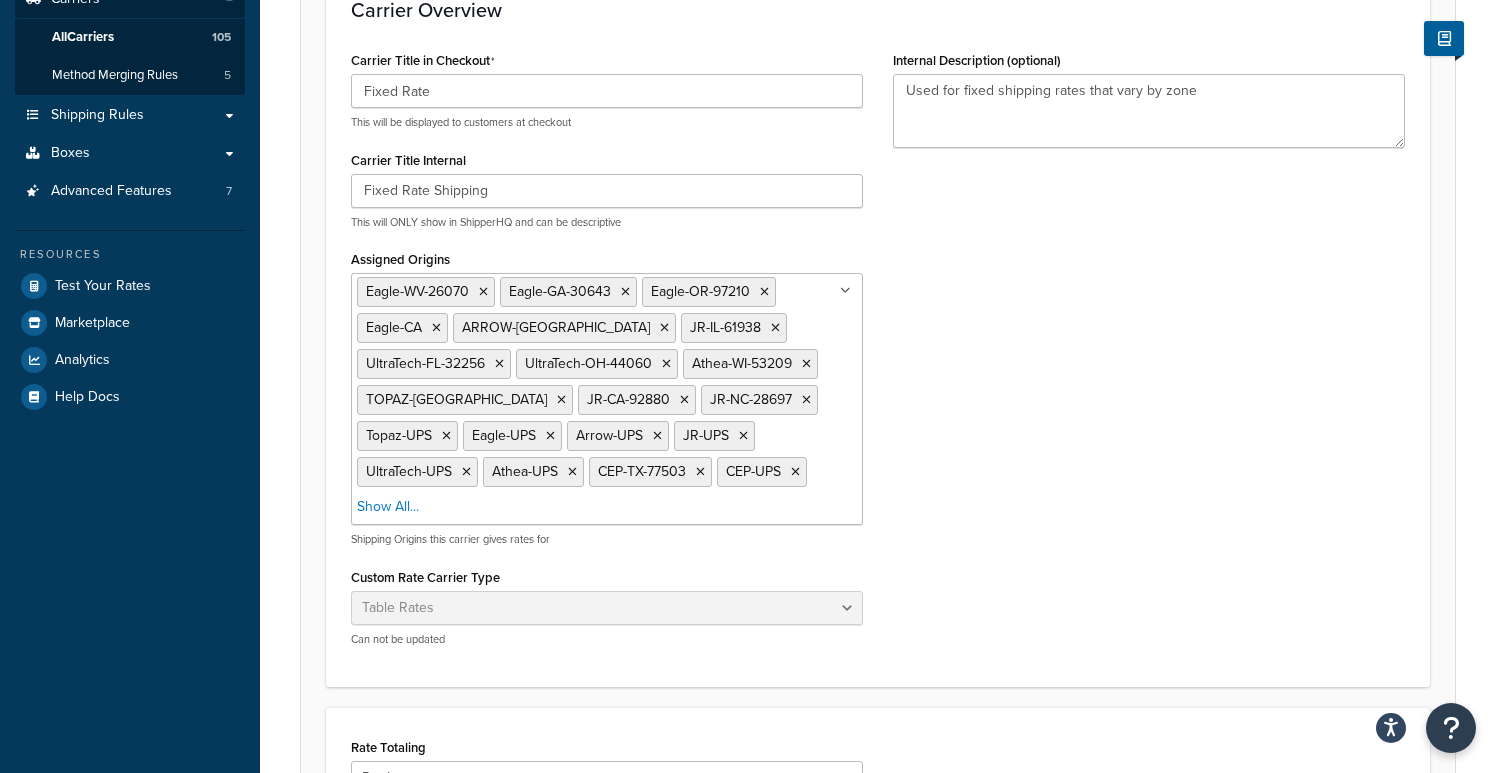 scroll, scrollTop: 0, scrollLeft: 0, axis: both 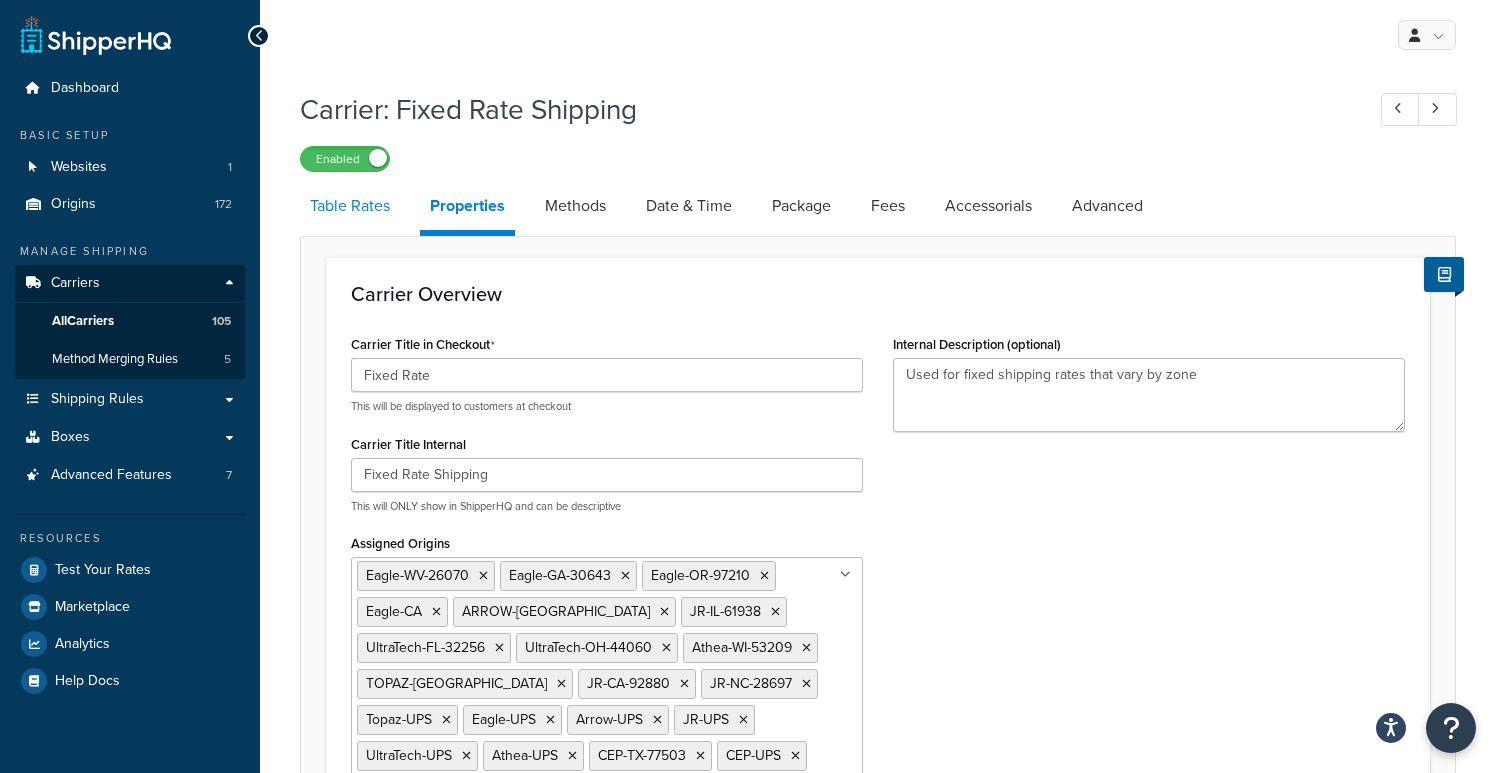 click on "Table Rates" at bounding box center (350, 206) 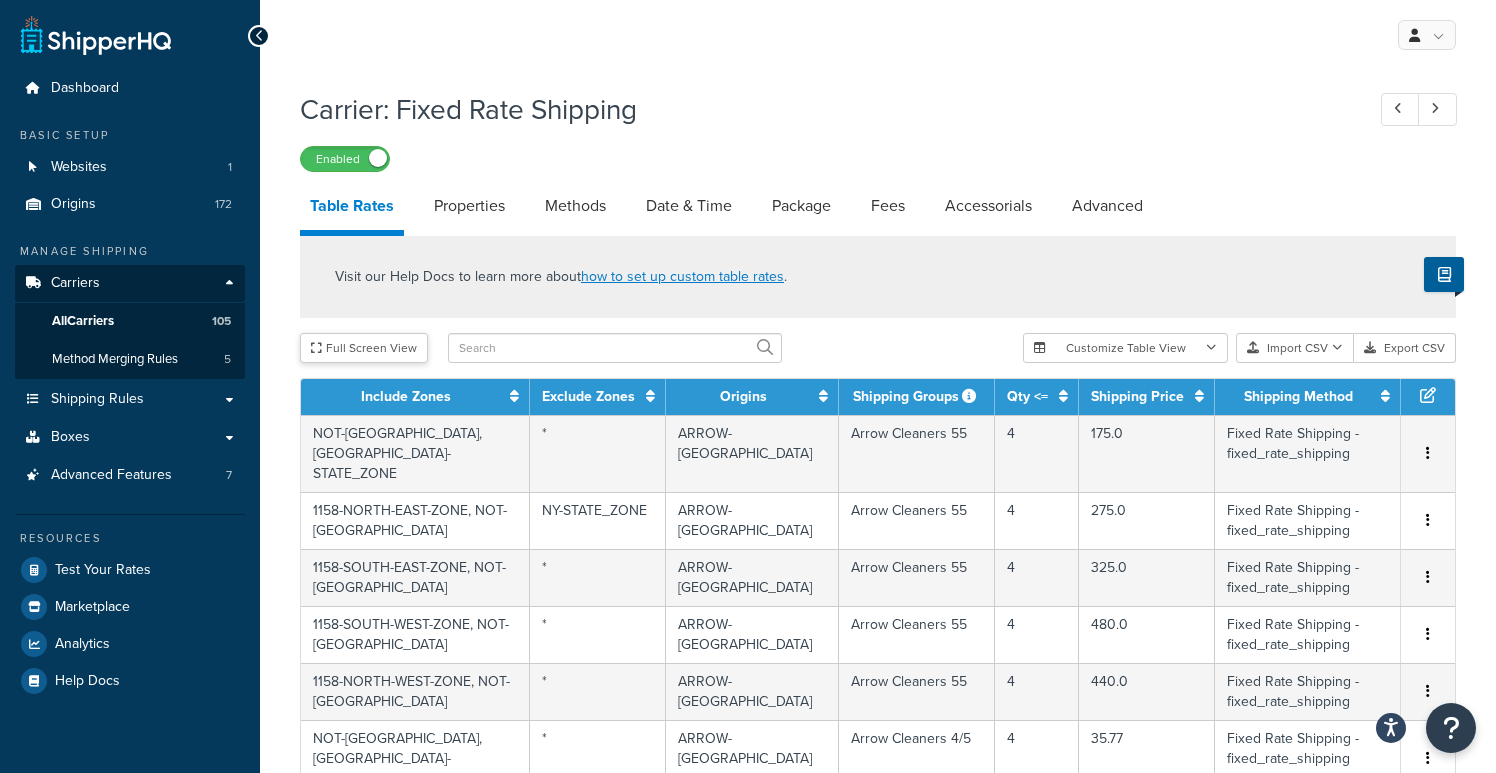 click on "Full Screen View" at bounding box center [364, 348] 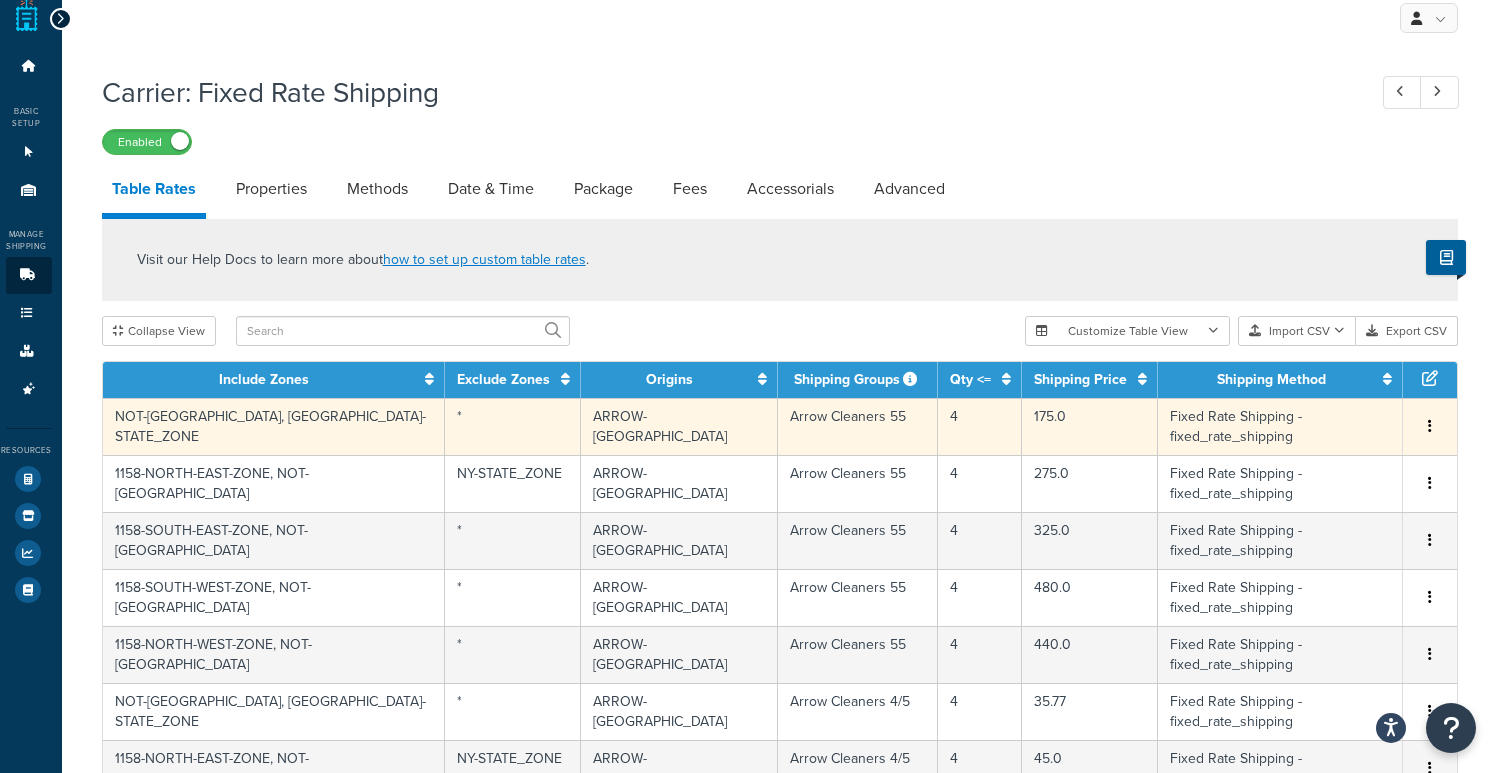 scroll, scrollTop: 0, scrollLeft: 4, axis: horizontal 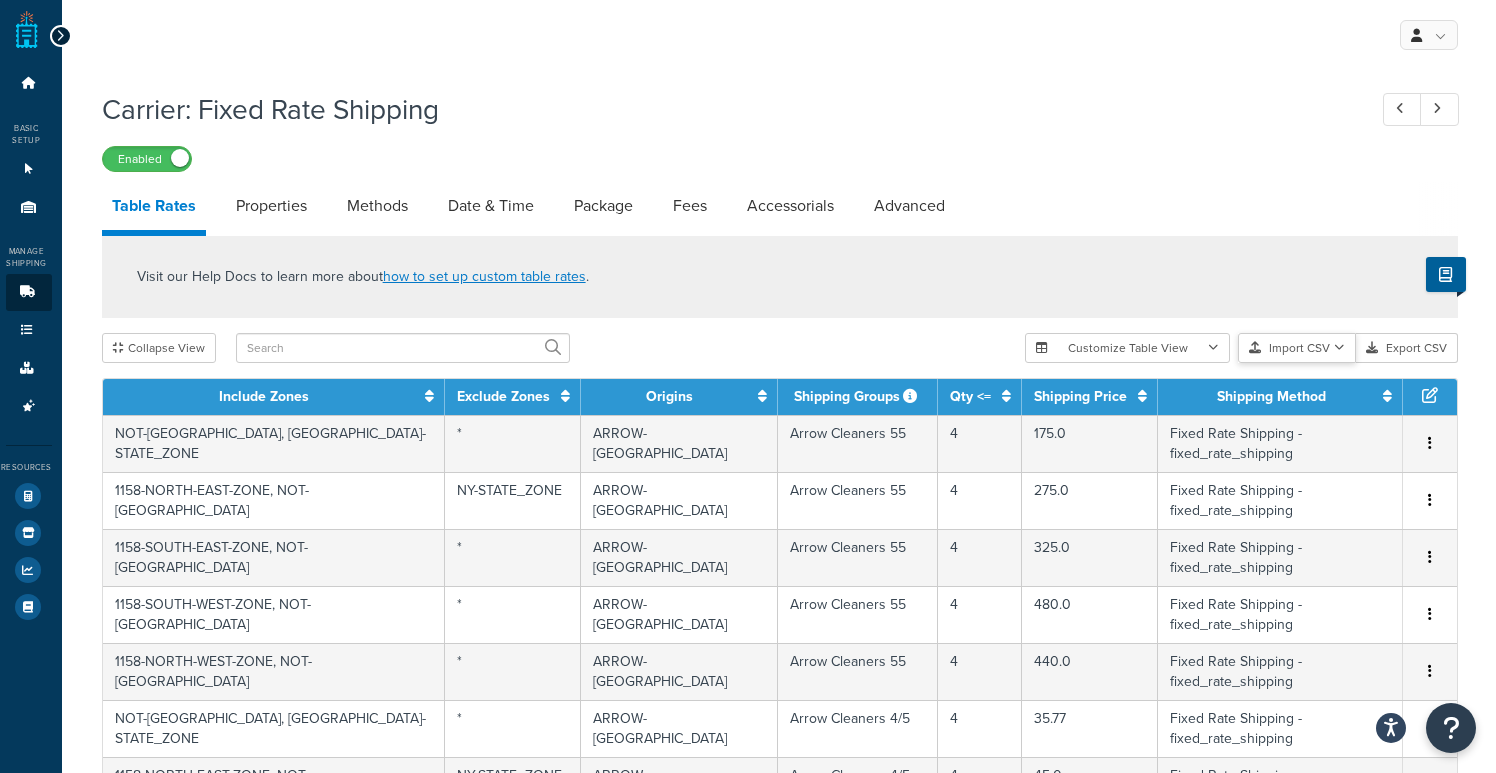 click on "Import CSV" at bounding box center (1297, 348) 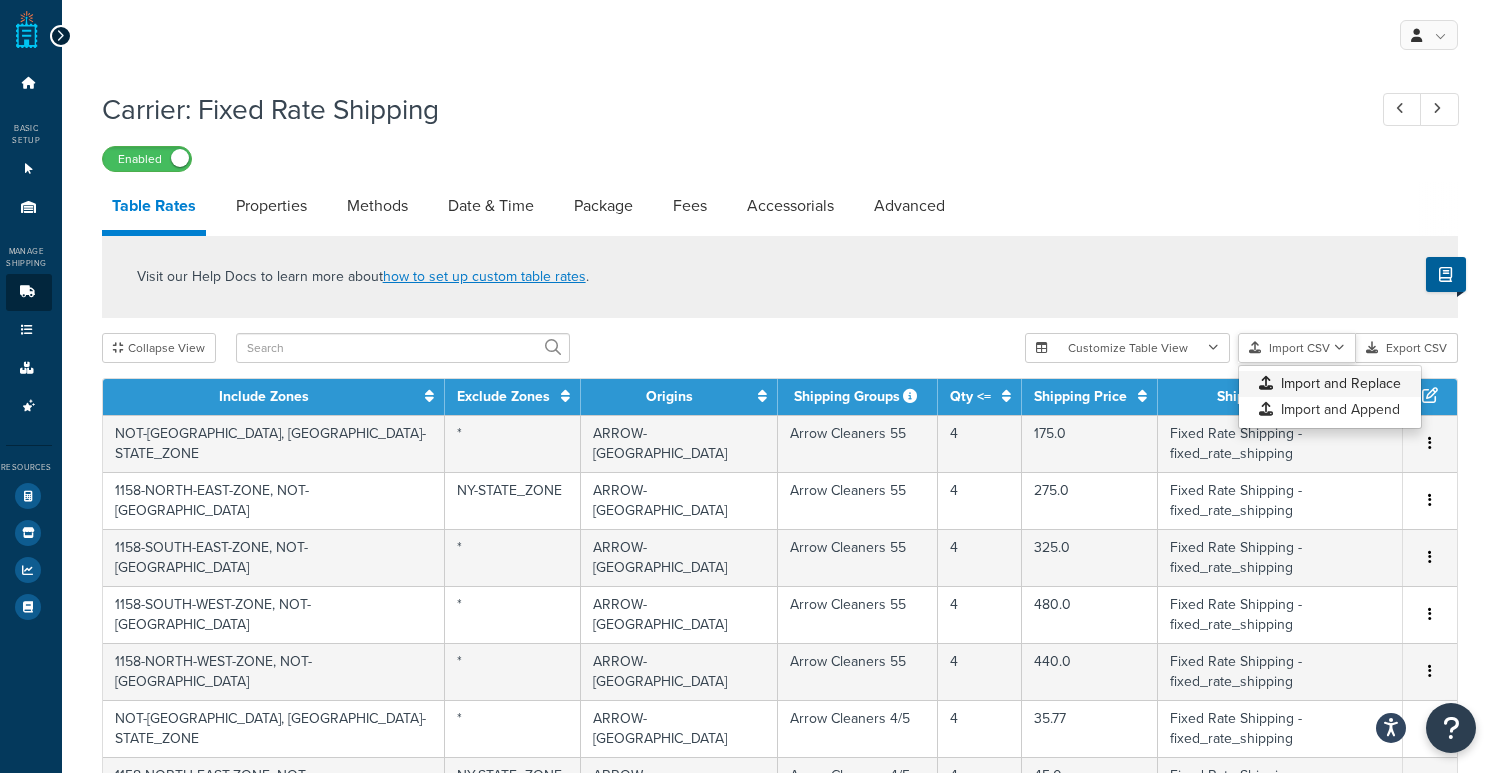 click on "Customize Table View Show all columns Show selected columns Import CSV Import and Replace  Import and Append  Export CSV" at bounding box center (1241, 348) 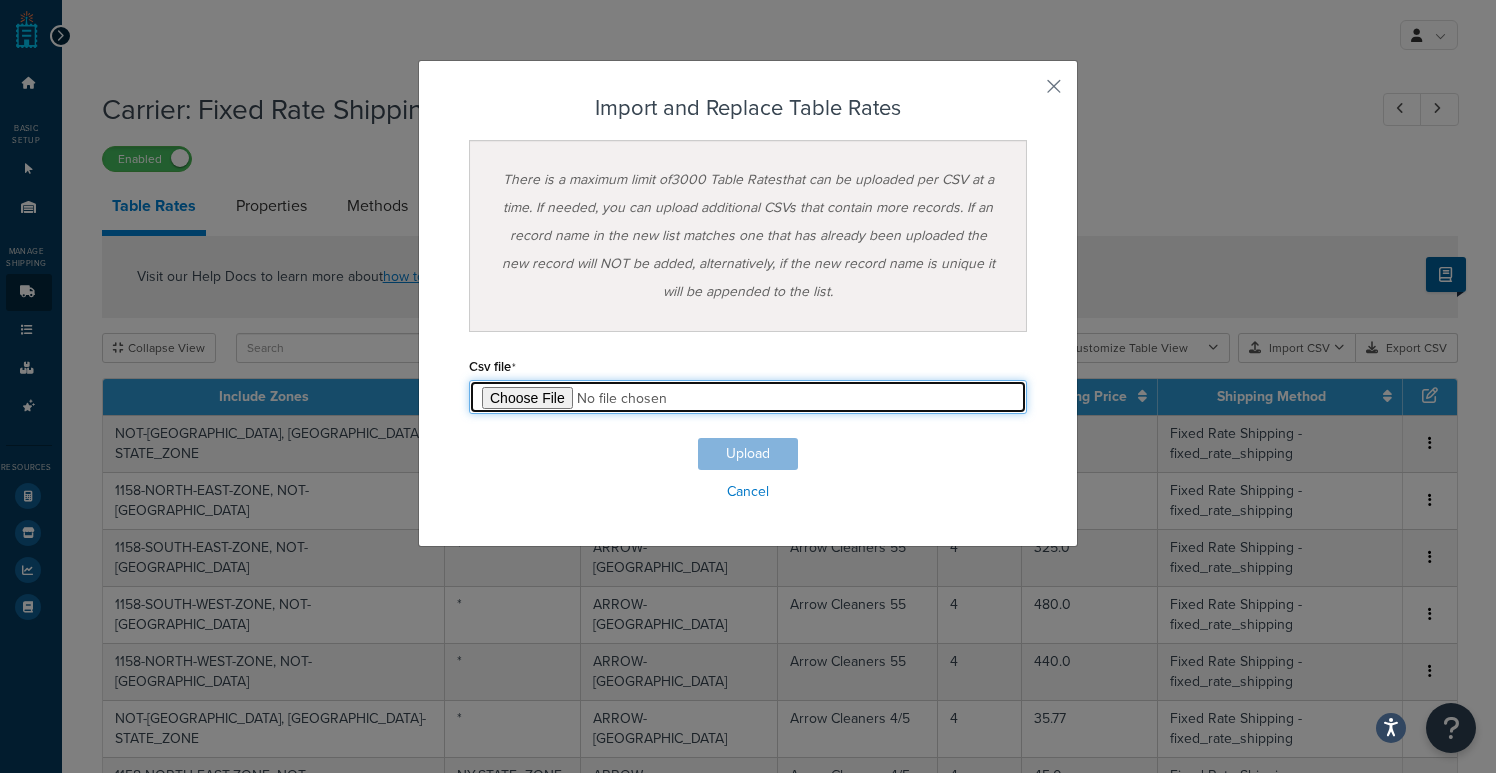 click at bounding box center (748, 397) 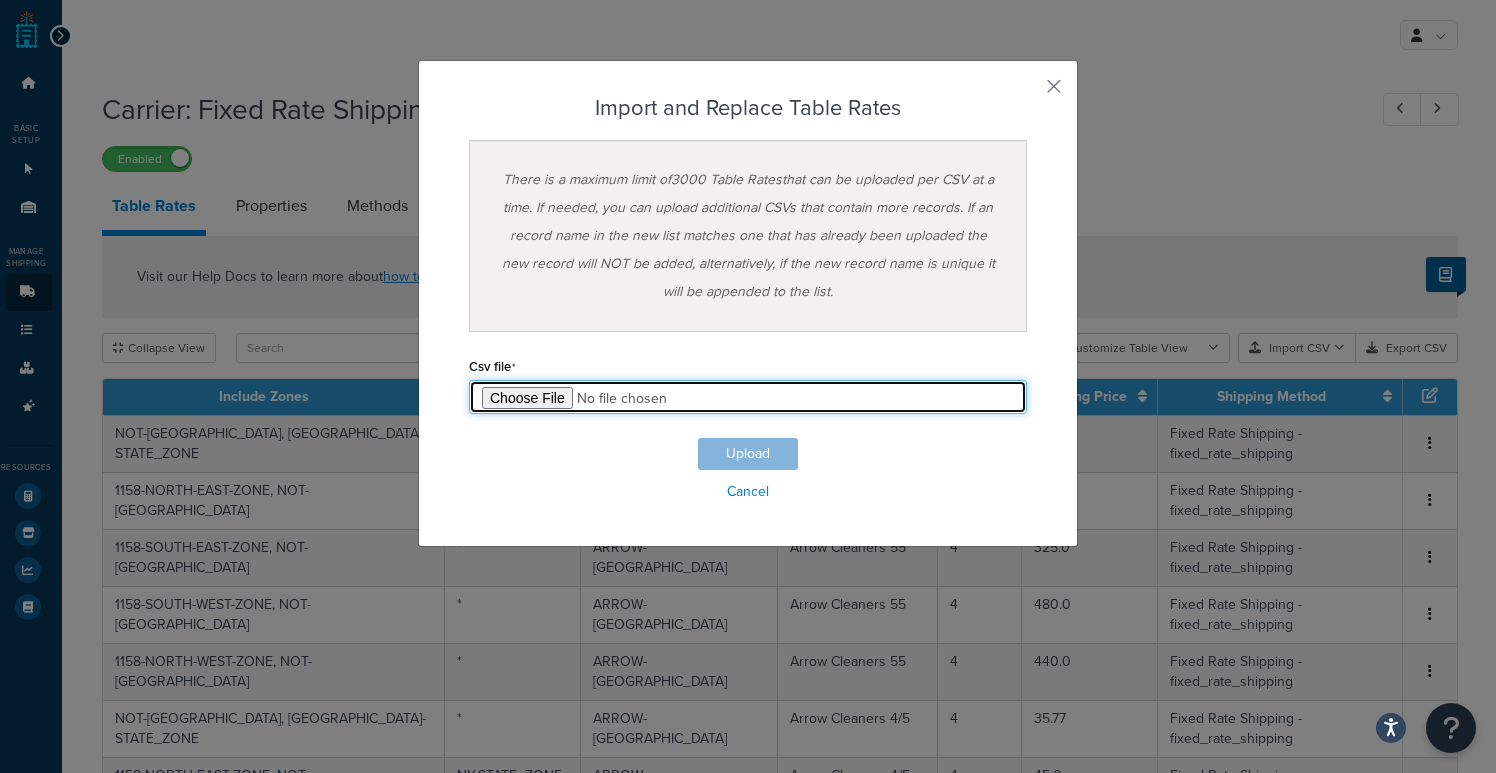 type on "C:\fakepath\ShipperHQ Table Rates - Arrow & Topaz Project (3).csv" 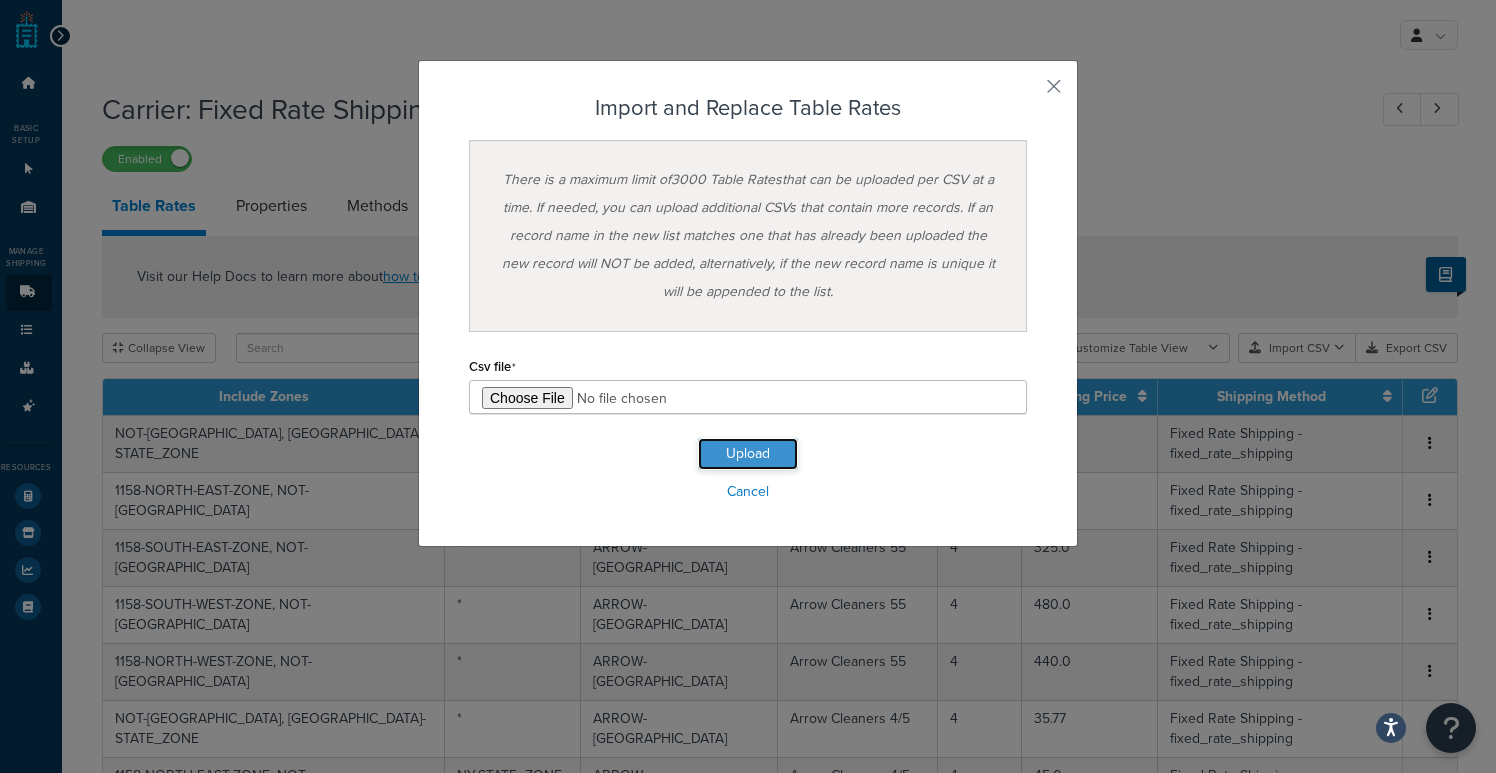 click on "Upload" at bounding box center (748, 454) 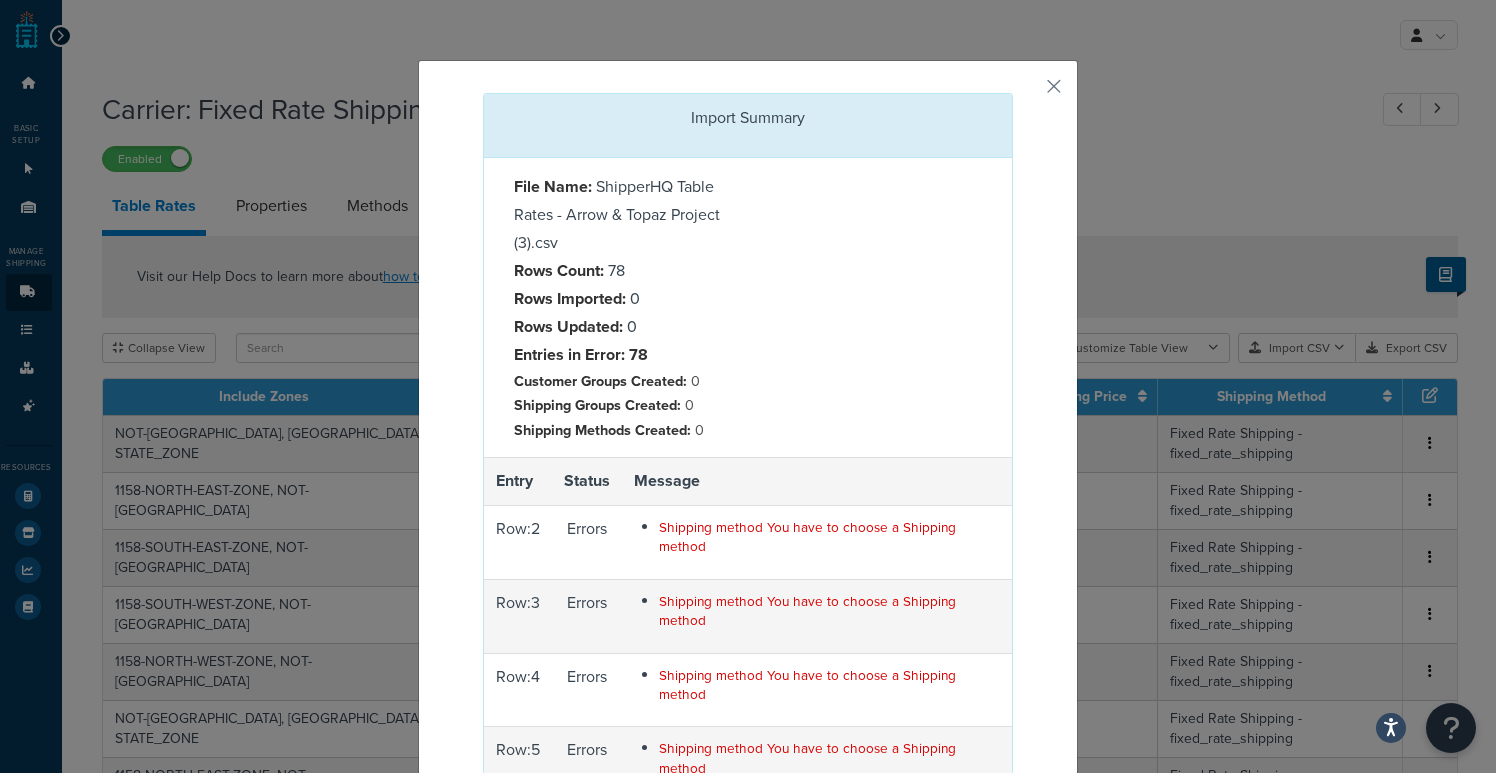 click on "Import Summary File Name:   ShipperHQ Table Rates - Arrow & Topaz Project (3).csv Rows Count:   78 Rows Imported:   0 Rows Updated:   0 Entries in Error: 78 Customer Groups Created:   0 Shipping Groups Created:   0 Shipping Methods Created:   0 Entry Status Message Row:  2 Errors Shipping method You have to choose a Shipping method Row:  3 Errors Shipping method You have to choose a Shipping method Row:  4 Errors Shipping method You have to choose a Shipping method Row:  5 Errors Shipping method You have to choose a Shipping method Row:  6 Errors Shipping method You have to choose a Shipping method 73 more errors found Hide report Close" at bounding box center (748, 555) 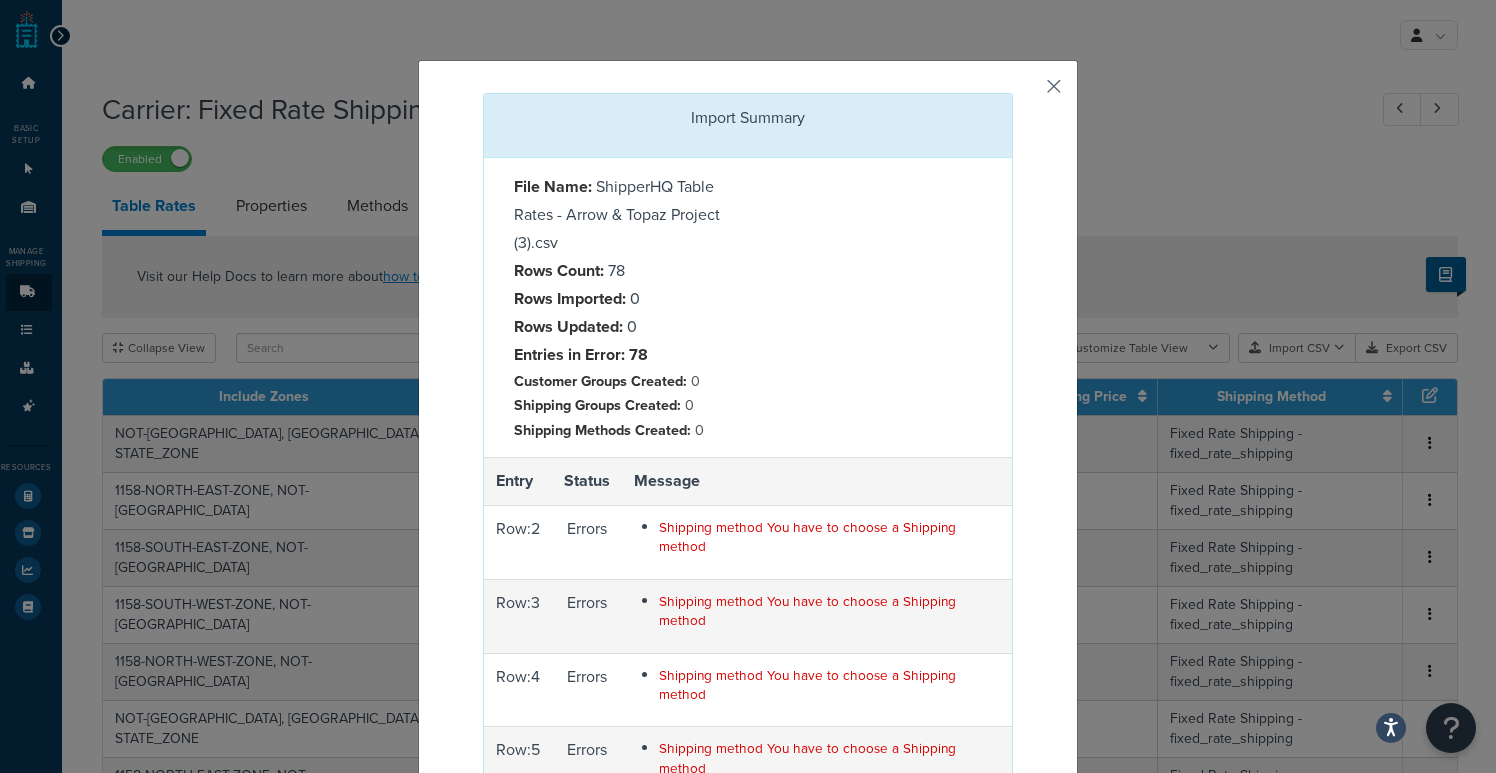 click at bounding box center [1010, 95] 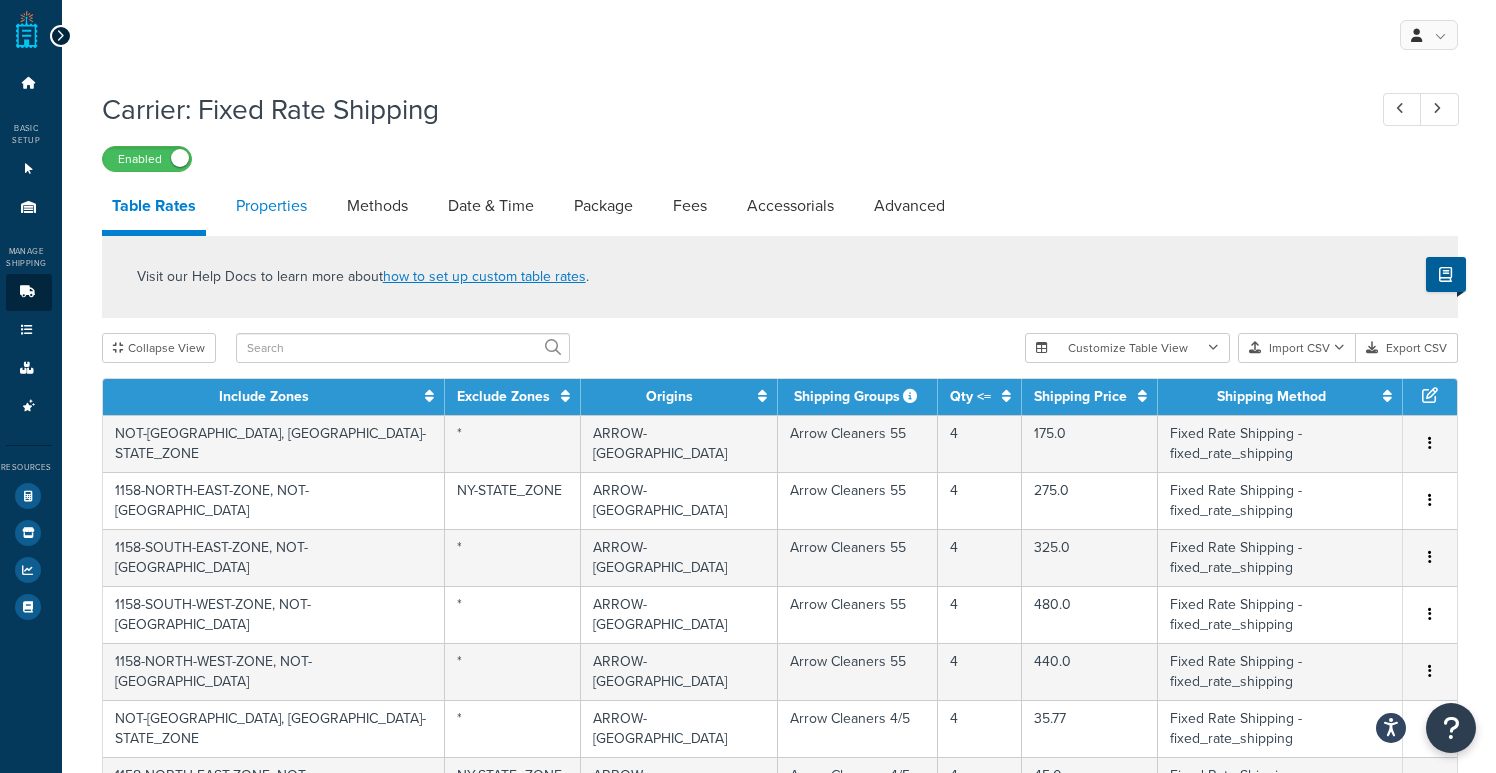 click on "Properties" at bounding box center (271, 206) 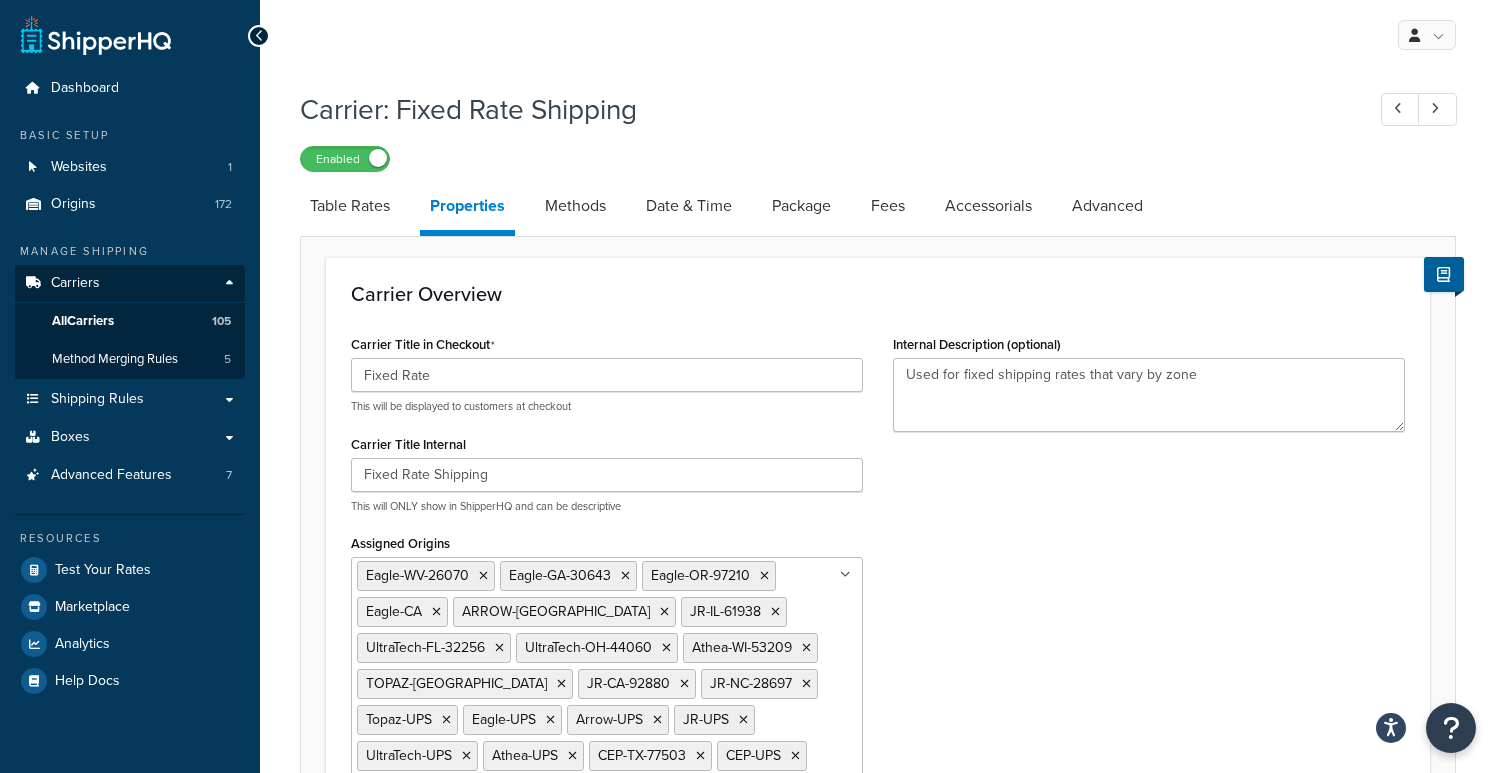 scroll, scrollTop: 0, scrollLeft: 0, axis: both 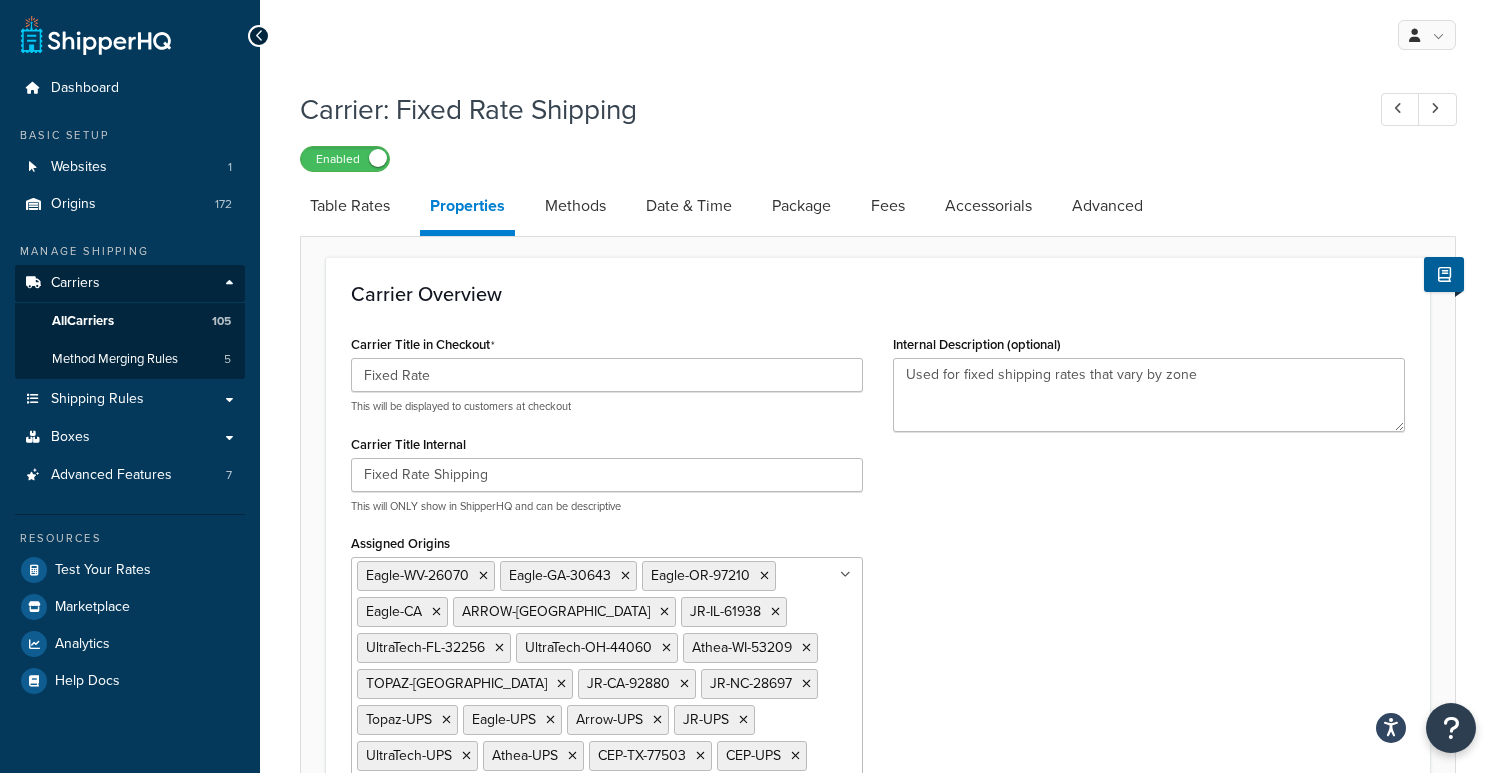 click on "Properties" at bounding box center [477, 209] 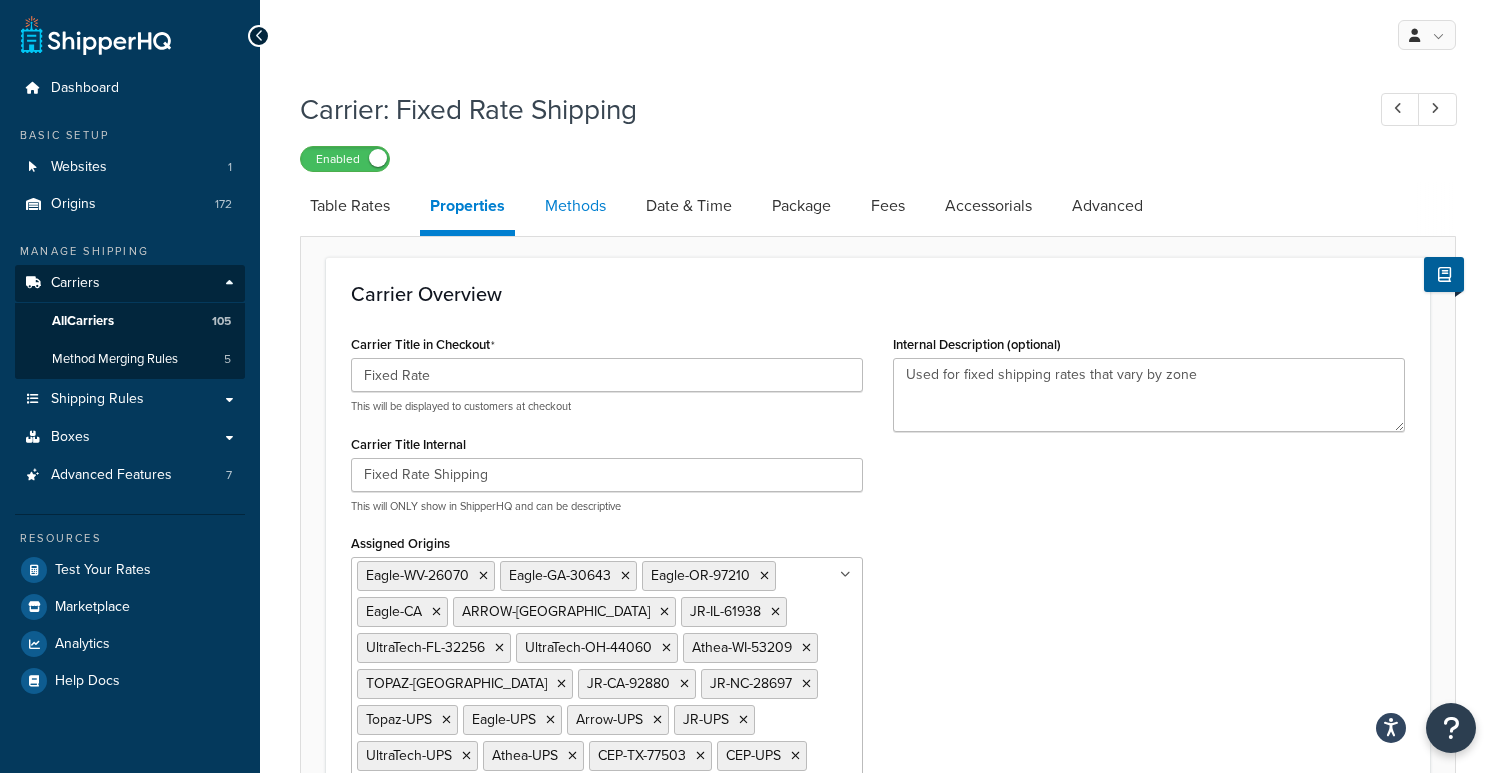 click on "Methods" at bounding box center (575, 206) 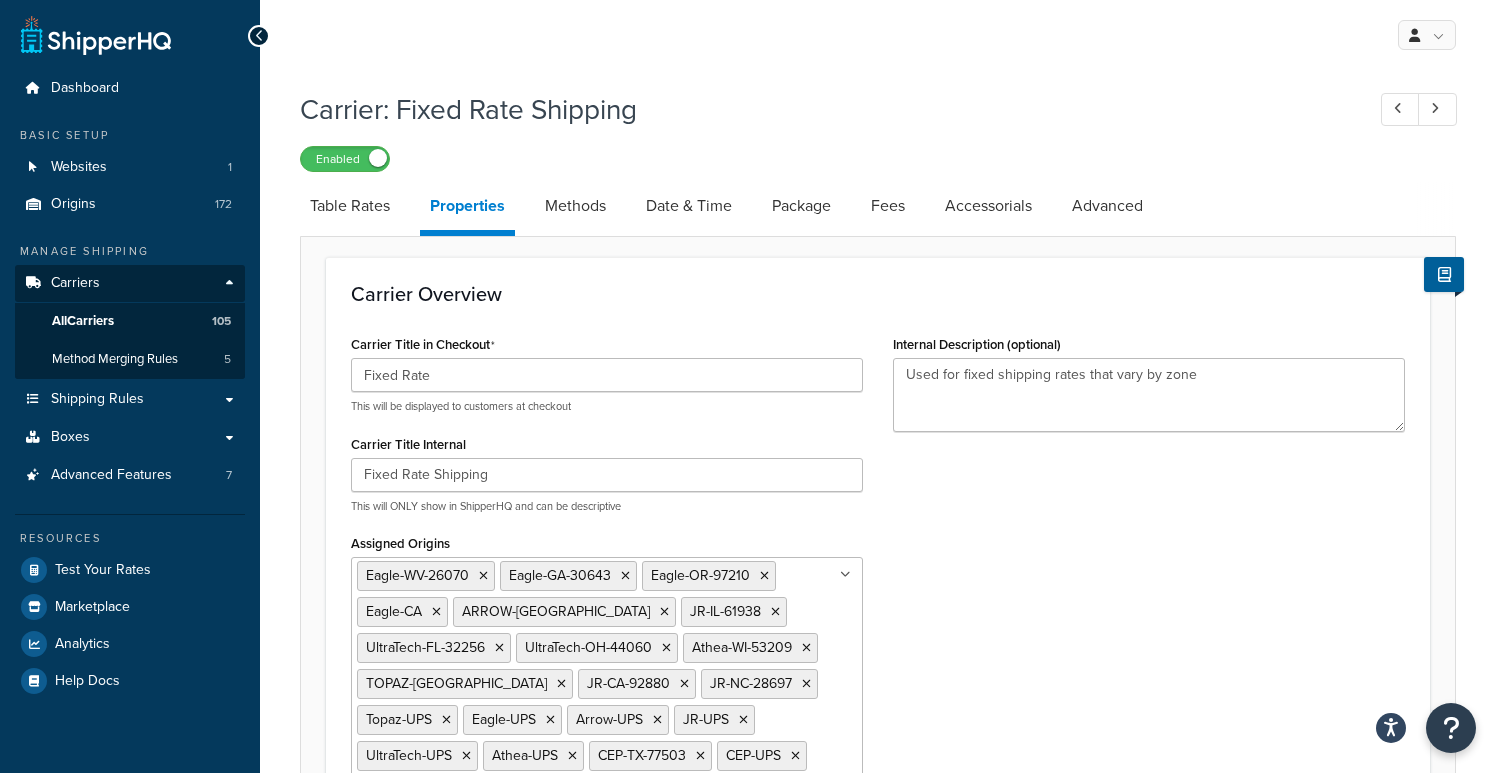 select on "25" 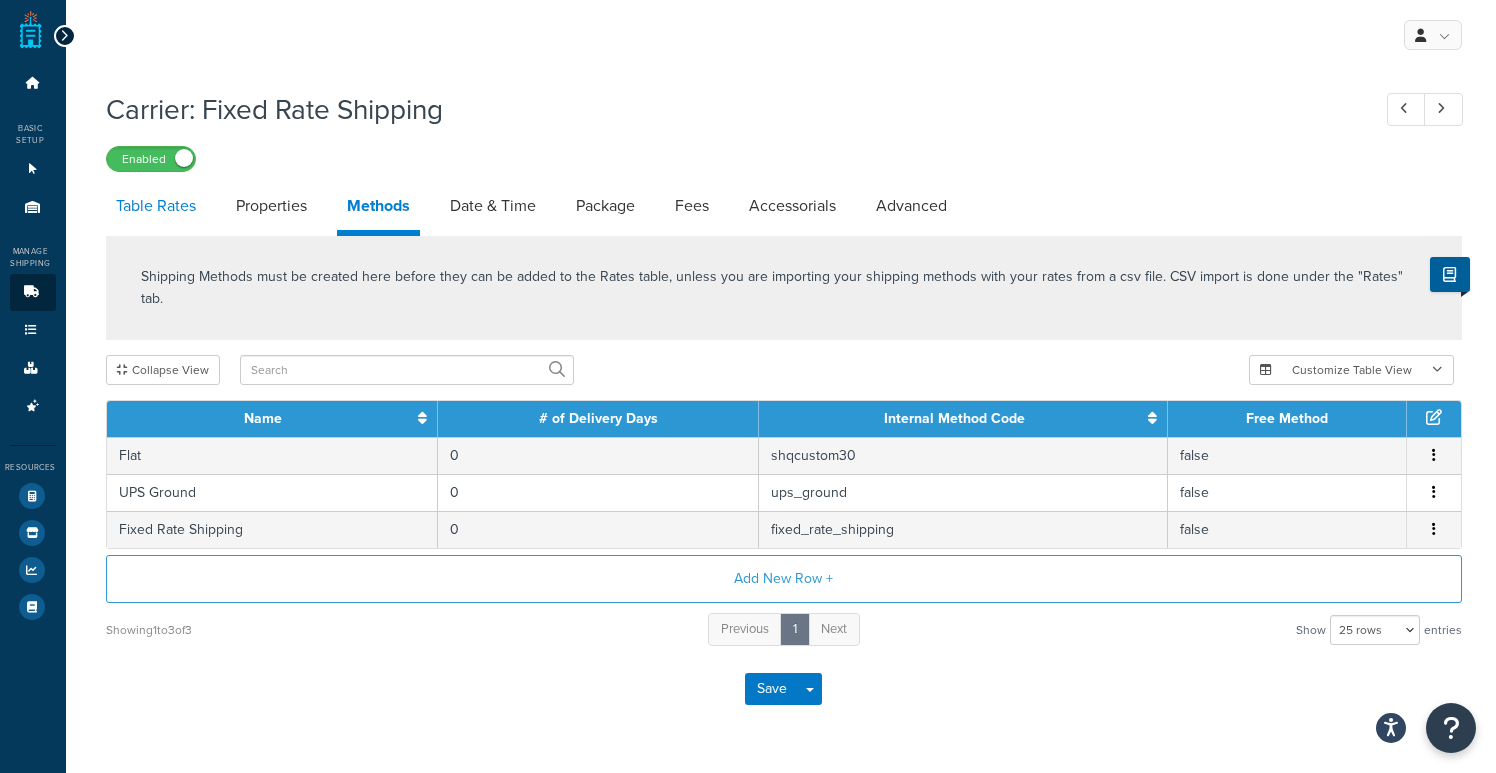 click on "Table Rates" at bounding box center (156, 206) 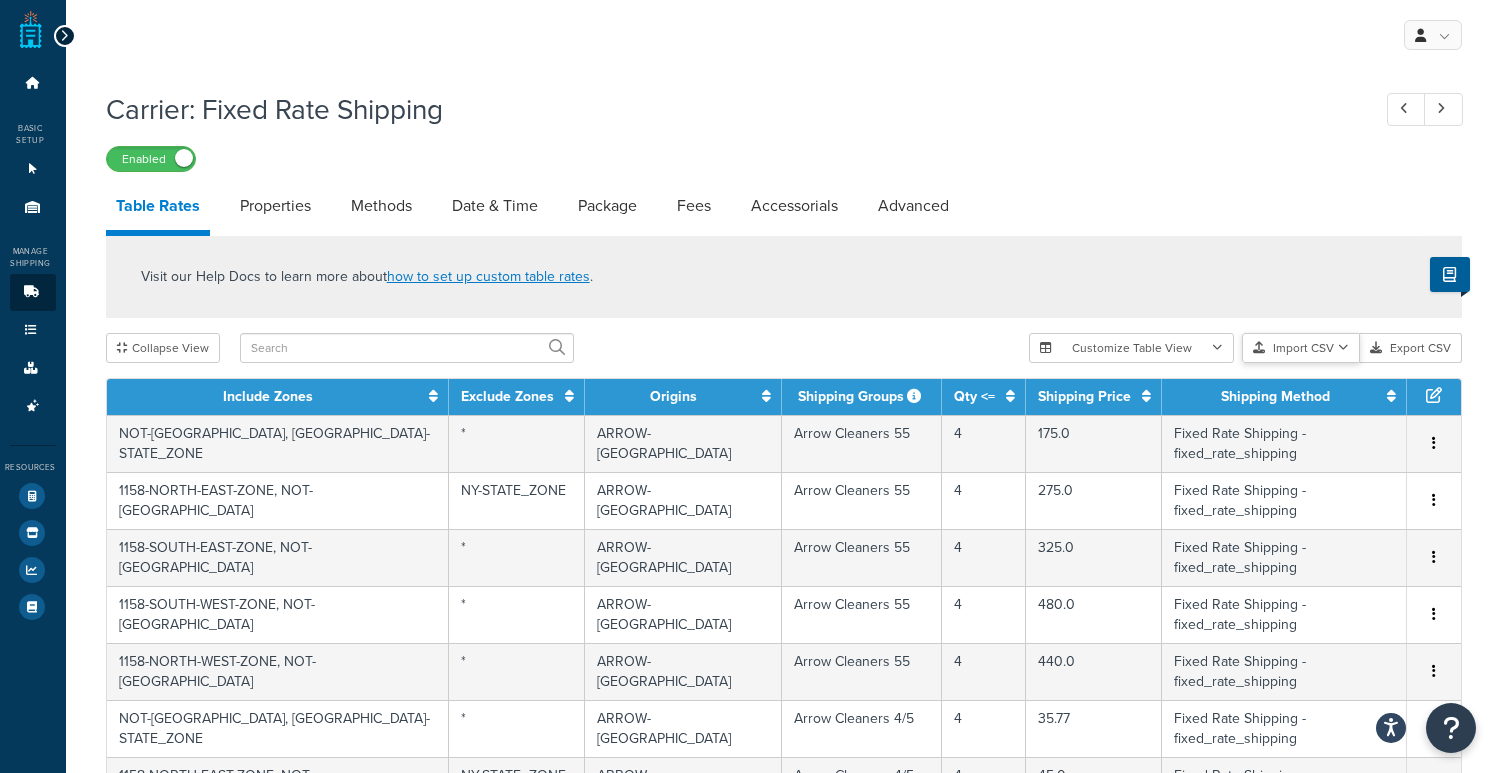 click on "Import CSV" at bounding box center (1301, 348) 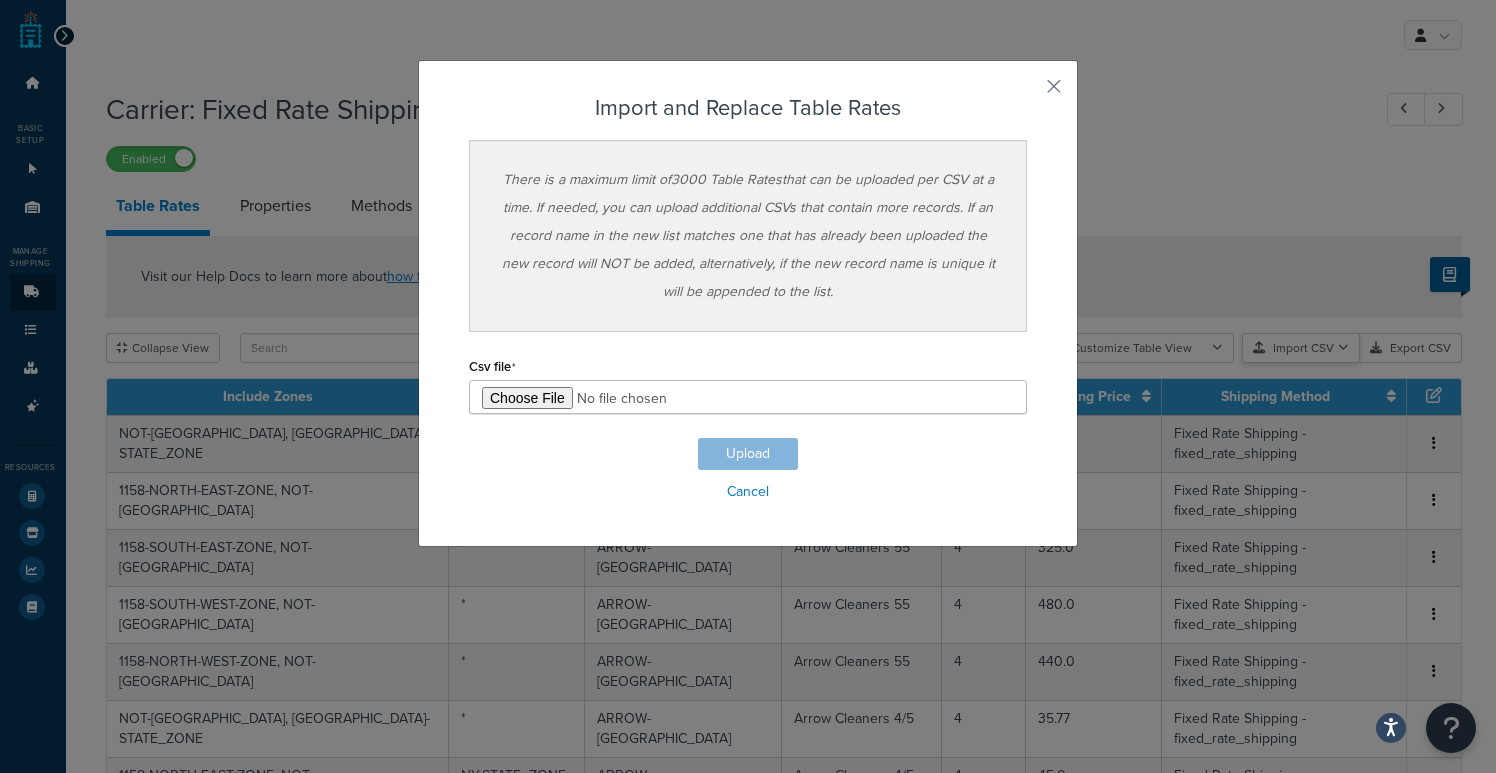 click on "Customize Table View Show all columns Show selected columns Import CSV Import and Replace  Import and Append  Export CSV Import and Replace Table Rates There is a maximum limit of  3000   Table Rates  that can be uploaded per CSV at a time. If needed, you can upload additional CSVs that contain more records. If an record name in the new list matches one that has already been uploaded the new record will NOT be added, alternatively, if the new record name is unique it will be appended to the list. Csv file Upload Cancel" at bounding box center (1245, 348) 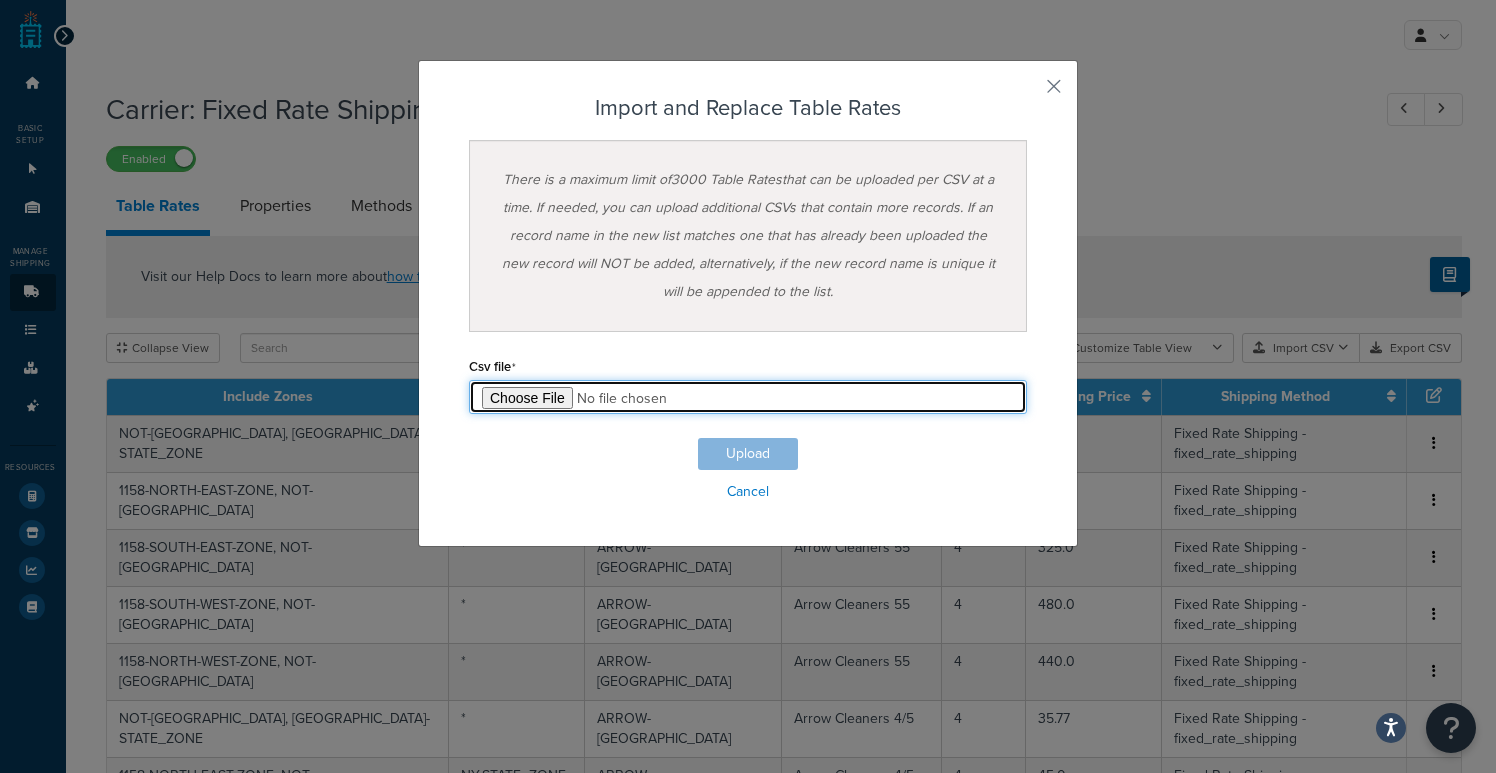 click at bounding box center [748, 397] 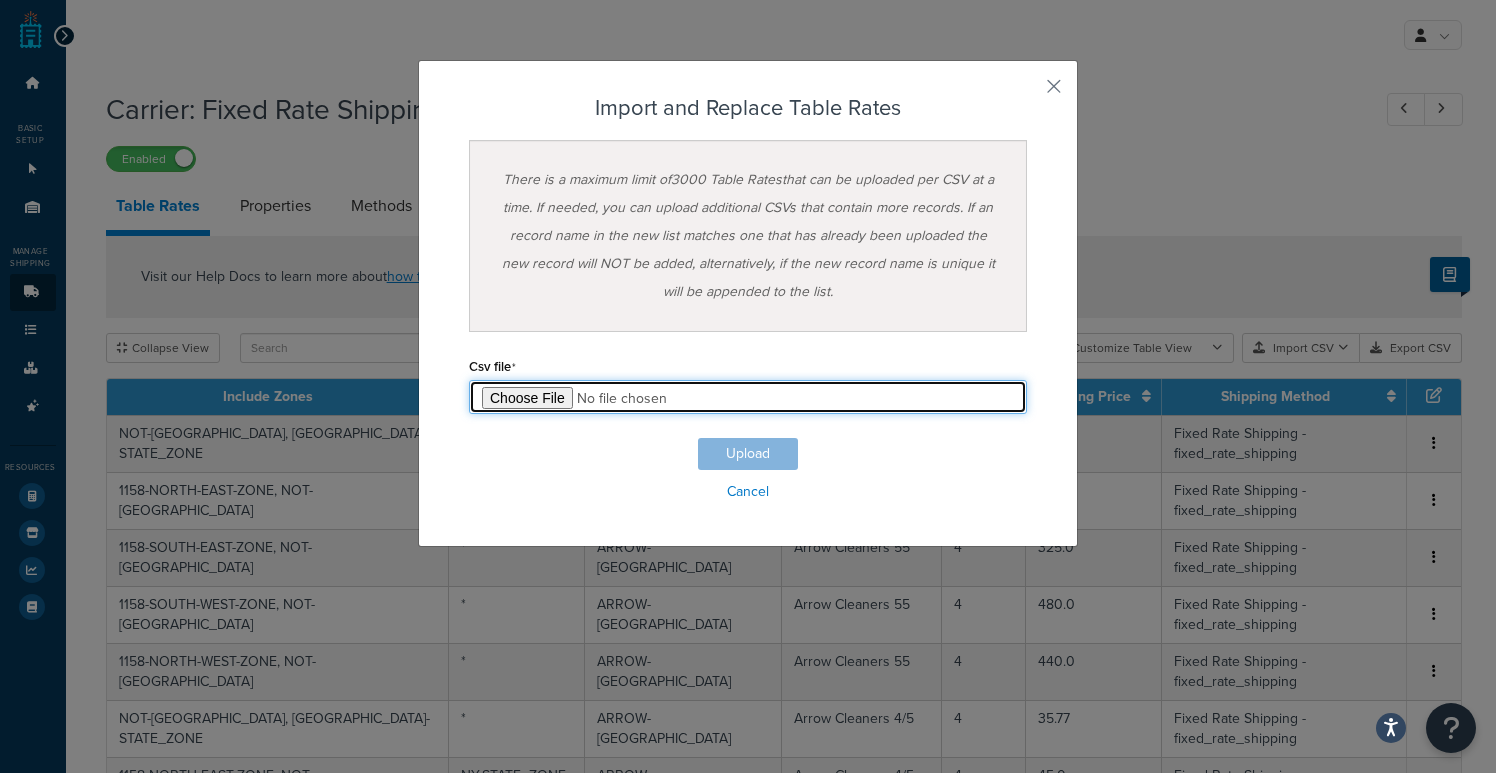 type on "C:\fakepath\ShipperHQ Table Rates - Arrow & Topaz Project (4).csv" 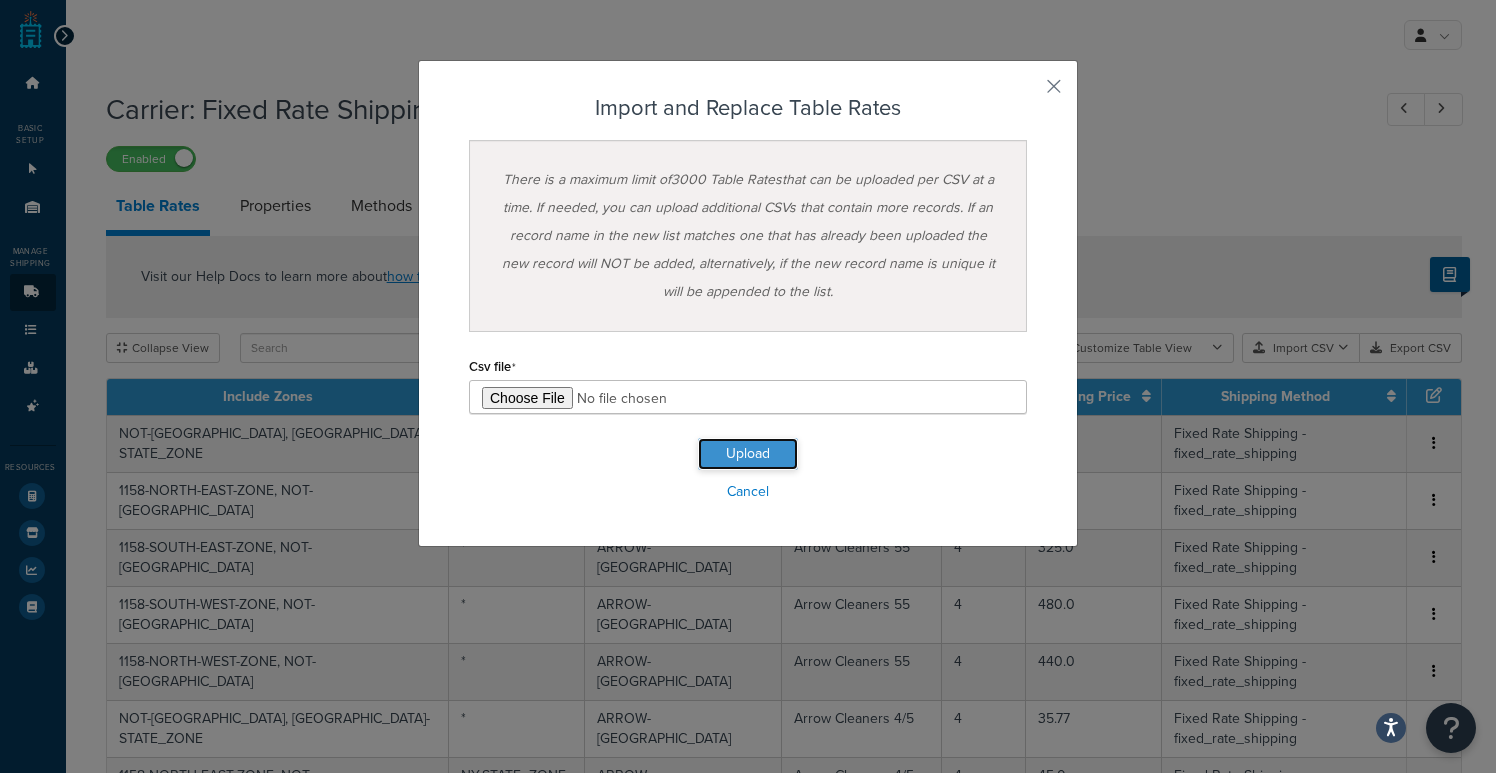 click on "Upload" at bounding box center [748, 454] 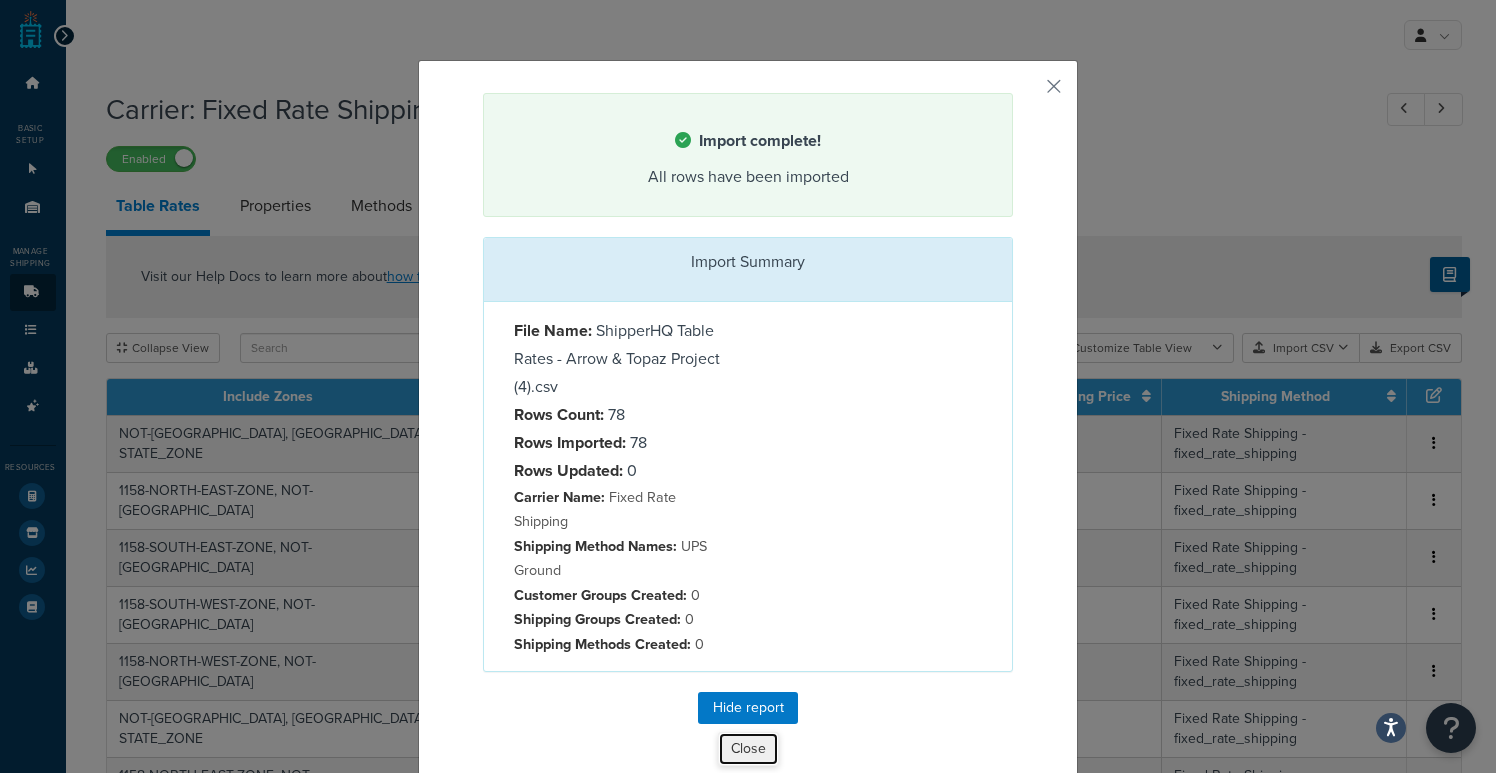 click on "Close" at bounding box center (748, 749) 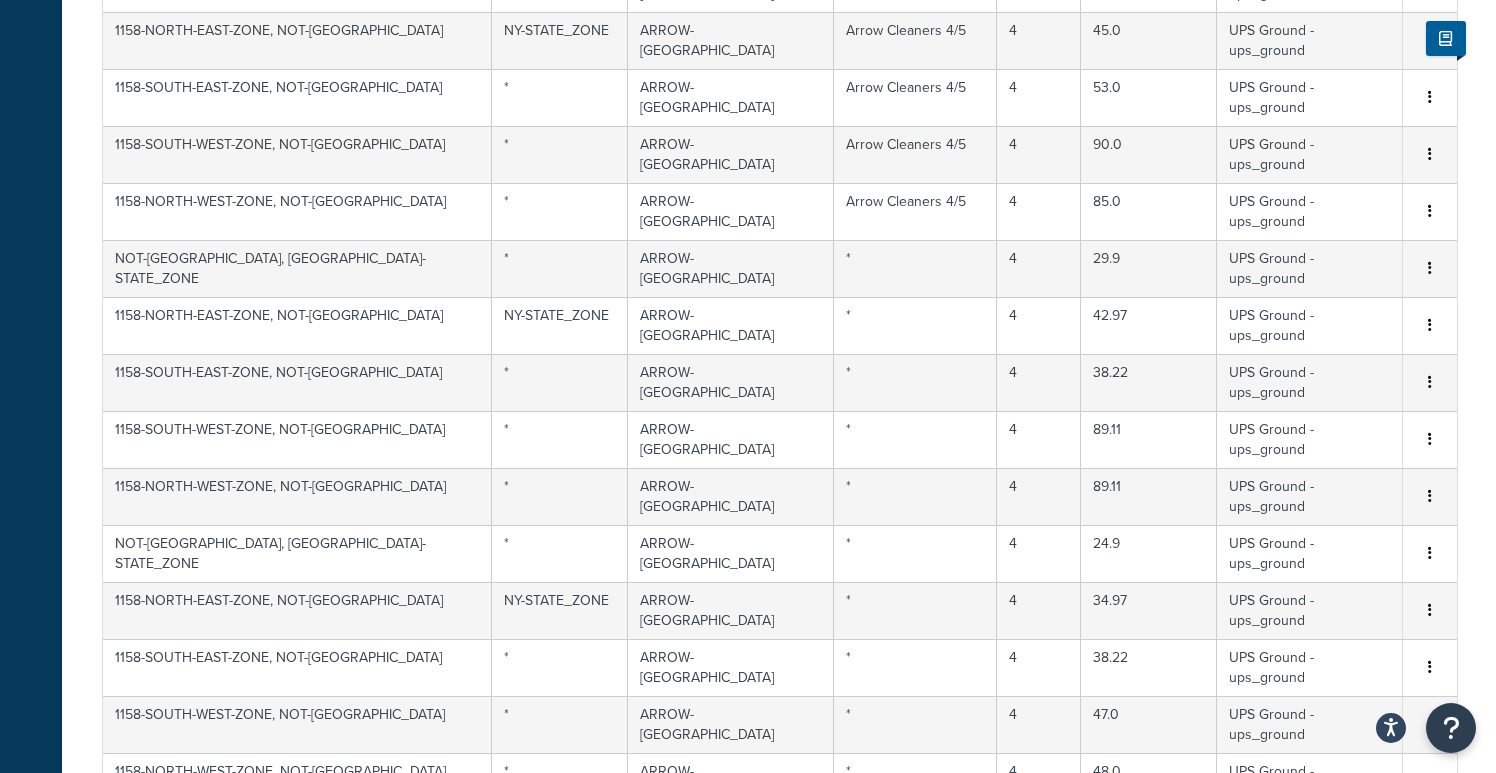 scroll, scrollTop: 788, scrollLeft: 4, axis: both 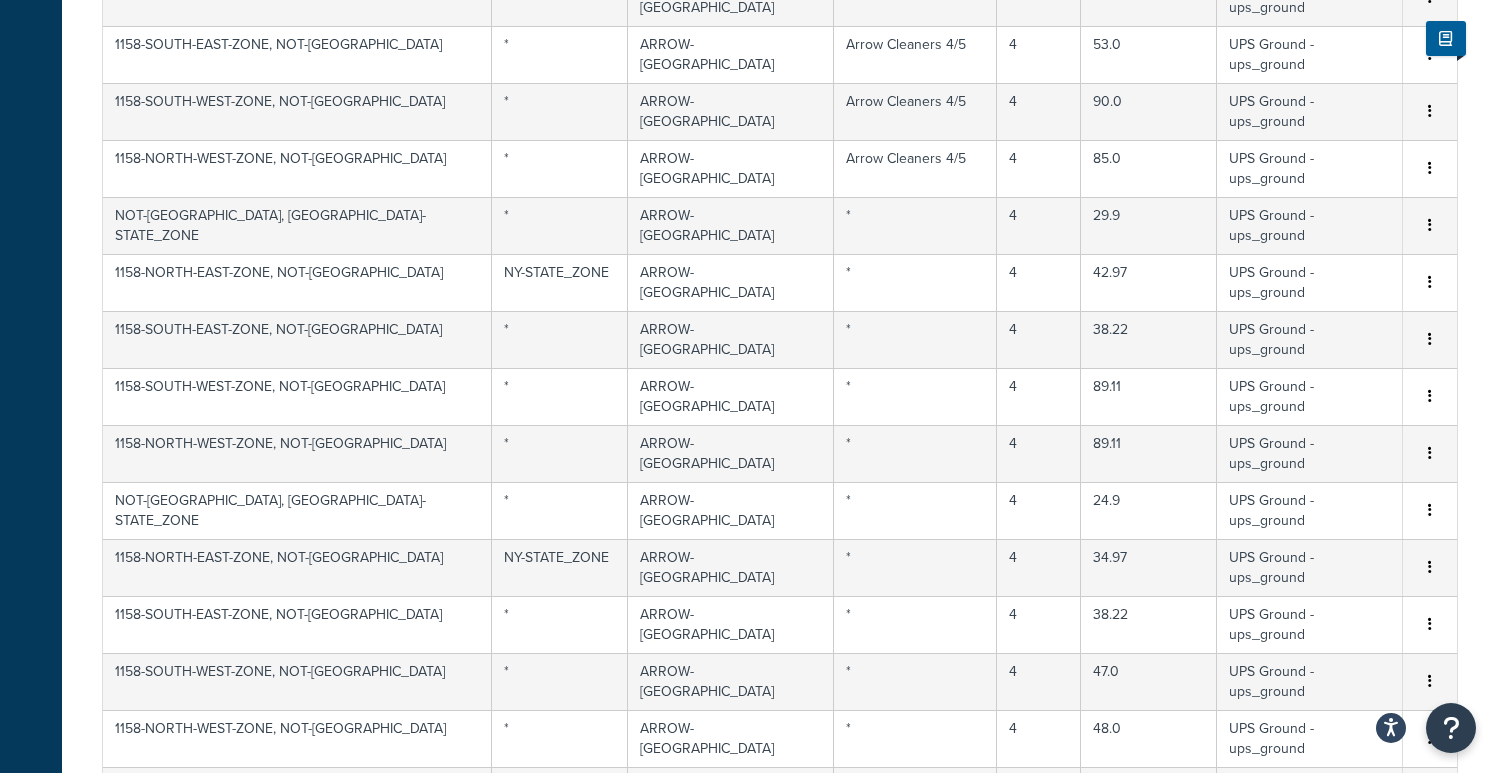 click on "2" at bounding box center [790, 1133] 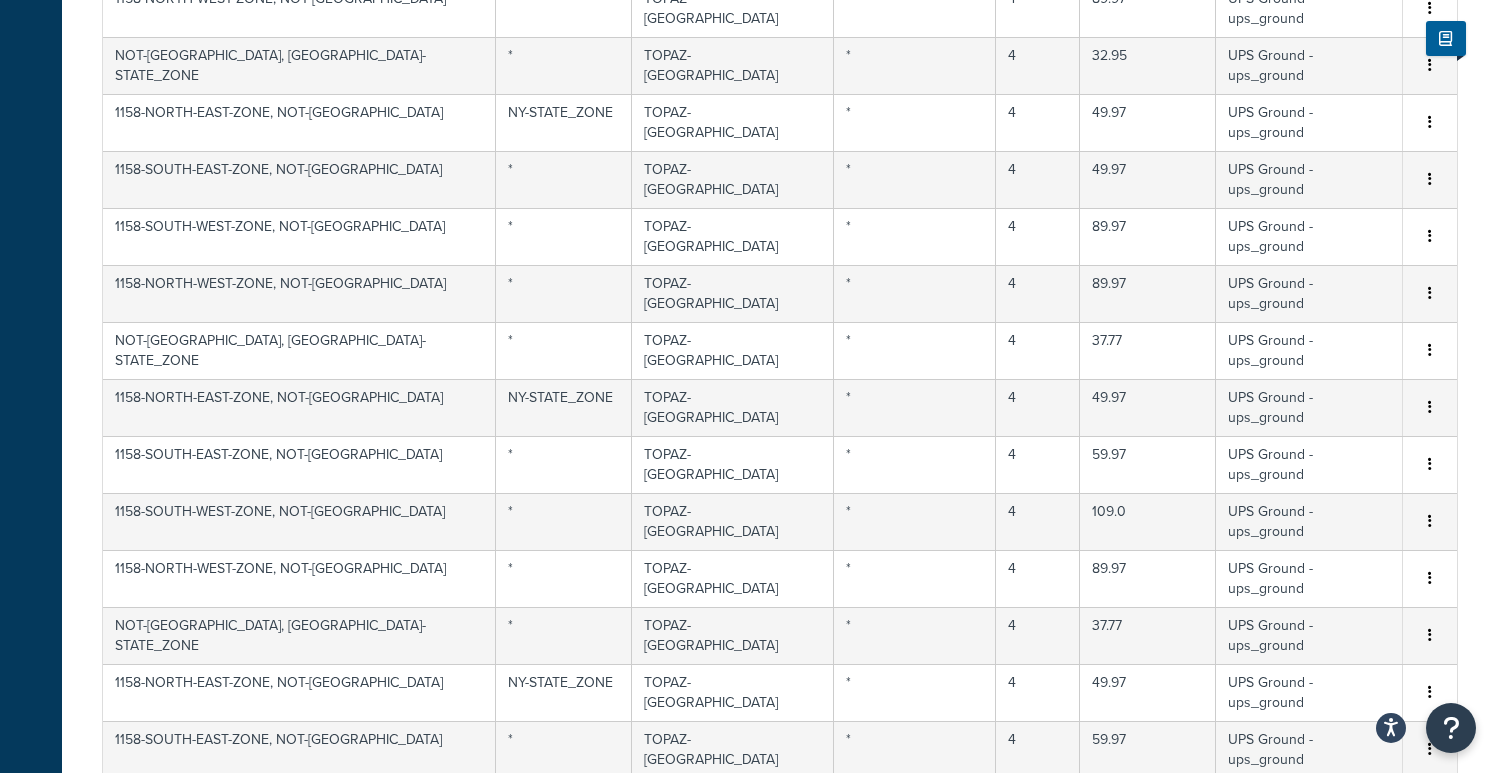 scroll, scrollTop: 851, scrollLeft: 4, axis: both 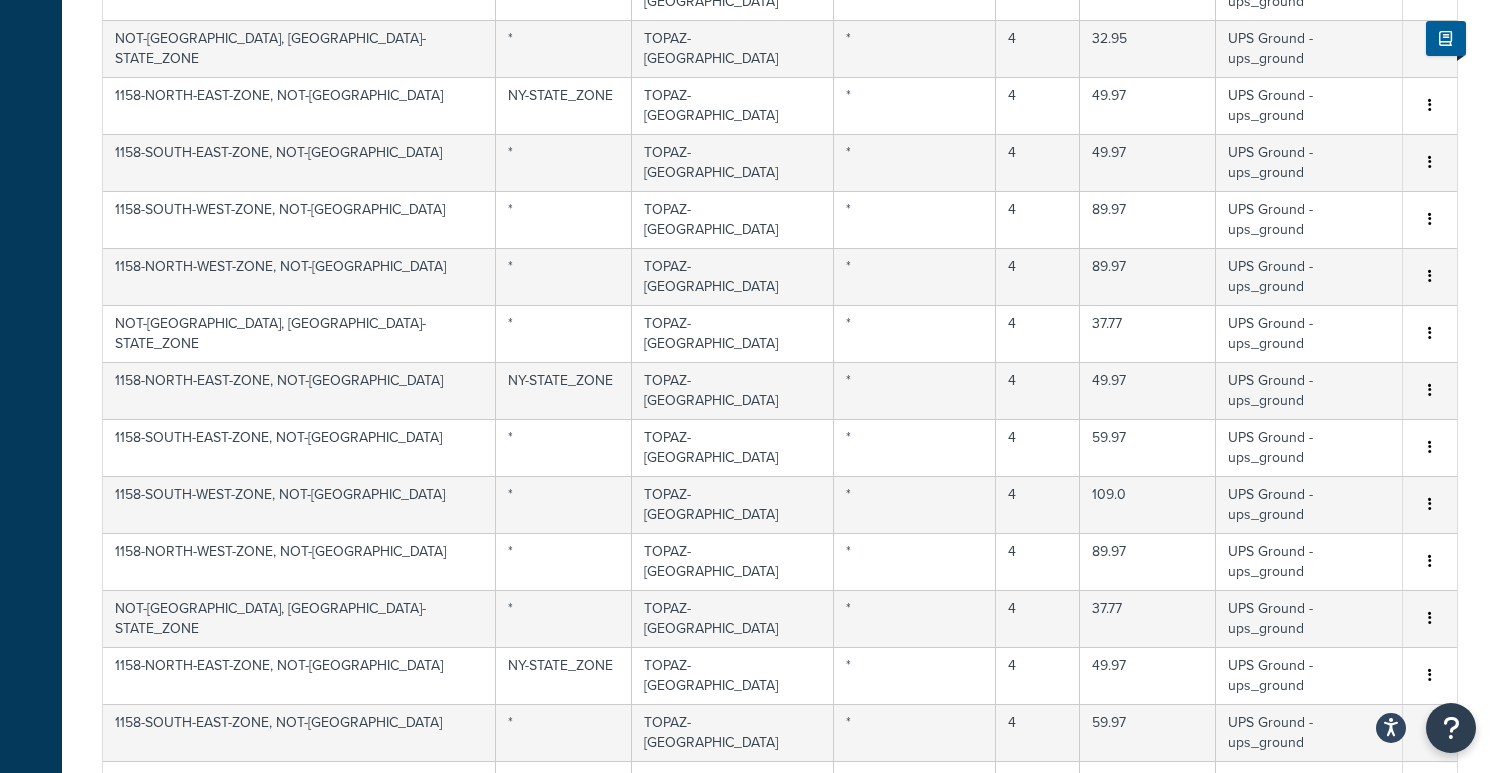 click on "3" at bounding box center (805, 1070) 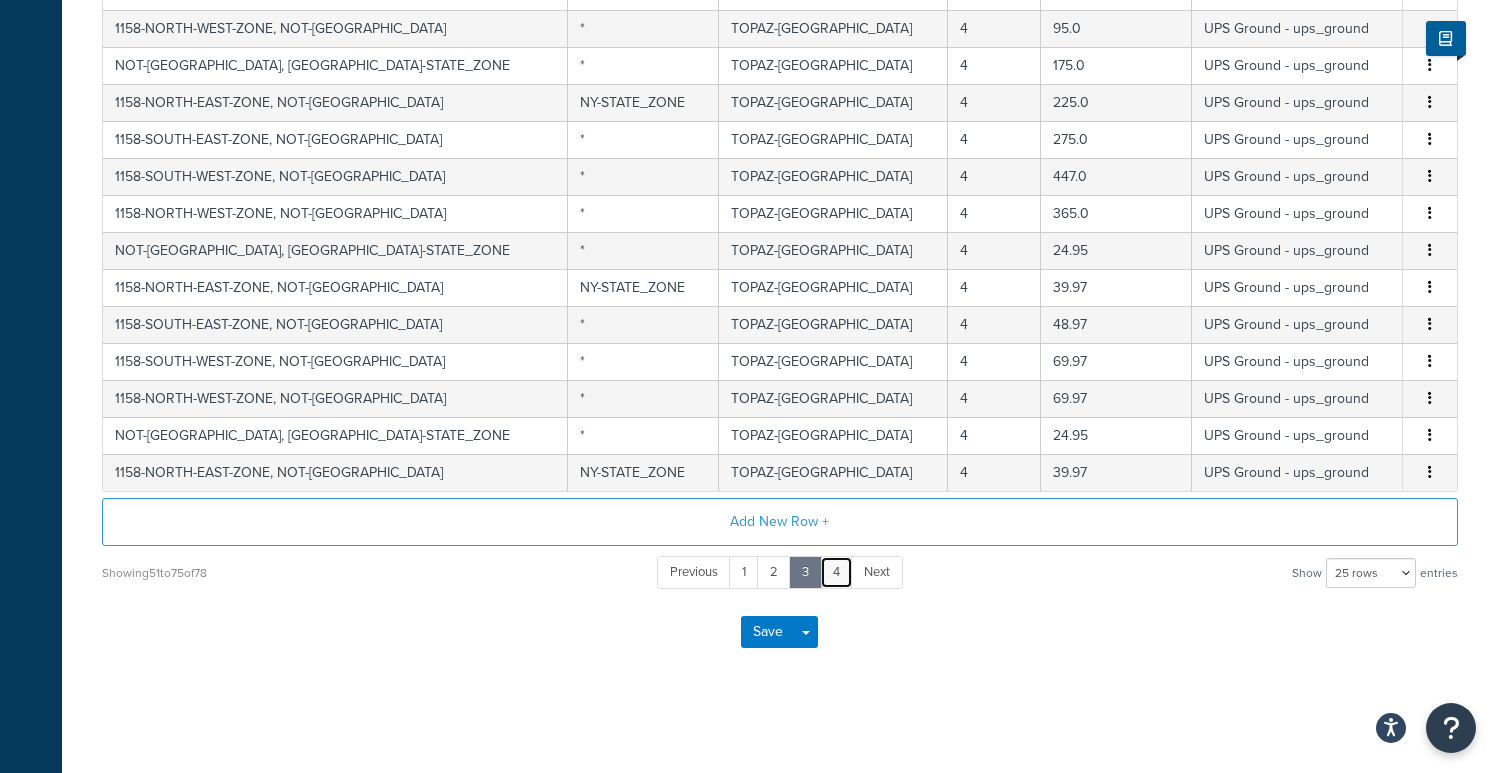 click on "4" at bounding box center (836, 572) 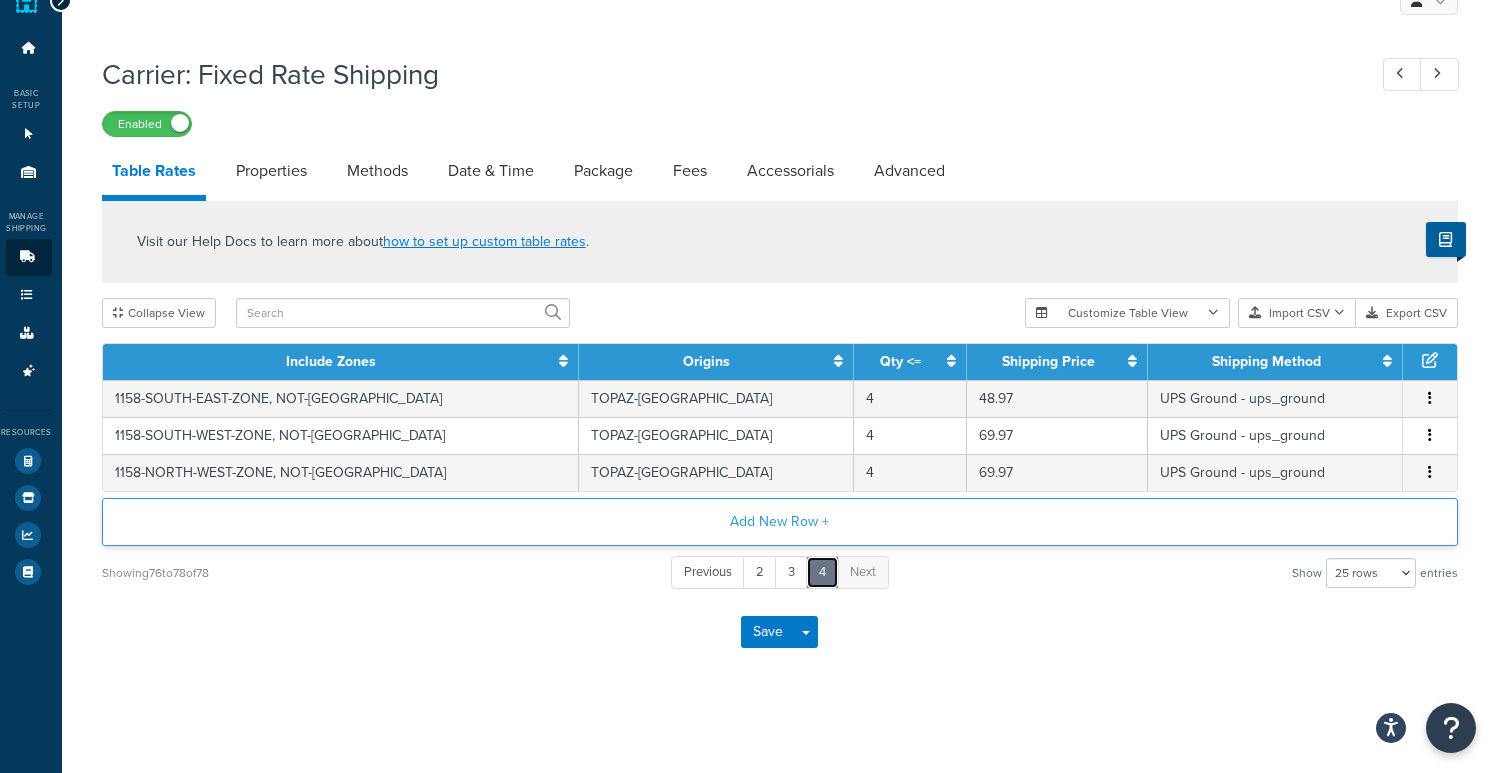 scroll, scrollTop: 36, scrollLeft: 0, axis: vertical 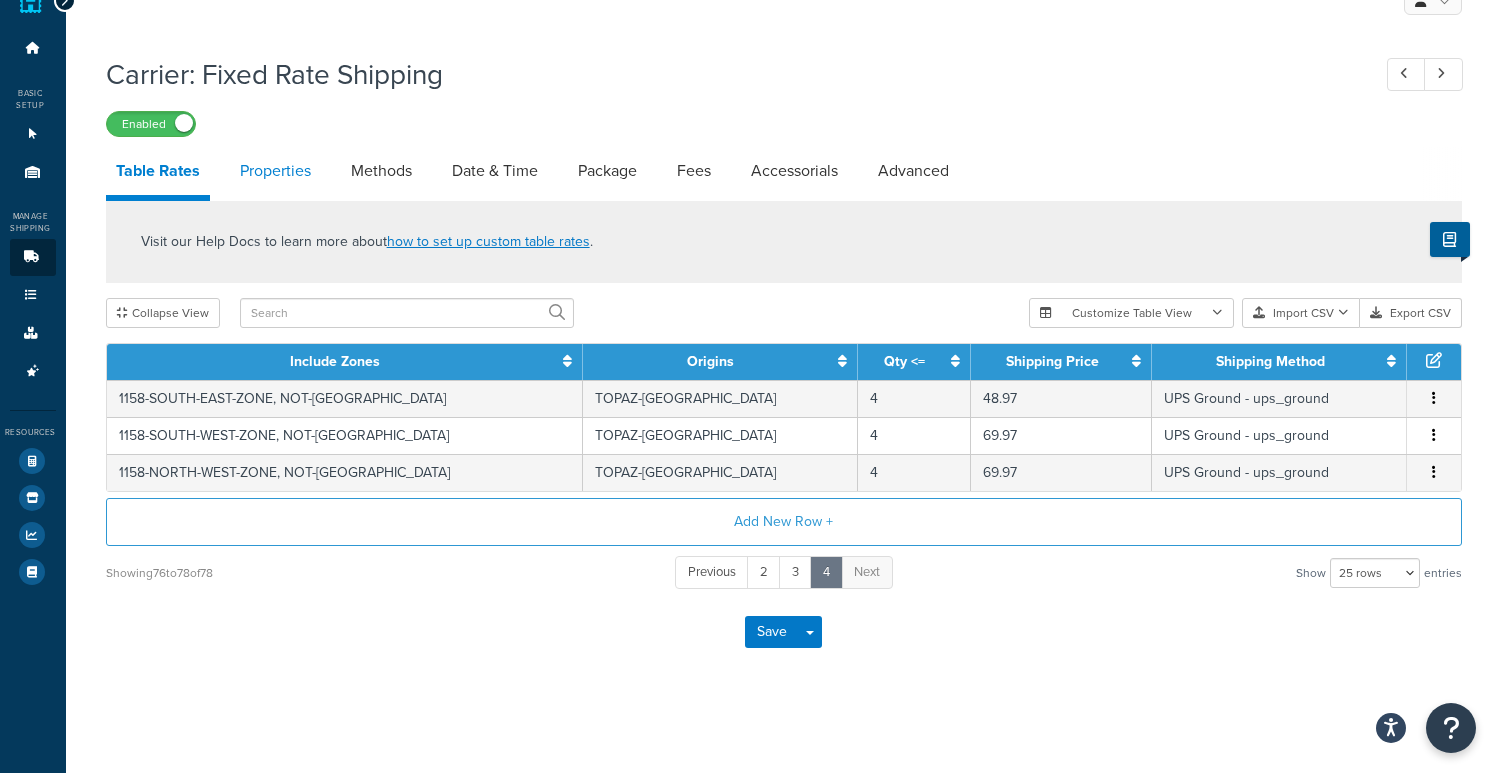 click on "Properties" at bounding box center (275, 171) 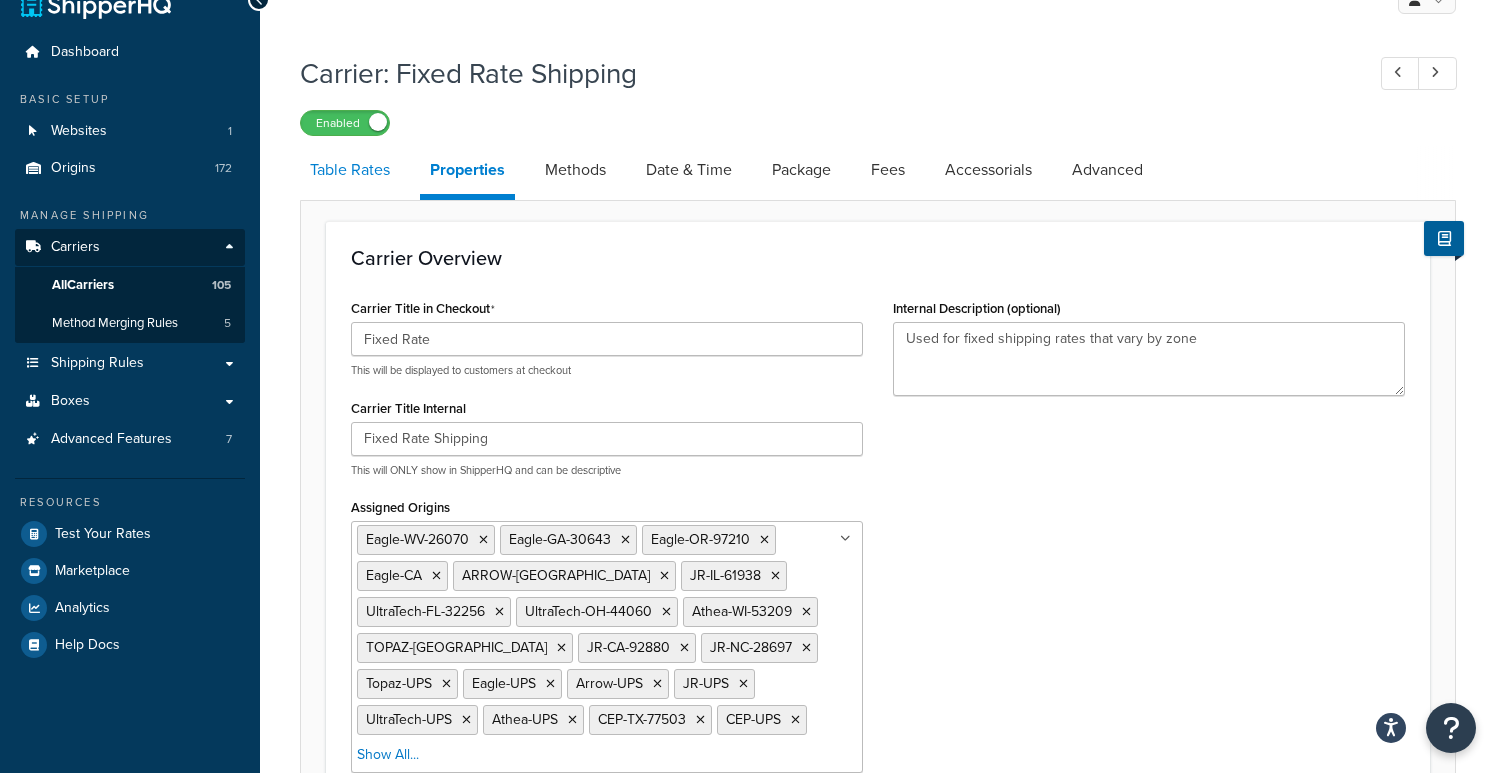 click on "Table Rates" at bounding box center [350, 170] 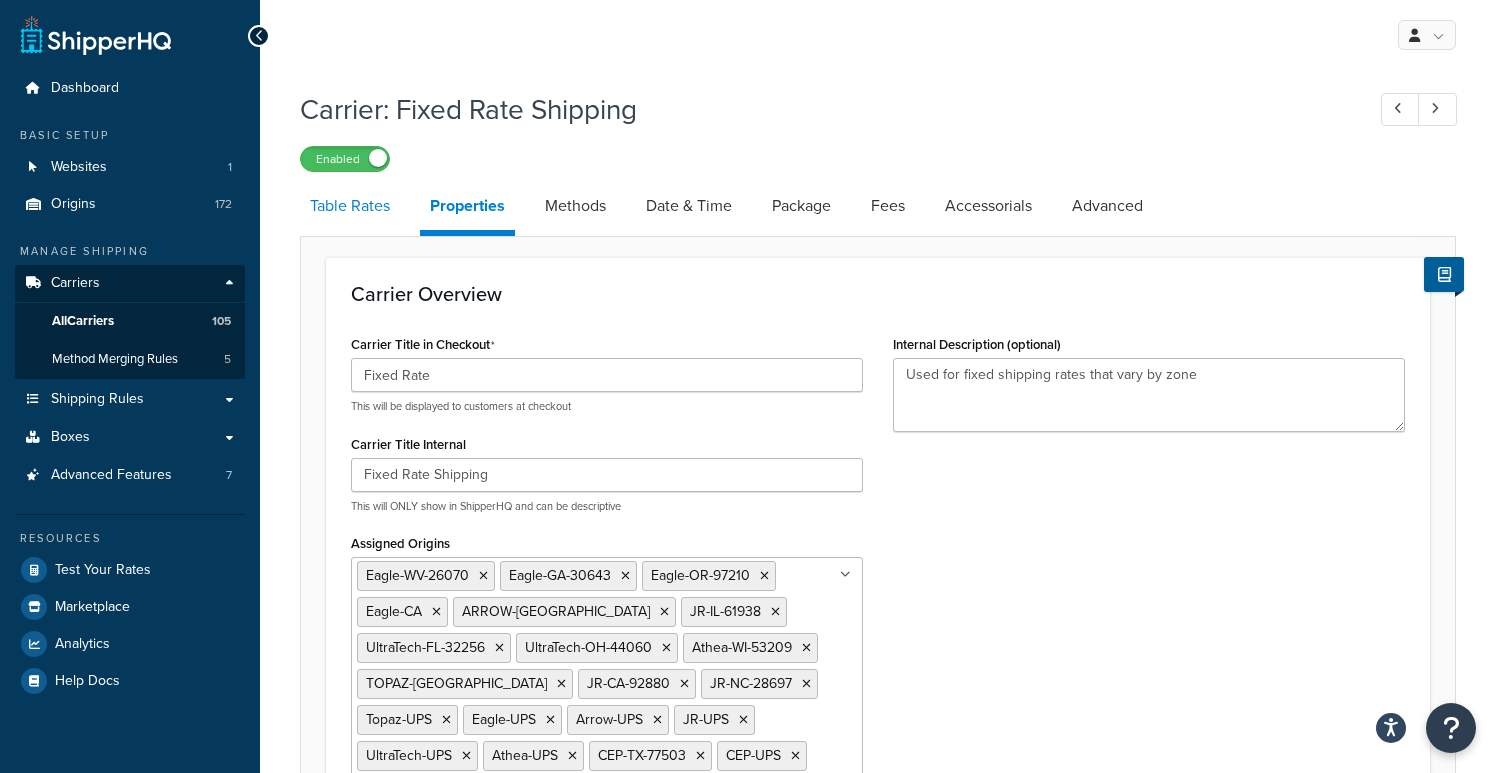 select on "25" 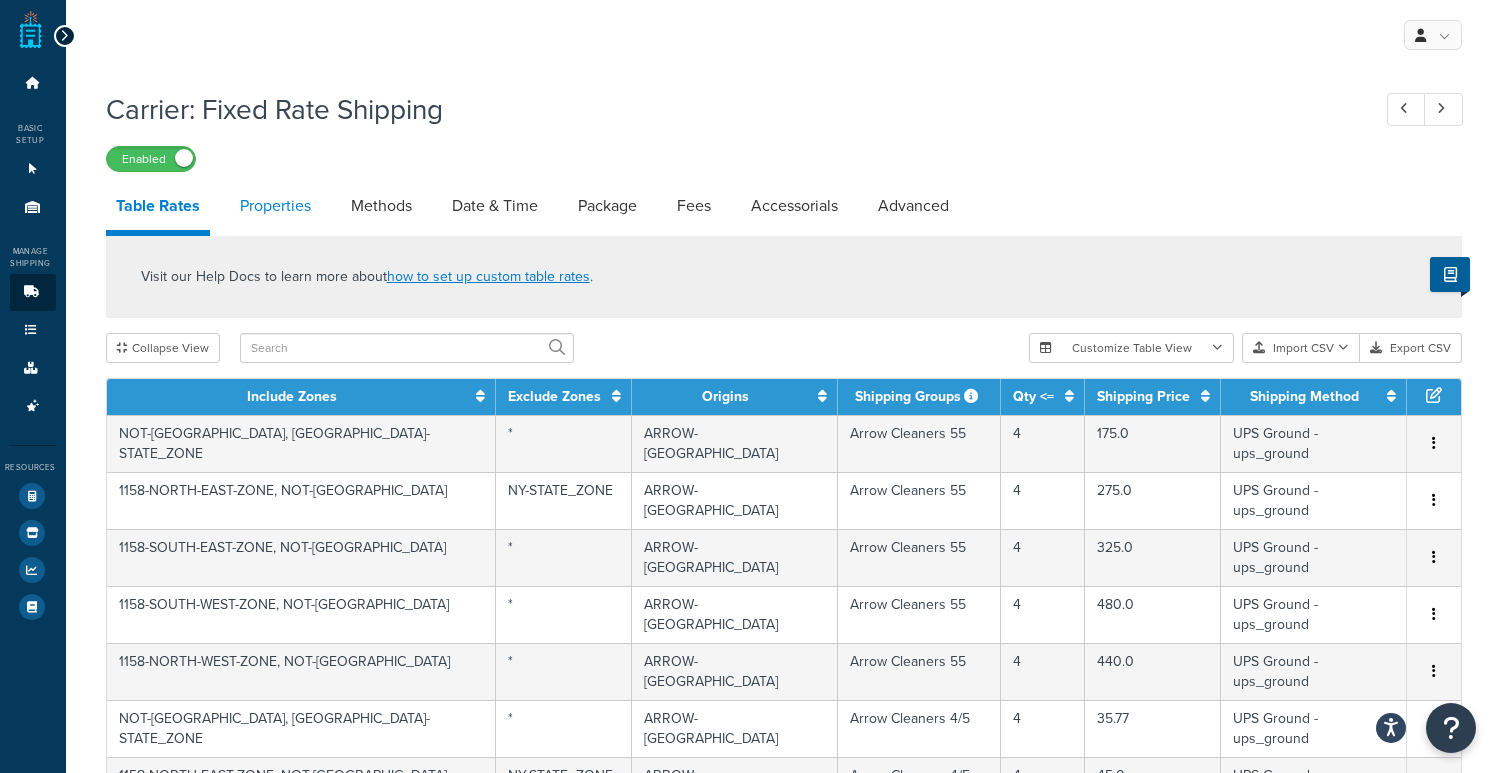 click on "Properties" at bounding box center (275, 206) 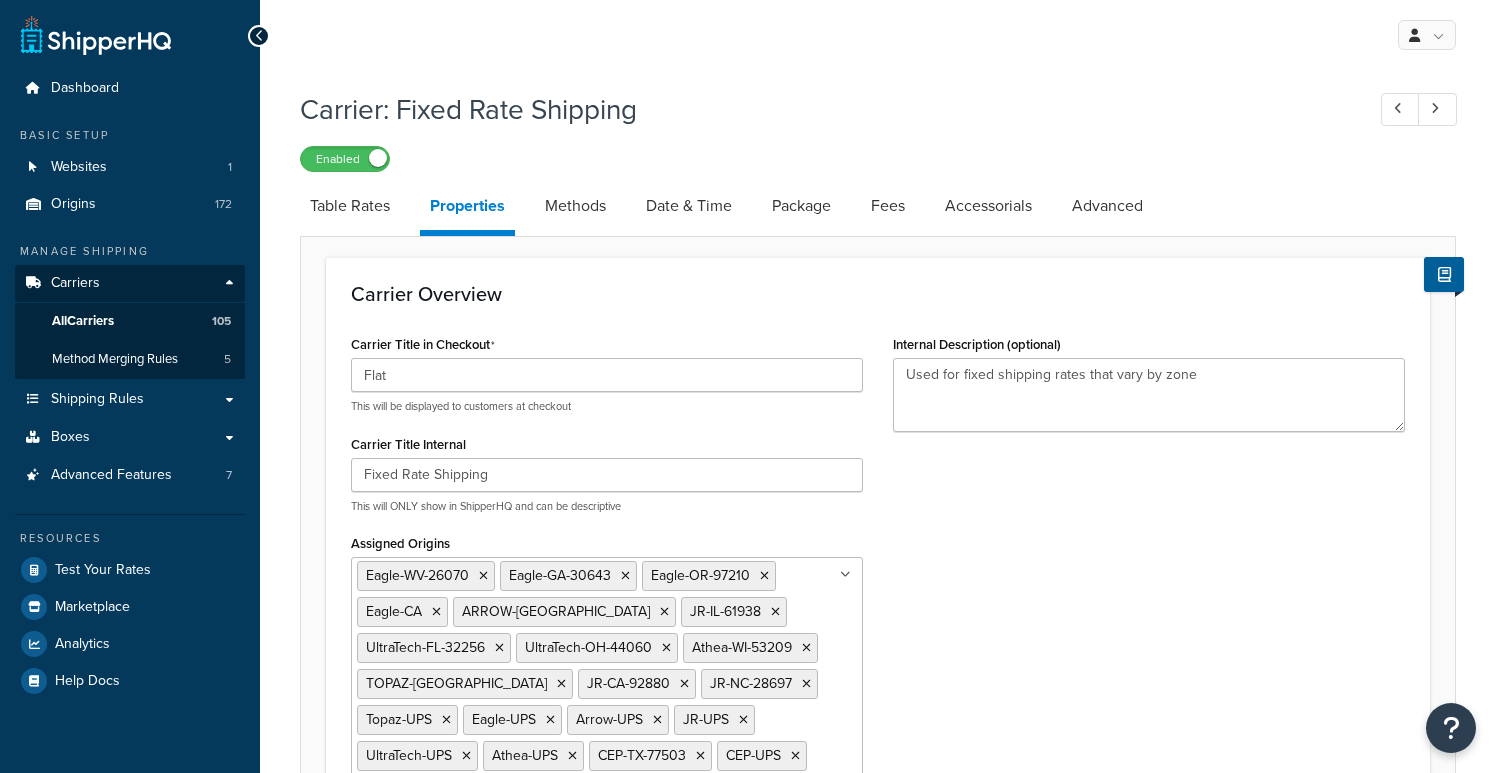 select on "PERITEM" 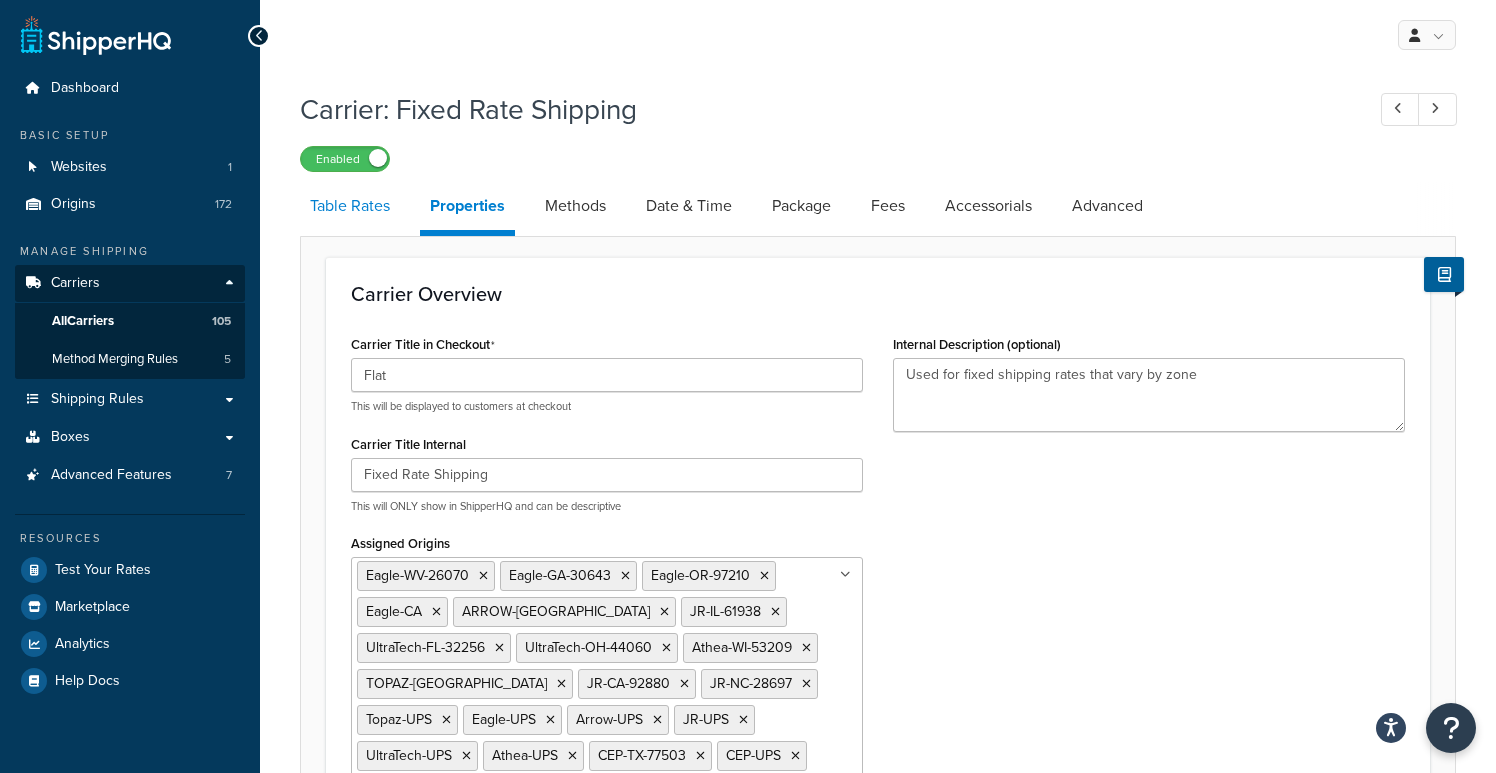 click on "Table Rates" at bounding box center (350, 206) 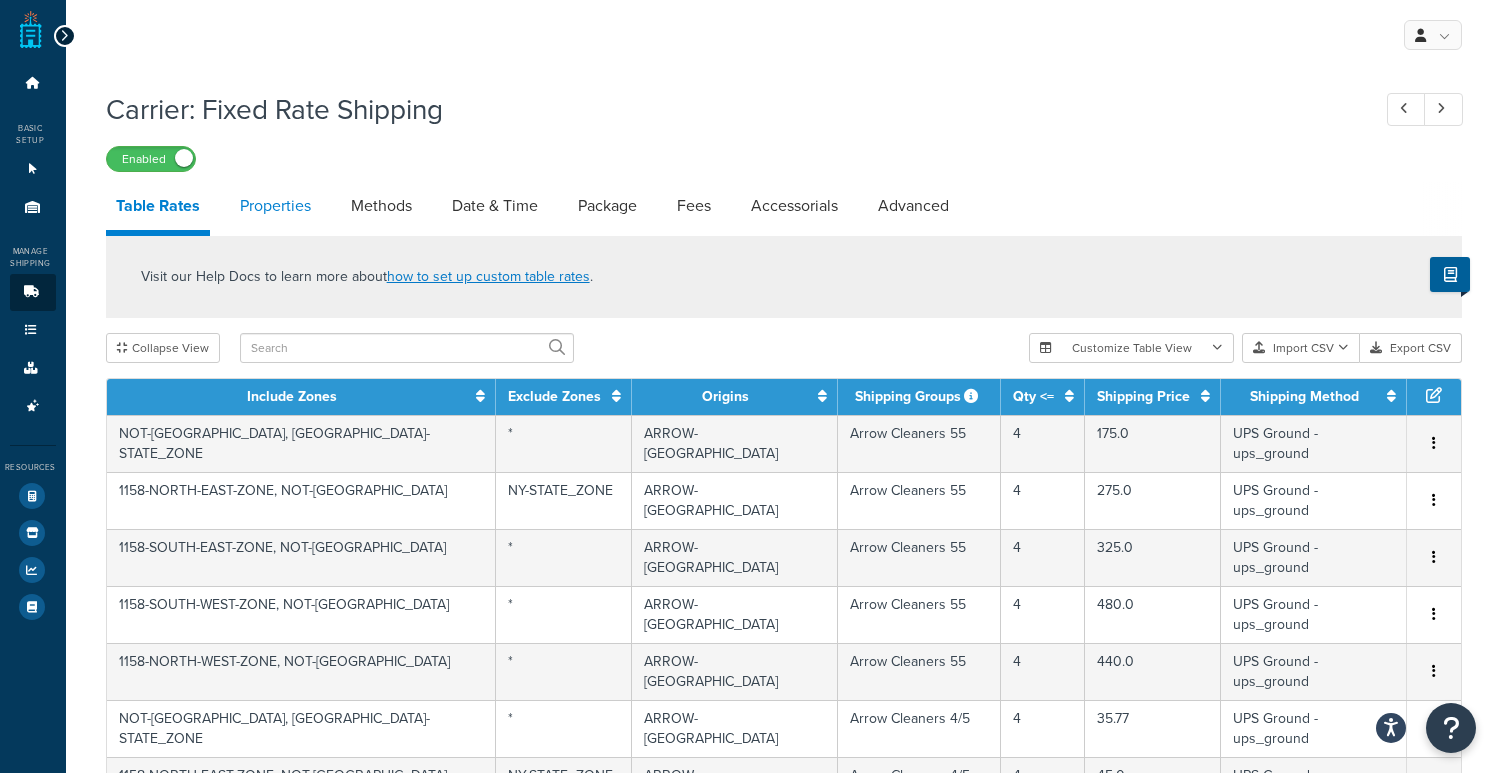 click on "Properties" at bounding box center (275, 206) 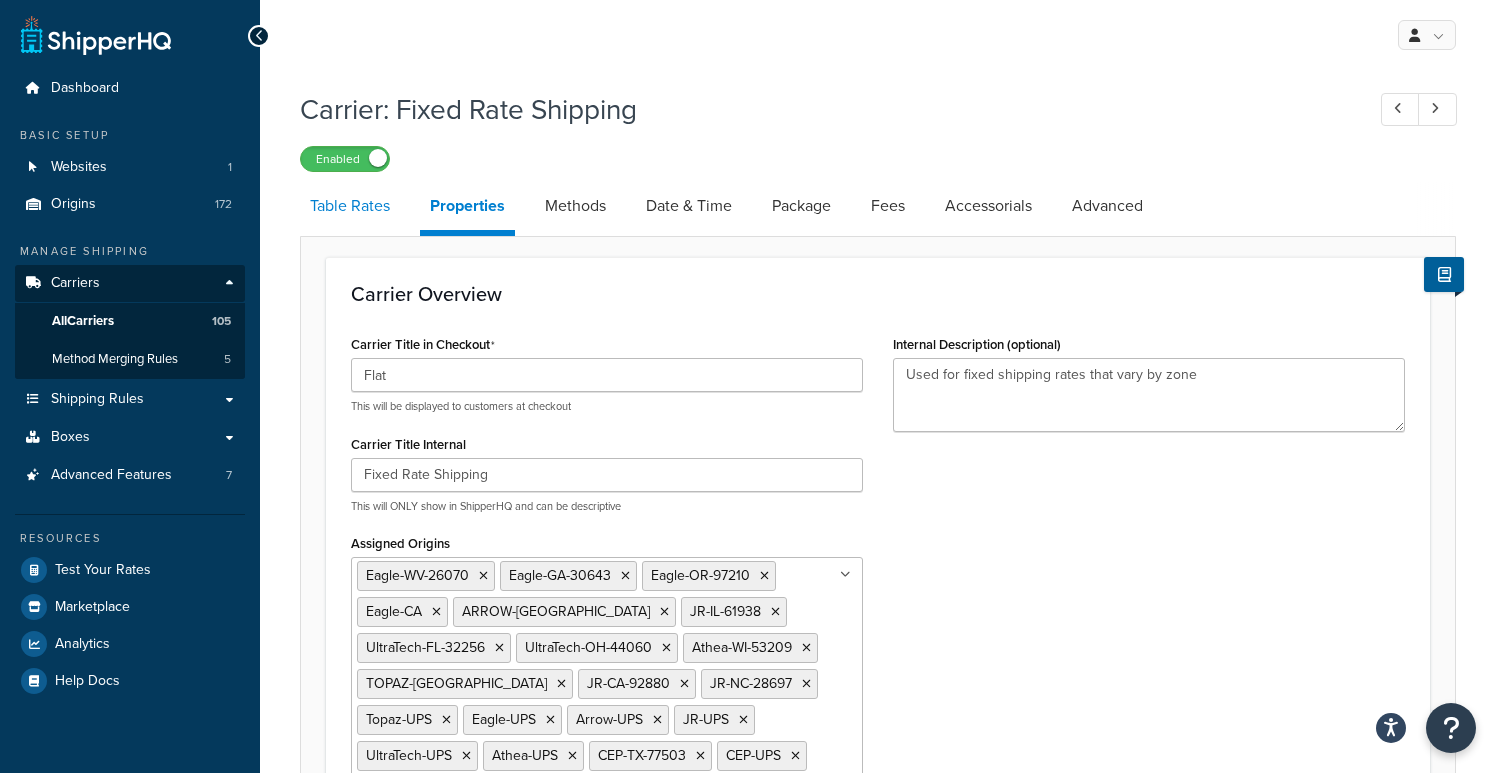 click on "Table Rates" at bounding box center [350, 206] 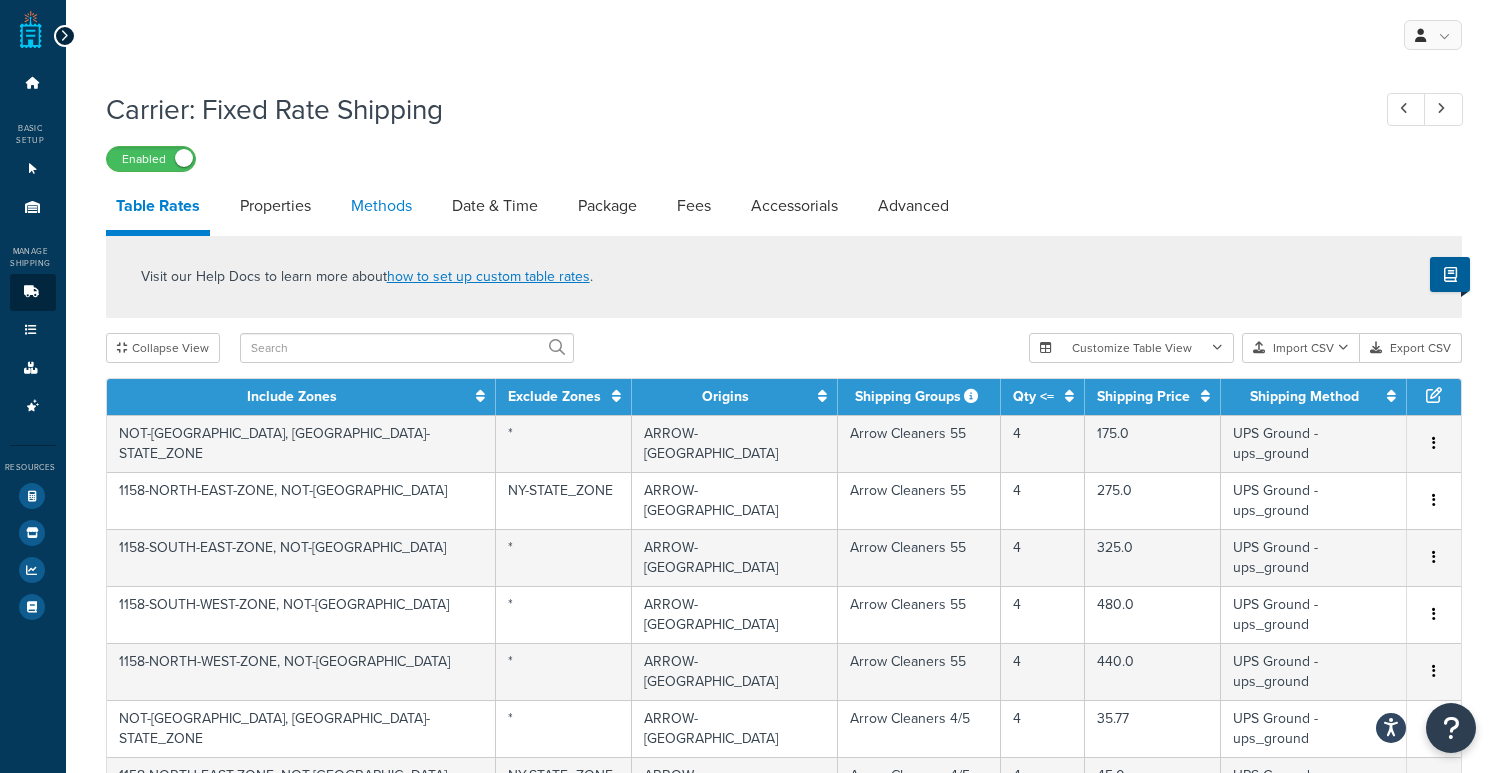 click on "Methods" at bounding box center (381, 206) 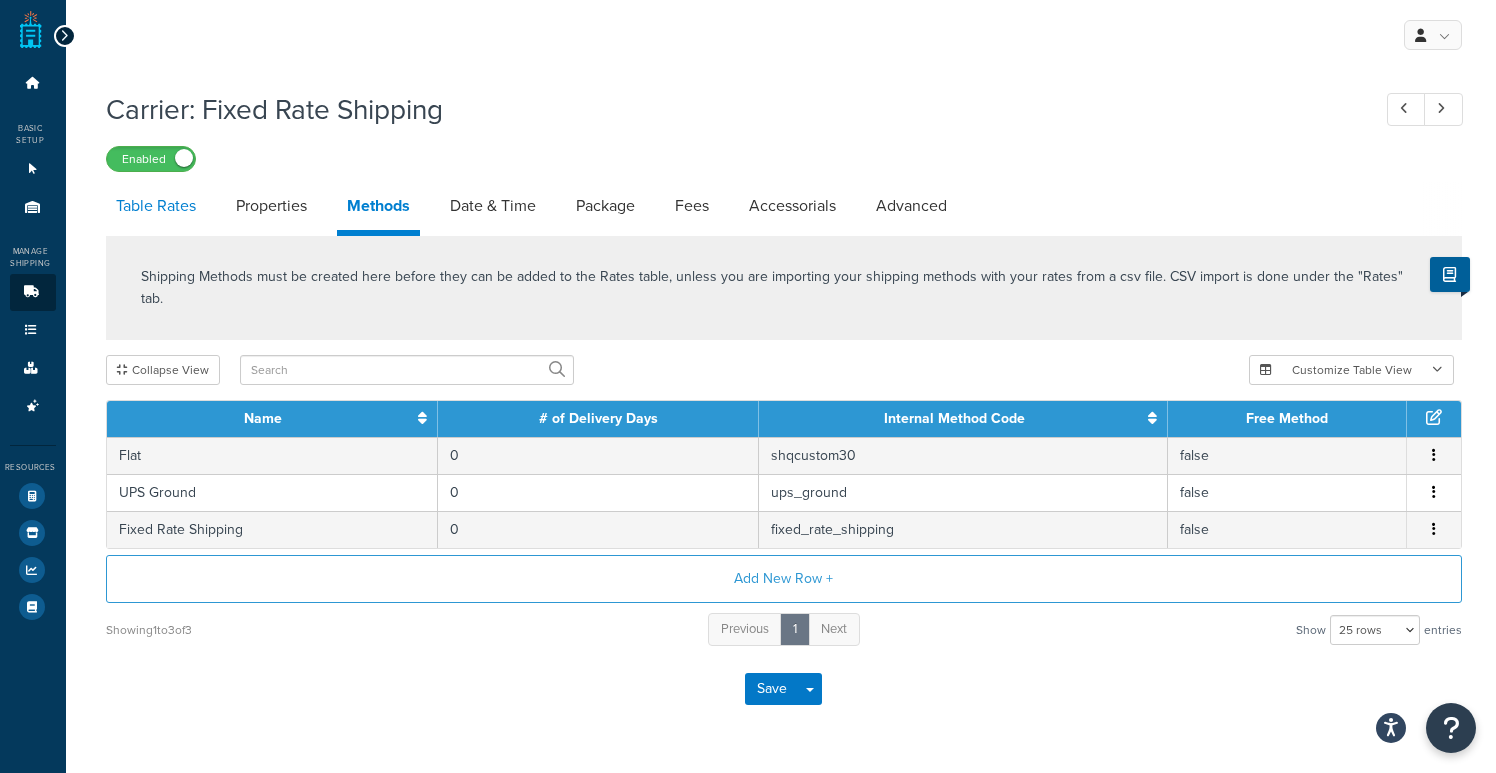click on "Table Rates" at bounding box center (156, 206) 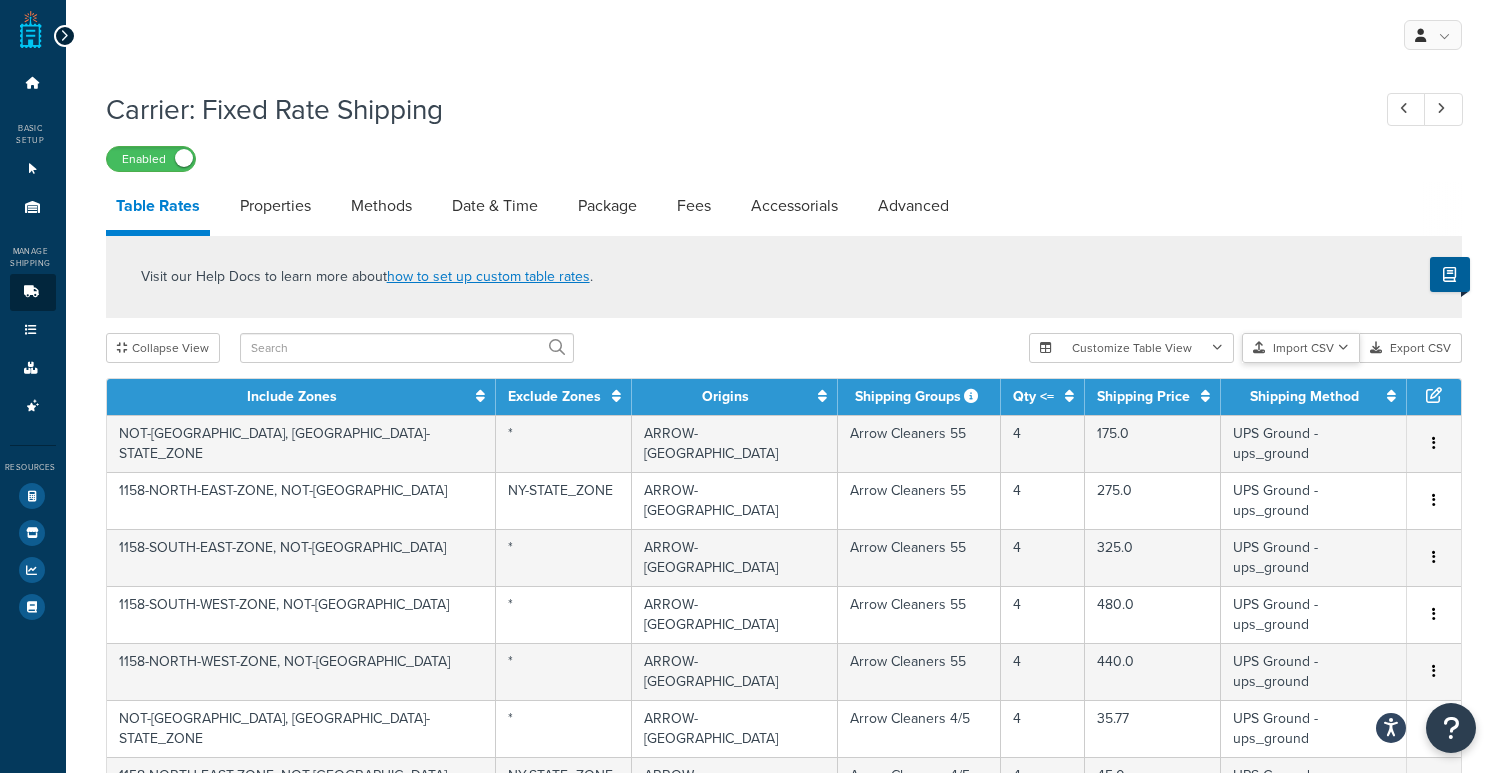 click on "Import CSV" at bounding box center (1301, 348) 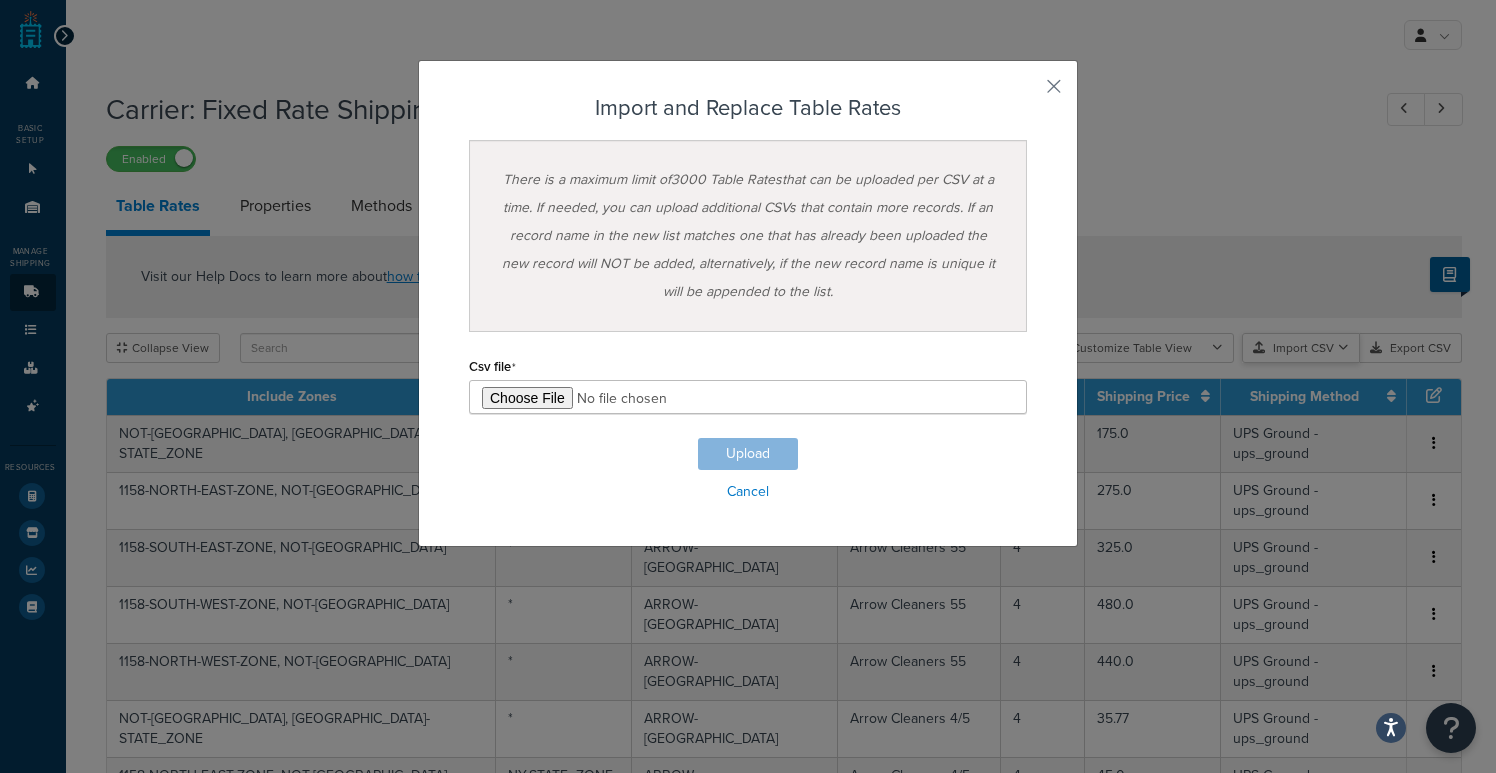 click on "Customize Table View Show all columns Show selected columns Import CSV Import and Replace  Import and Append  Export CSV Import and Replace Table Rates There is a maximum limit of  3000   Table Rates  that can be uploaded per CSV at a time. If needed, you can upload additional CSVs that contain more records. If an record name in the new list matches one that has already been uploaded the new record will NOT be added, alternatively, if the new record name is unique it will be appended to the list. Csv file Upload Cancel" at bounding box center (1245, 348) 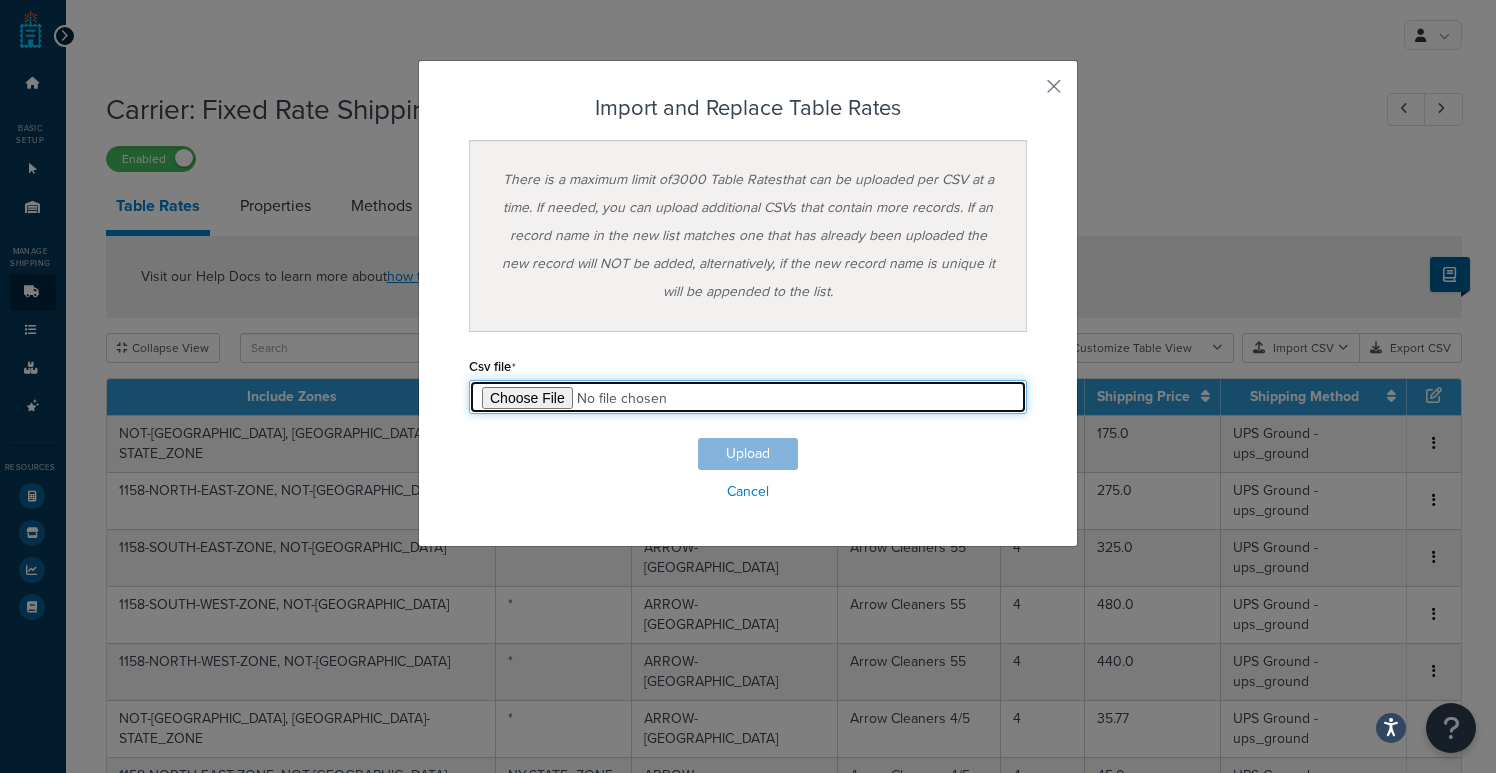 click at bounding box center [748, 397] 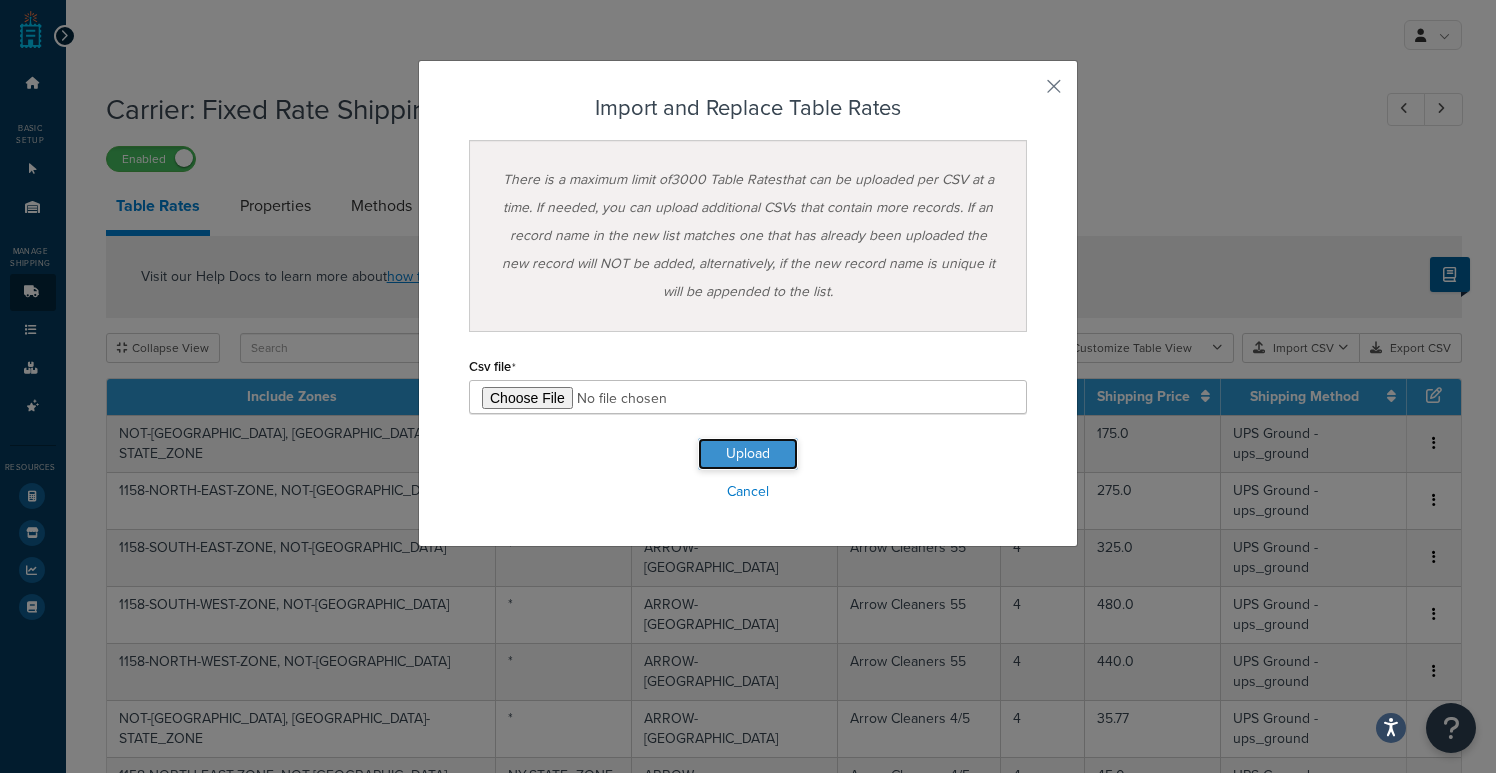 click on "Upload" at bounding box center (748, 454) 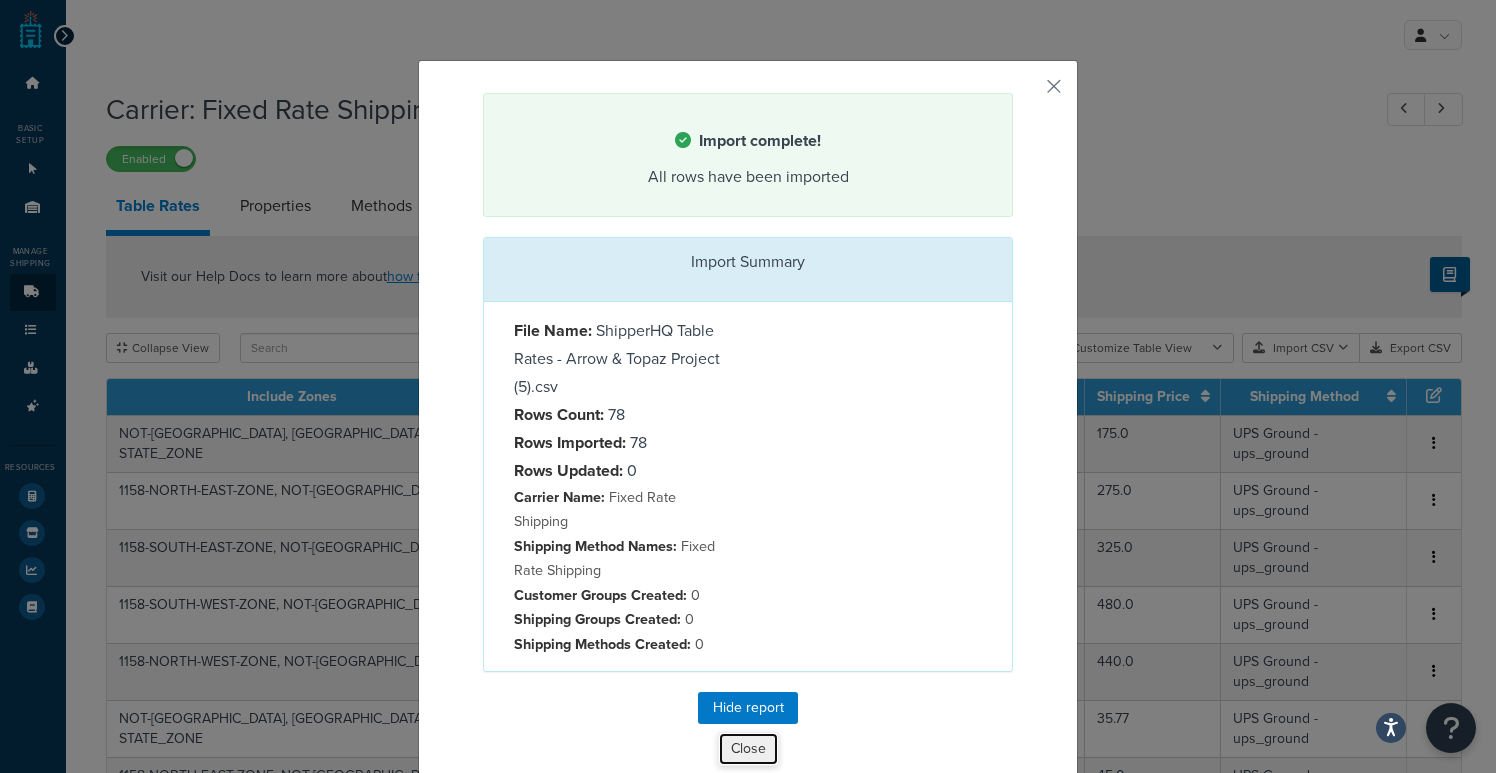 click on "Close" at bounding box center (748, 749) 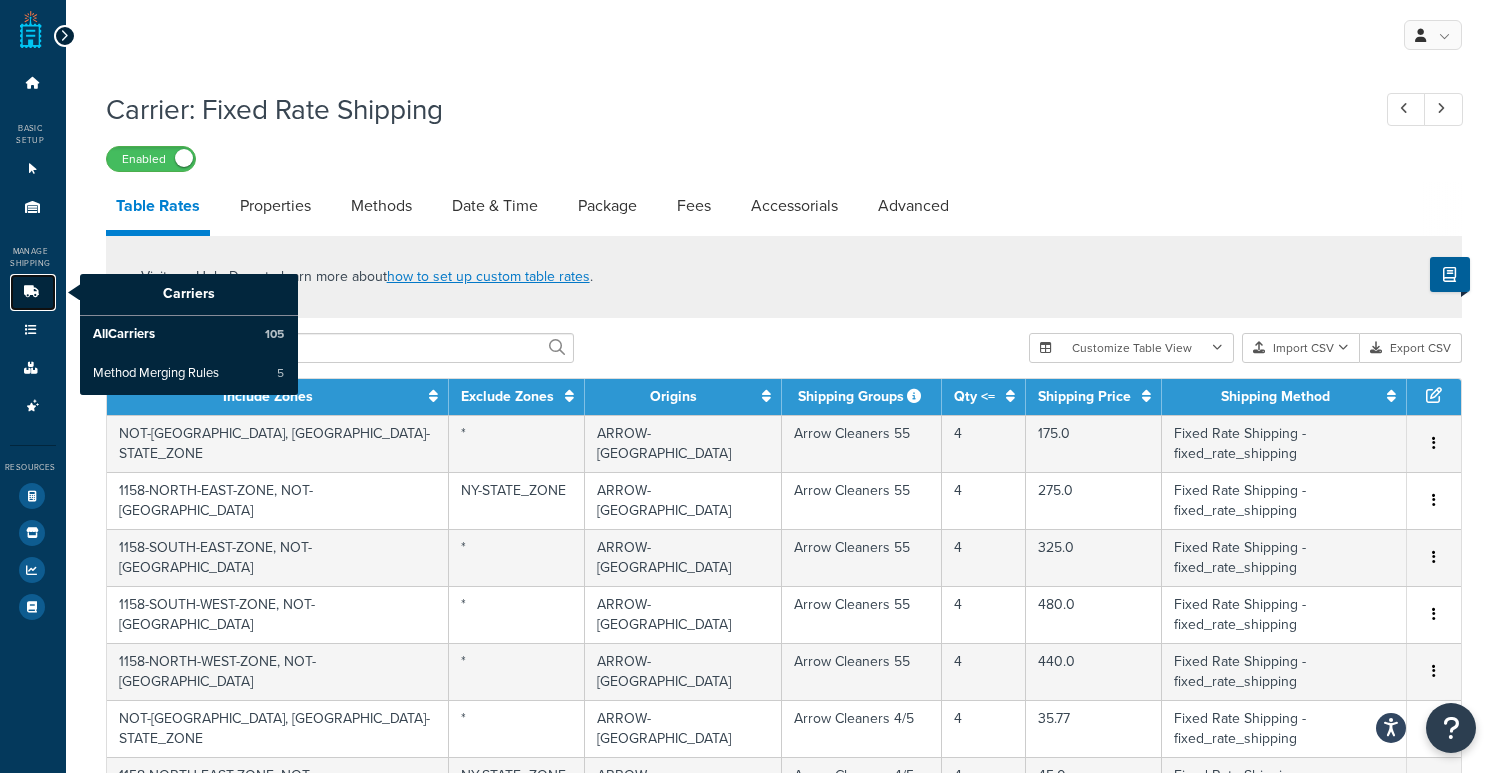 click at bounding box center (31, 292) 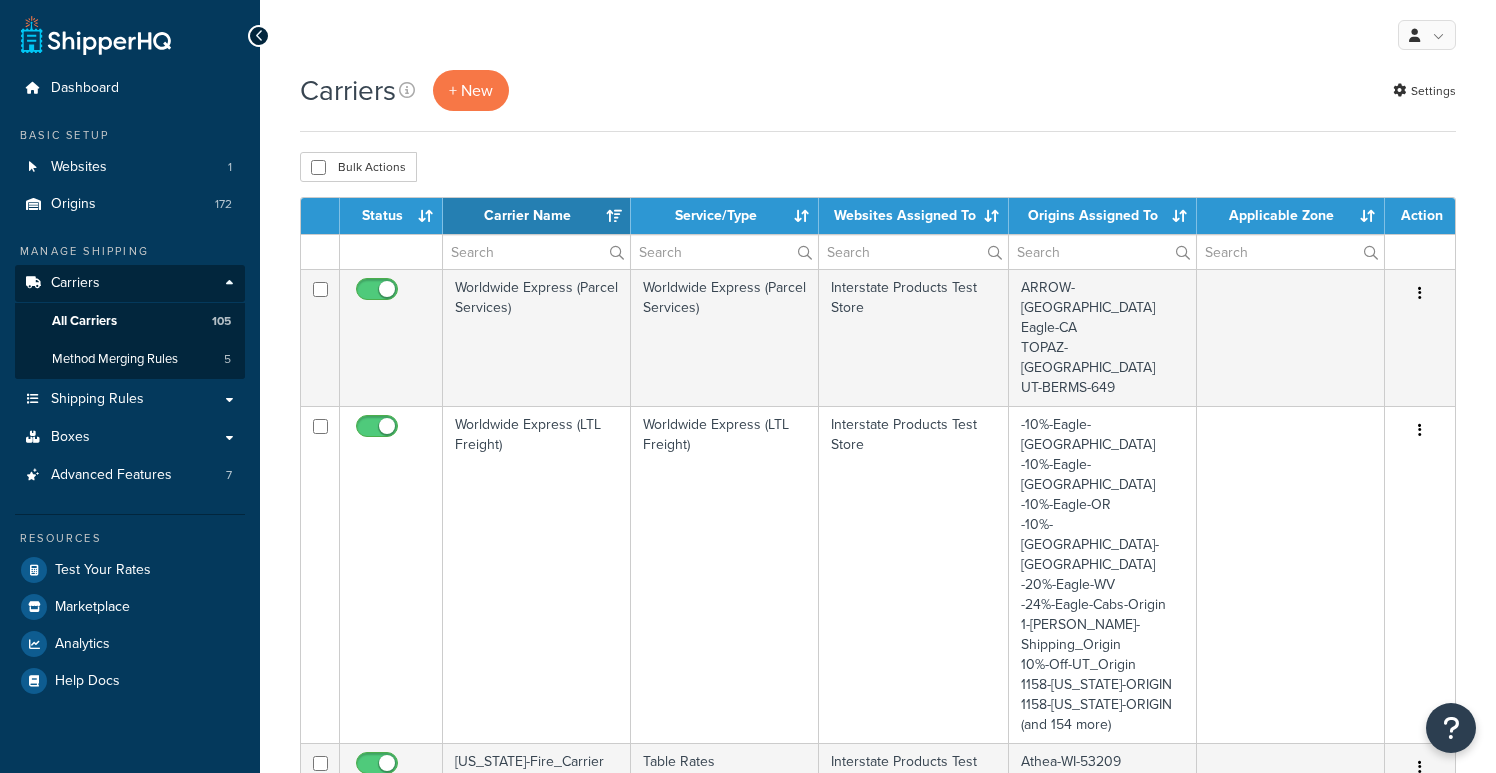 select on "15" 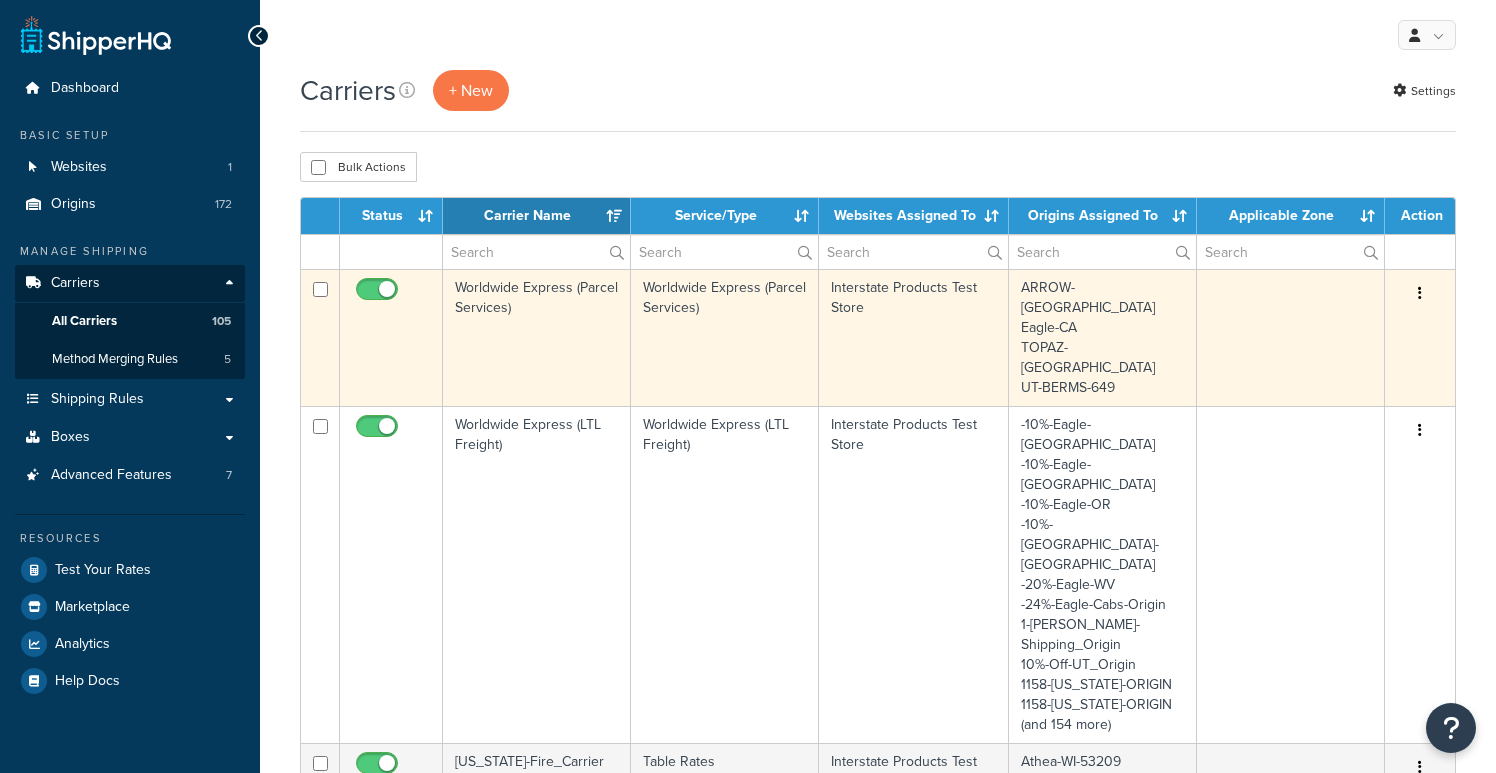 scroll, scrollTop: 0, scrollLeft: 0, axis: both 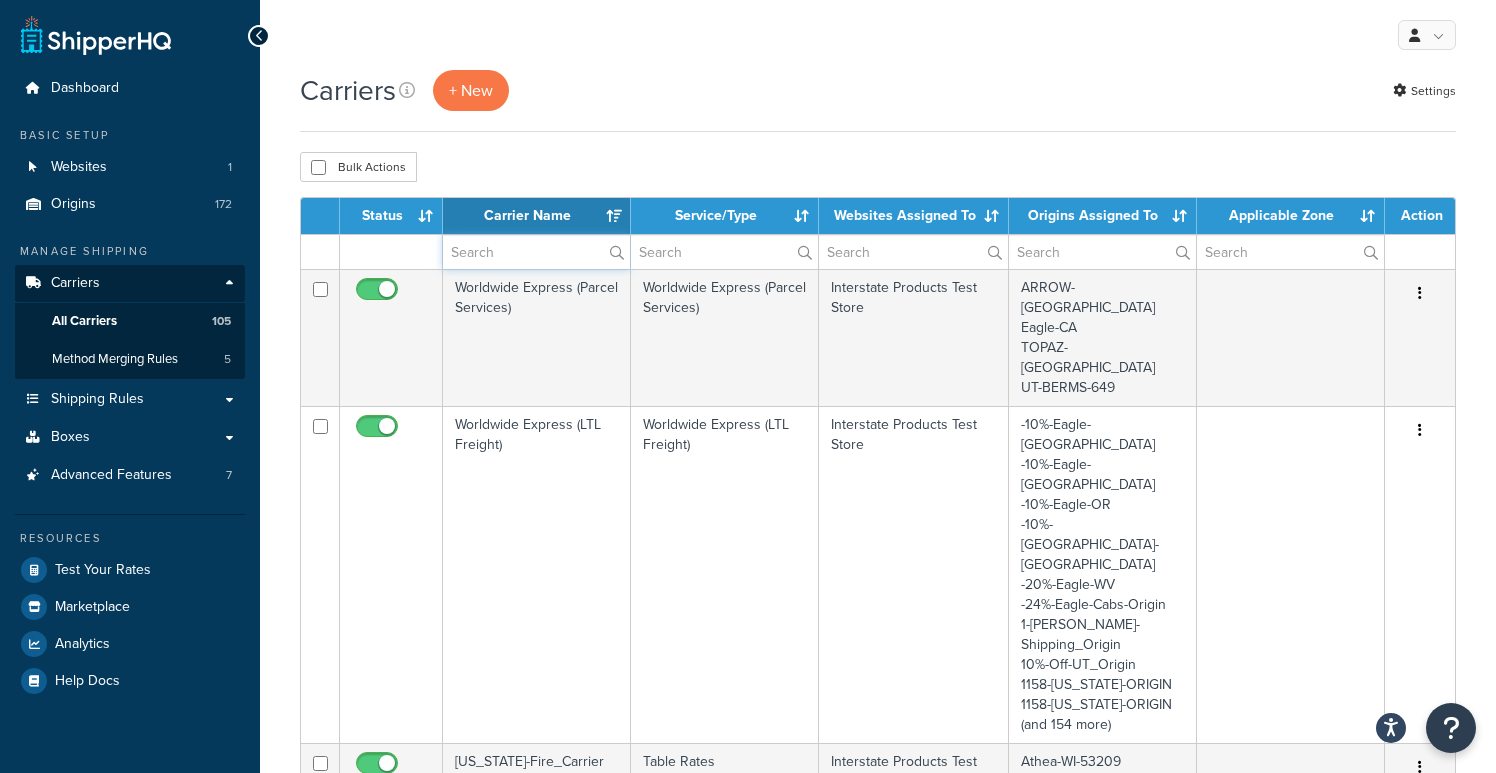 click at bounding box center [536, 252] 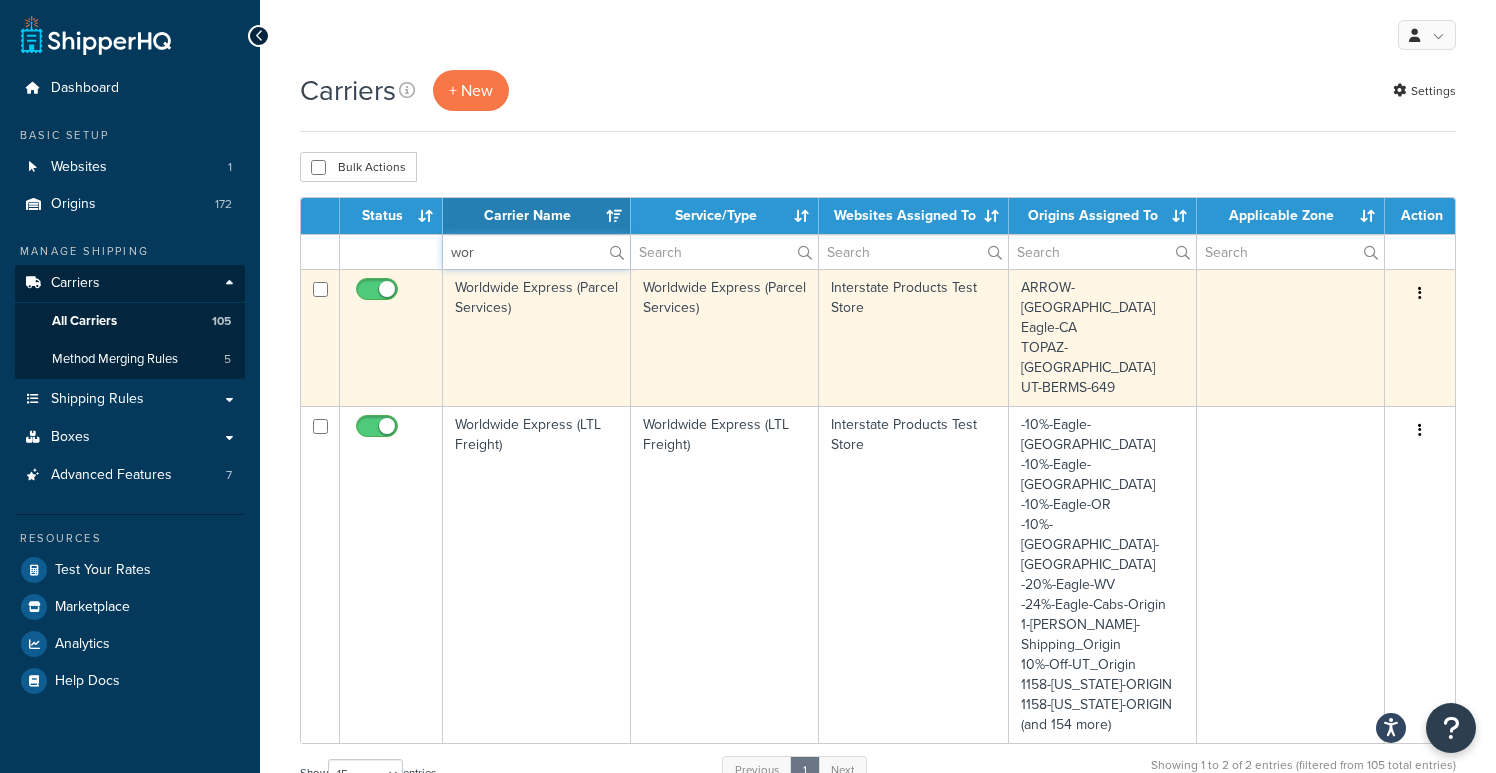 type on "wor" 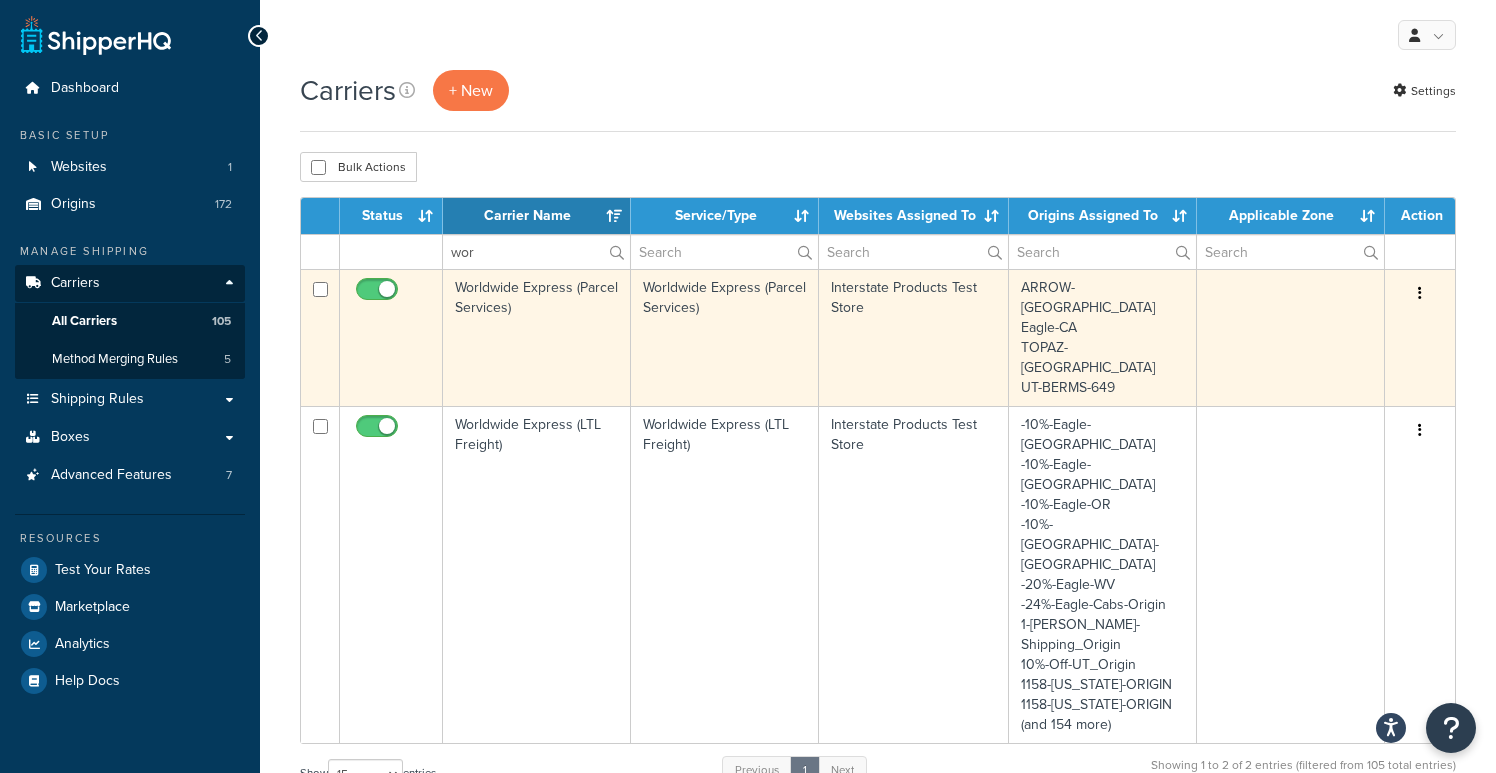click at bounding box center [1420, 294] 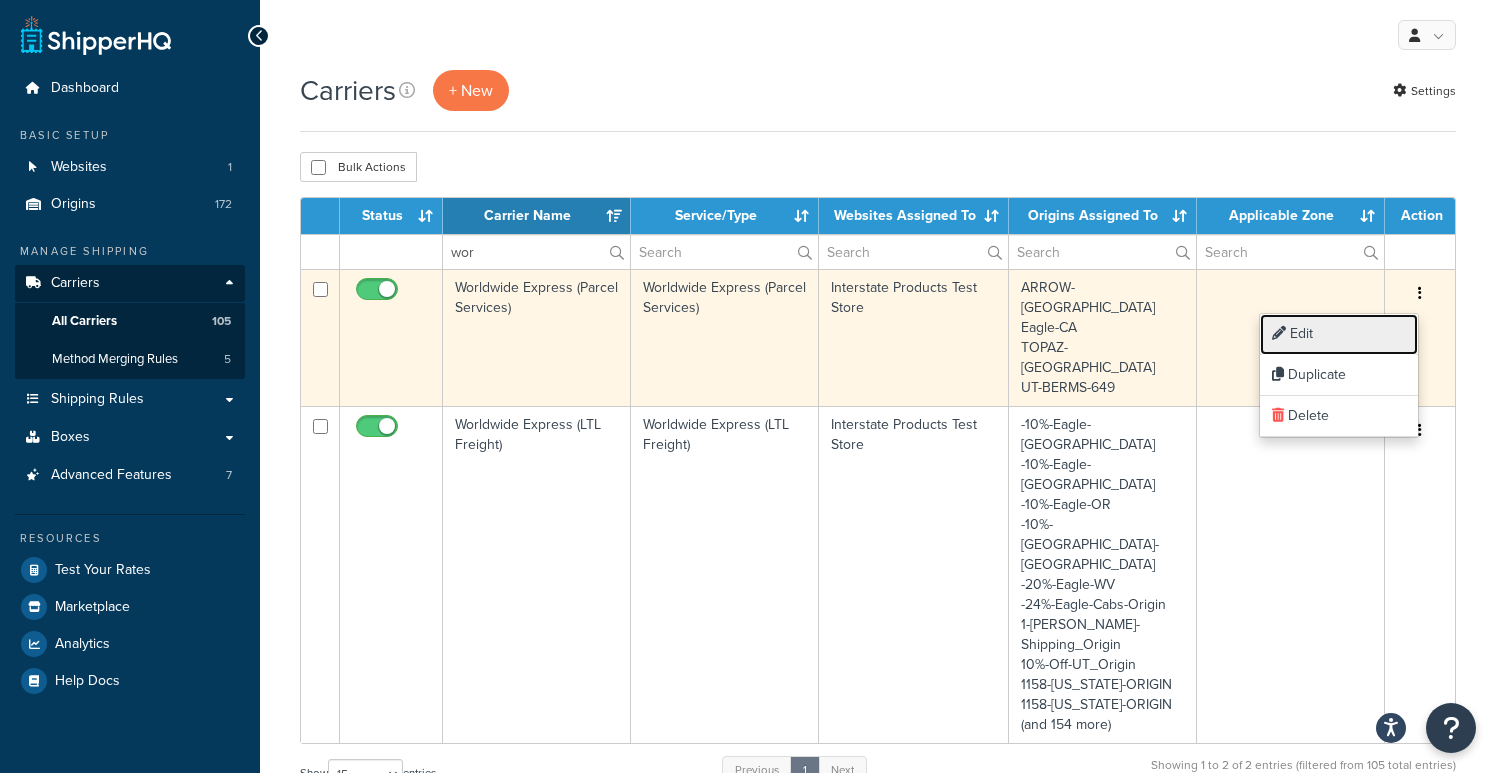 click on "Edit" at bounding box center (1339, 334) 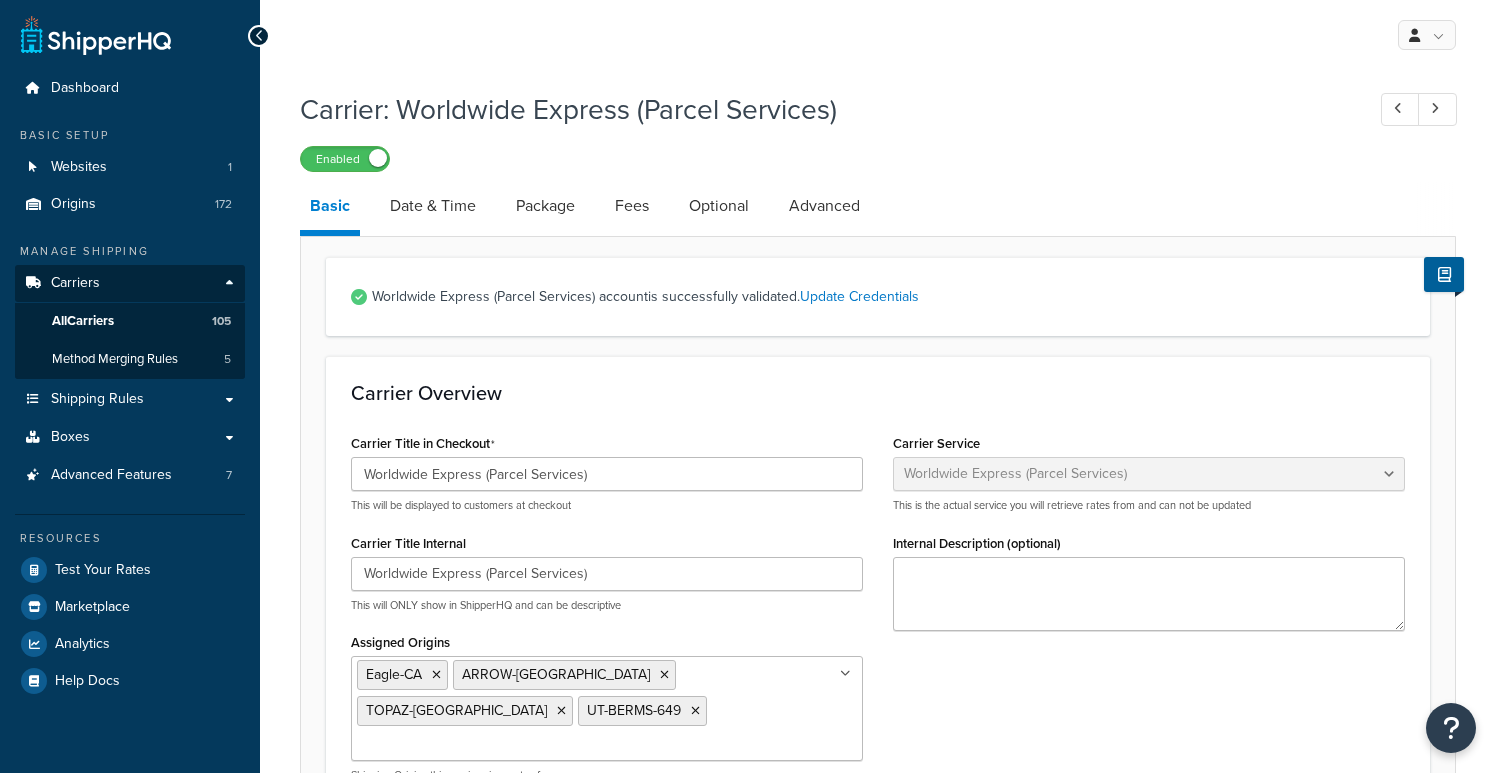 select on "worldwideExpress" 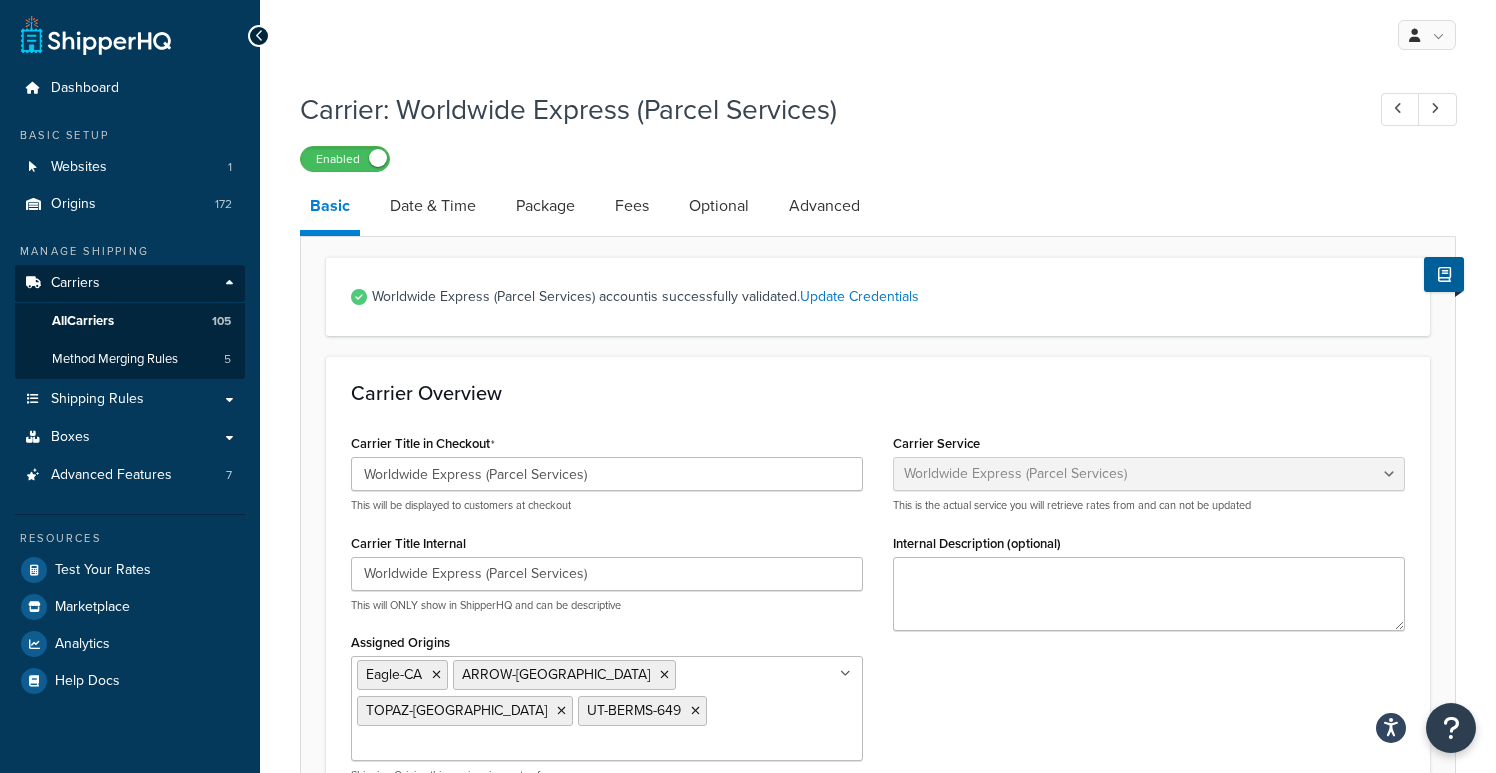scroll, scrollTop: 0, scrollLeft: 0, axis: both 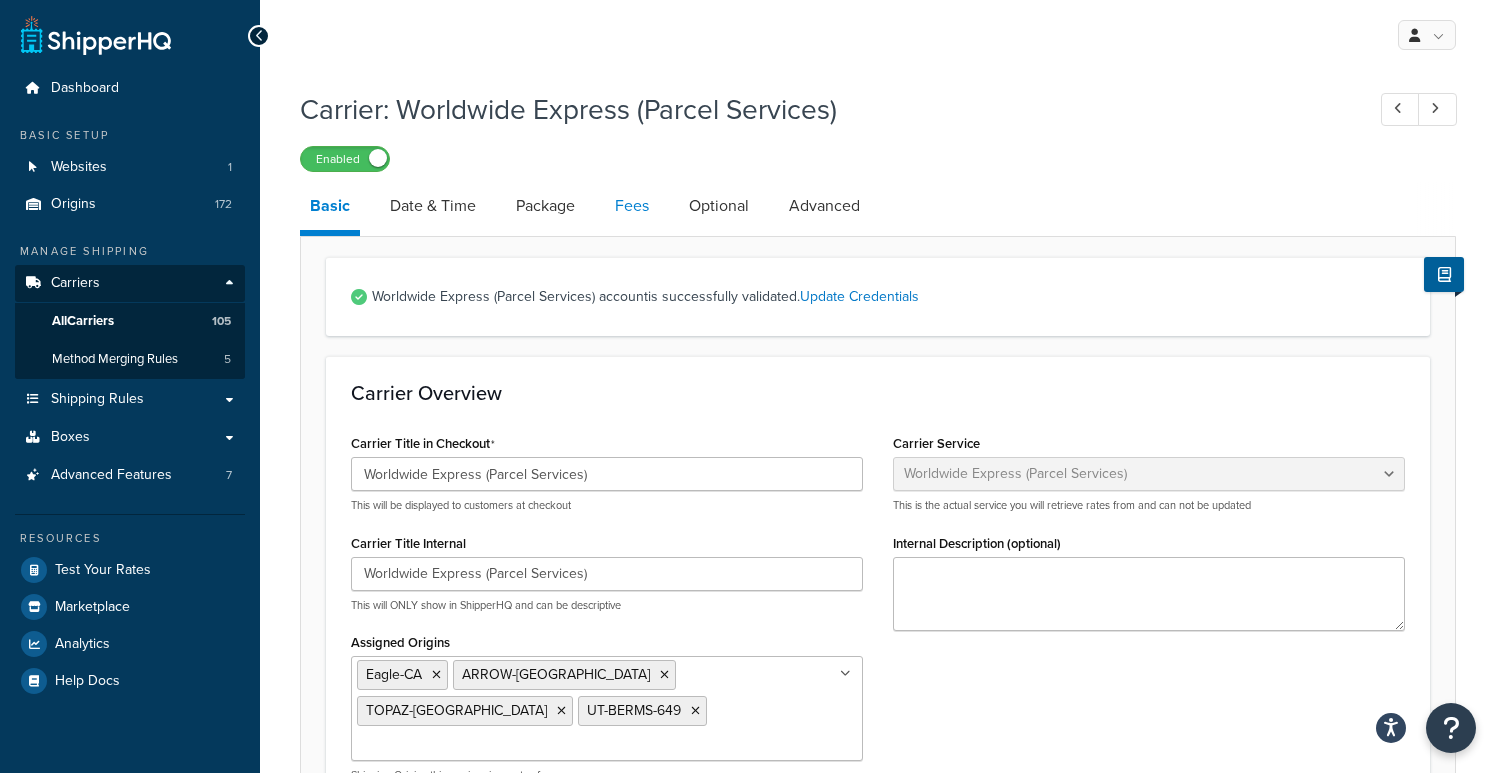 click on "Fees" at bounding box center [632, 206] 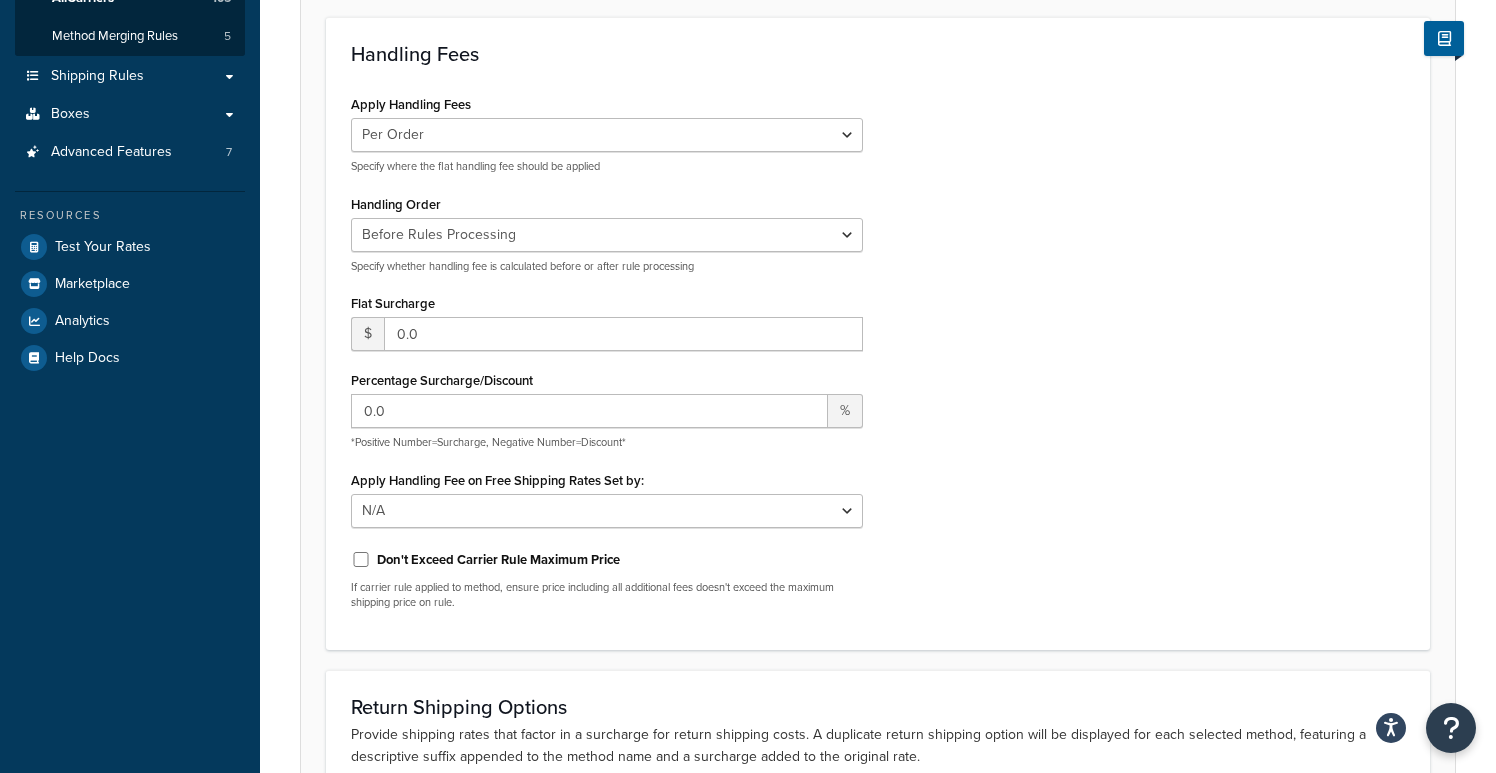 scroll, scrollTop: 0, scrollLeft: 0, axis: both 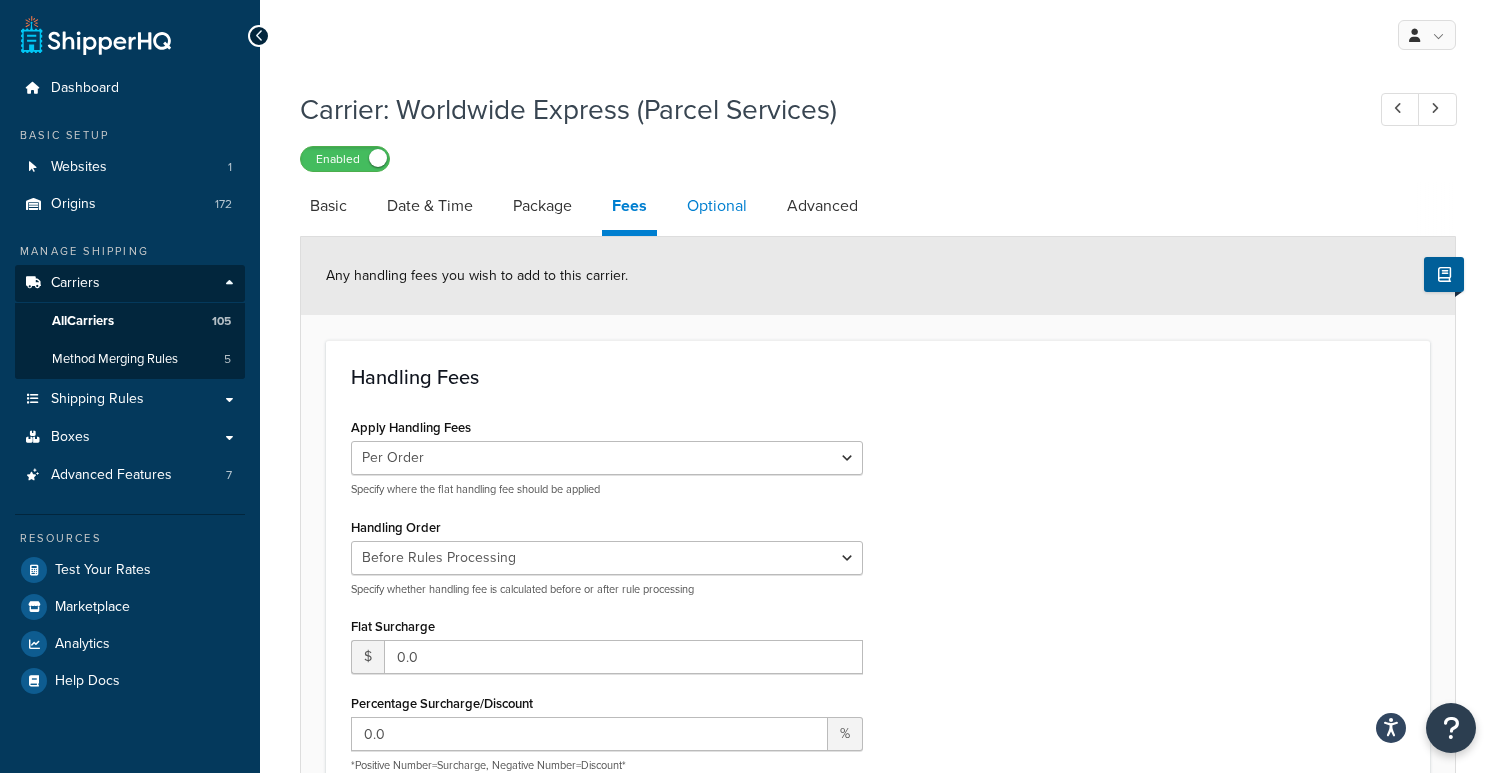 click on "Optional" at bounding box center (717, 206) 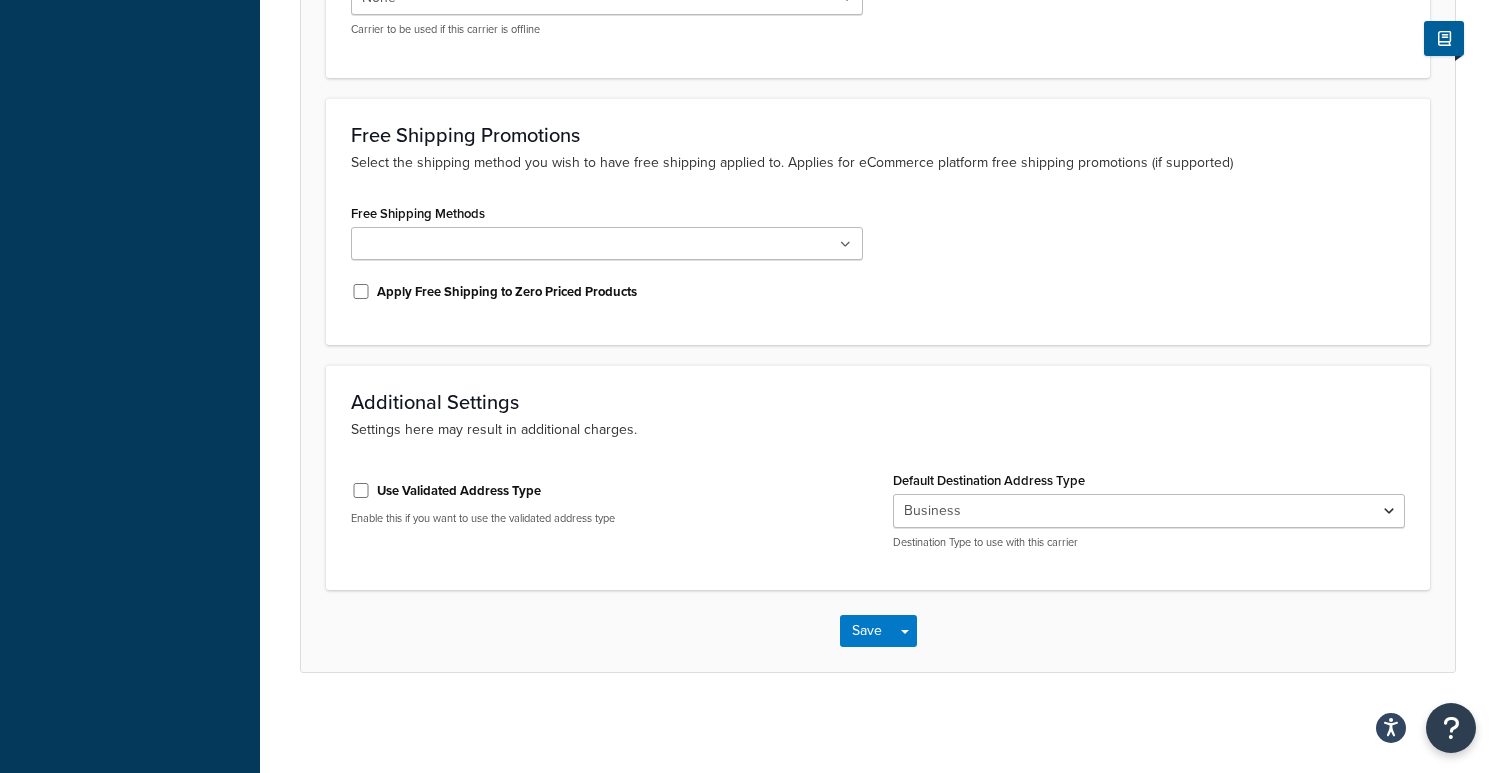 scroll, scrollTop: 0, scrollLeft: 0, axis: both 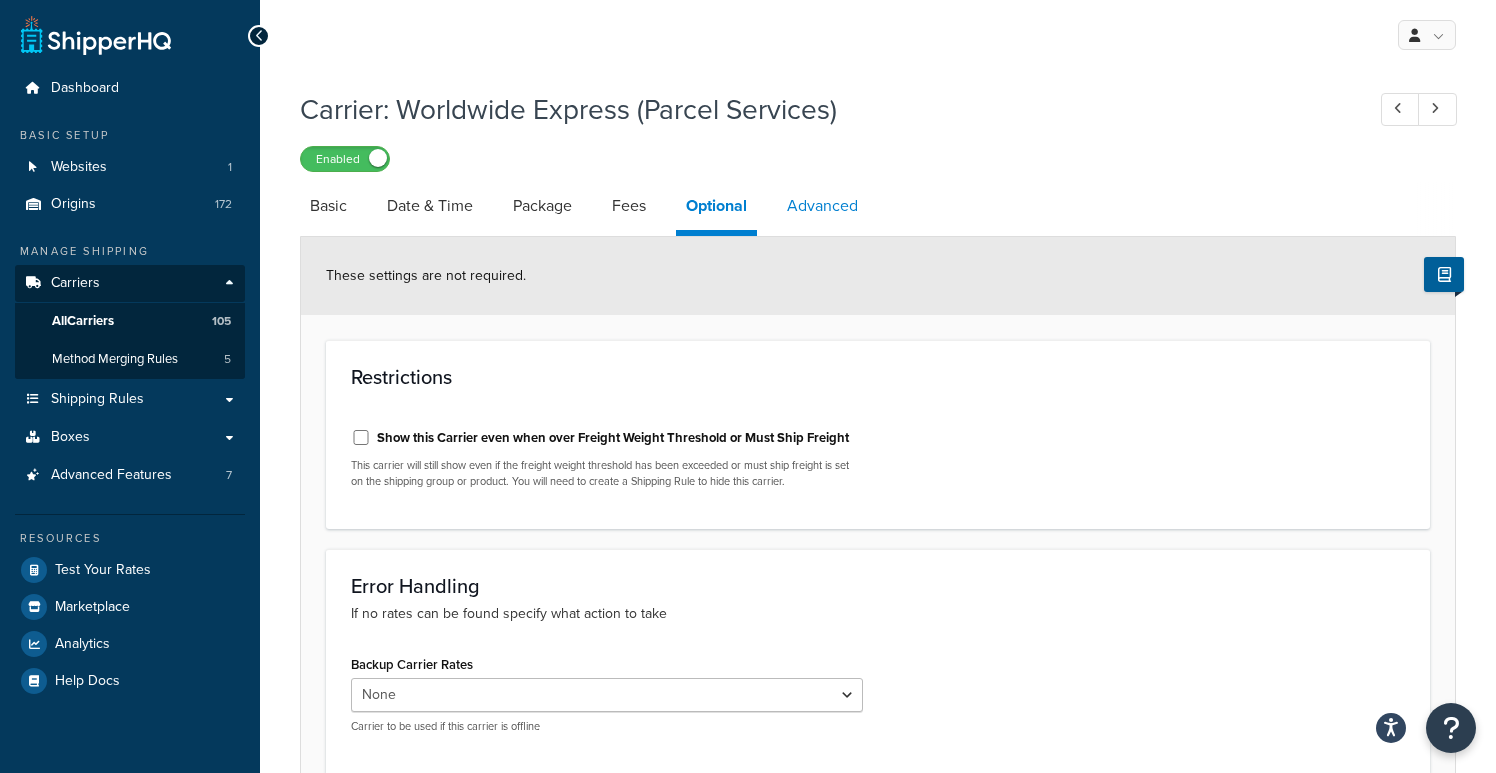 click on "Advanced" at bounding box center (822, 206) 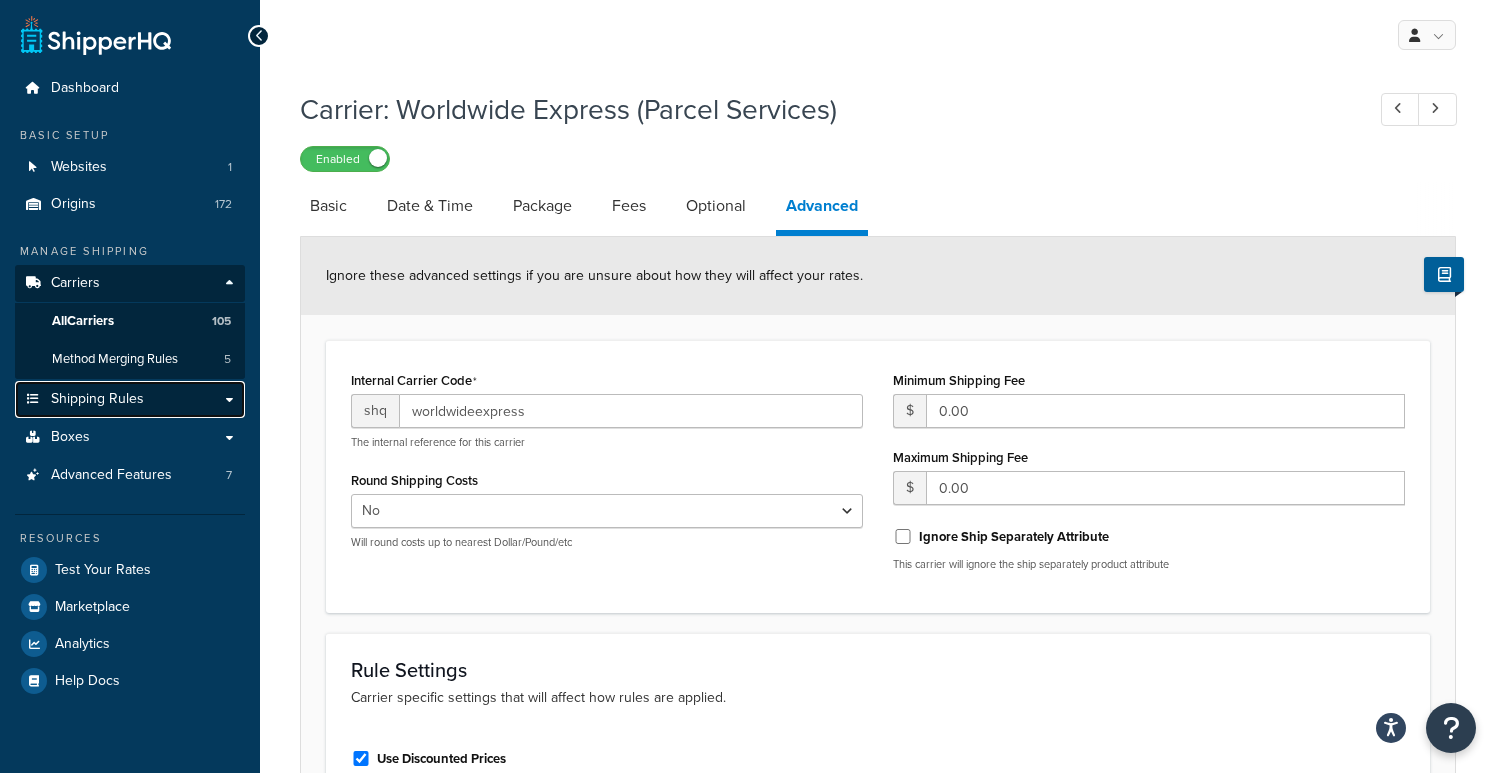 click on "Shipping Rules" at bounding box center [97, 399] 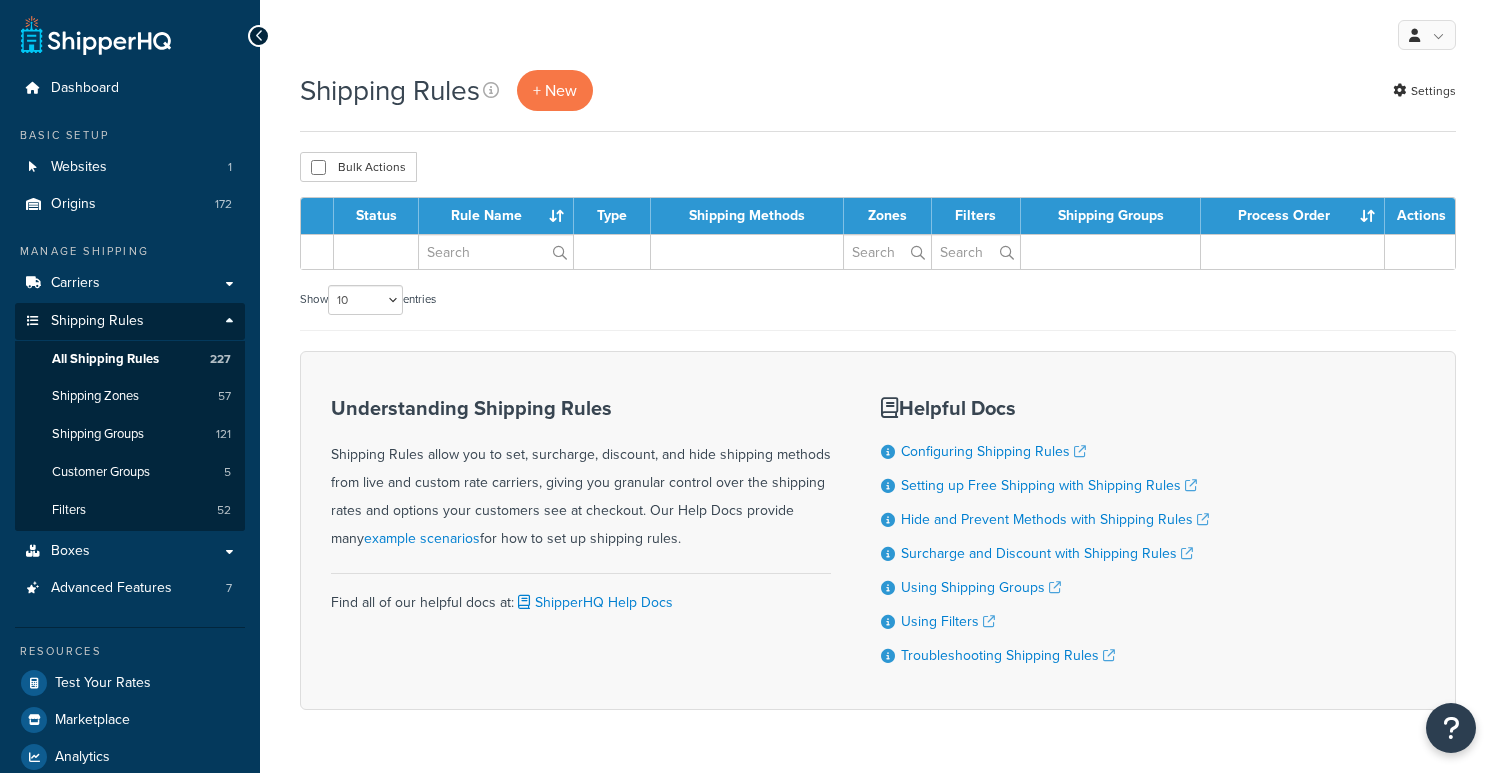 scroll, scrollTop: 0, scrollLeft: 0, axis: both 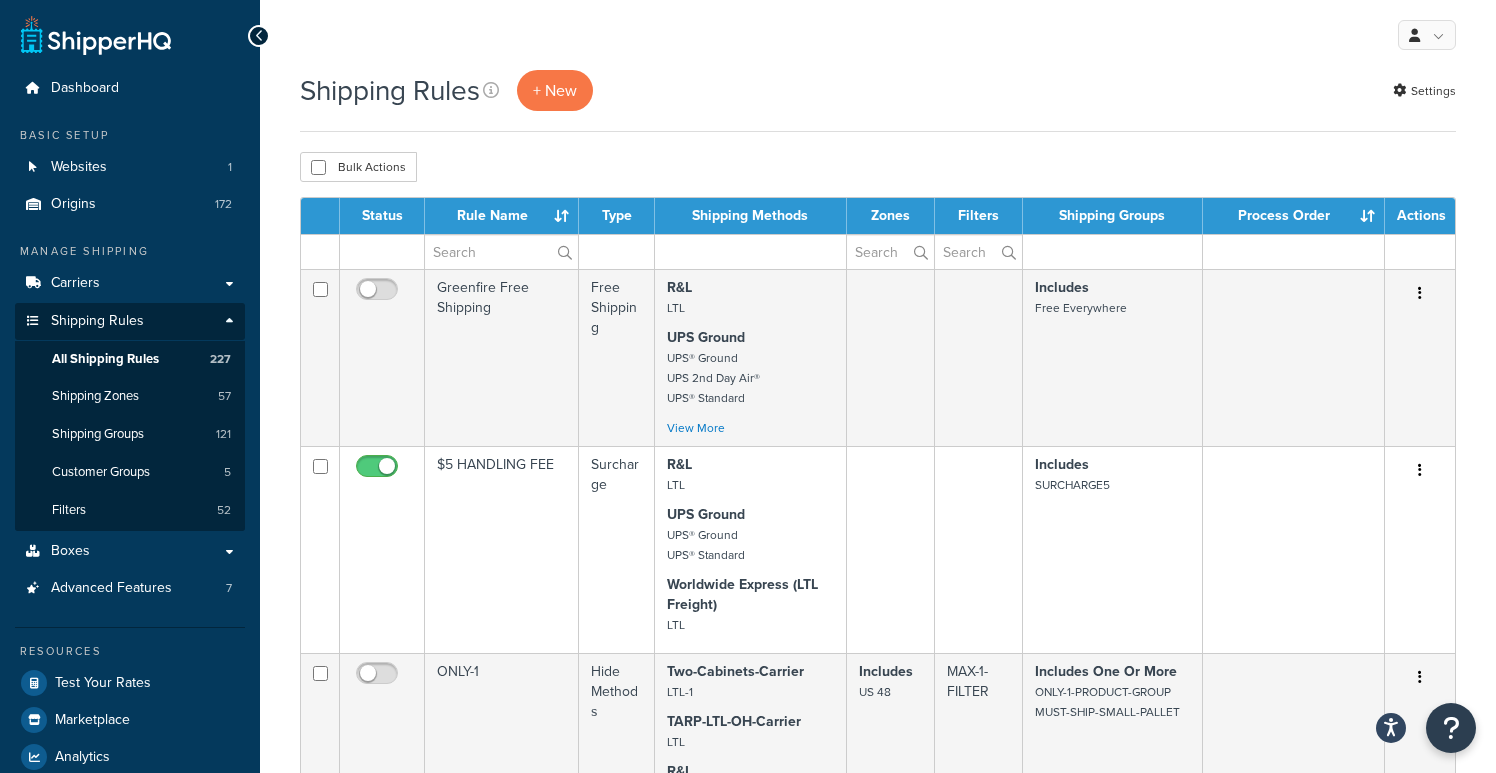 click on "Process Order" at bounding box center (1294, 216) 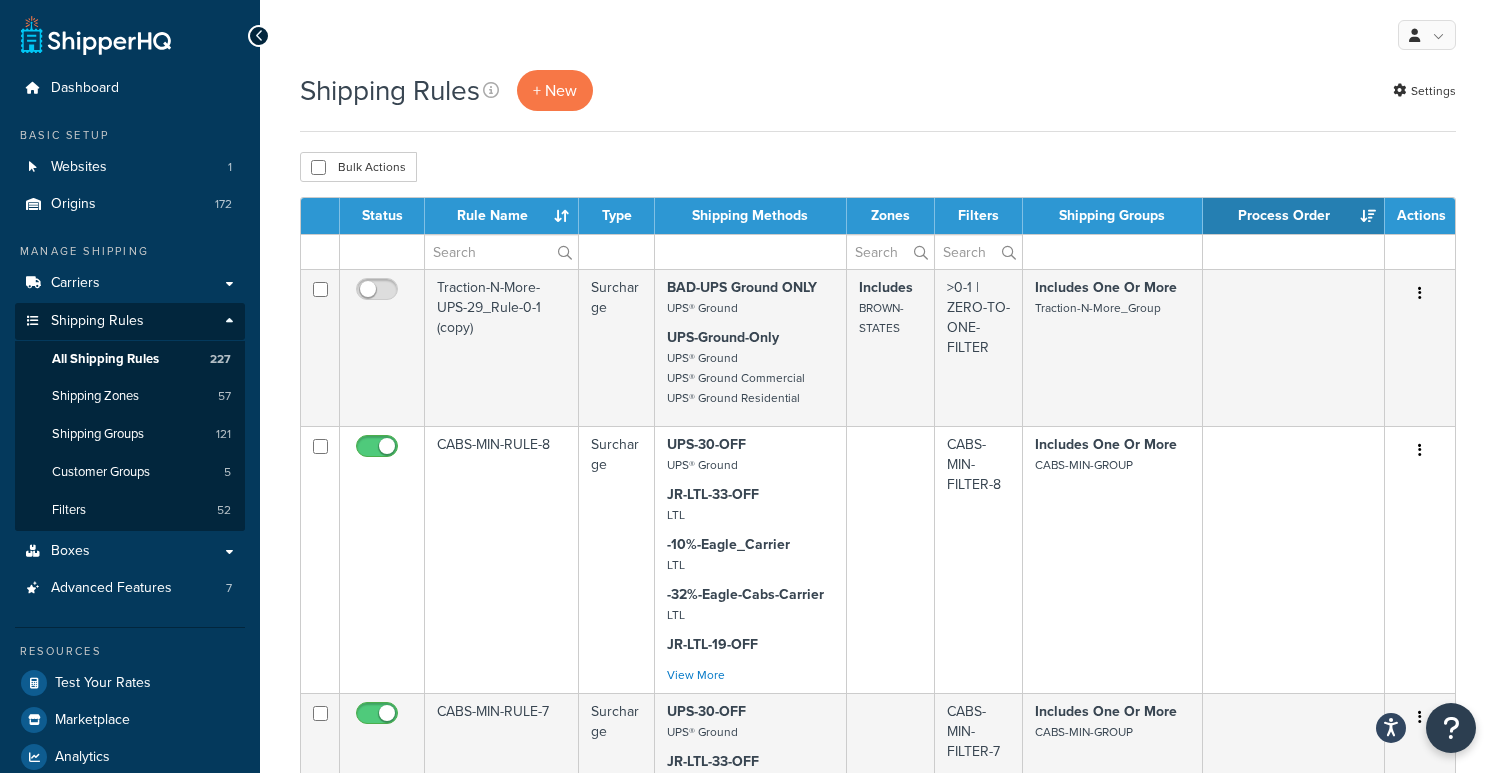 click on "Process Order" at bounding box center [1294, 216] 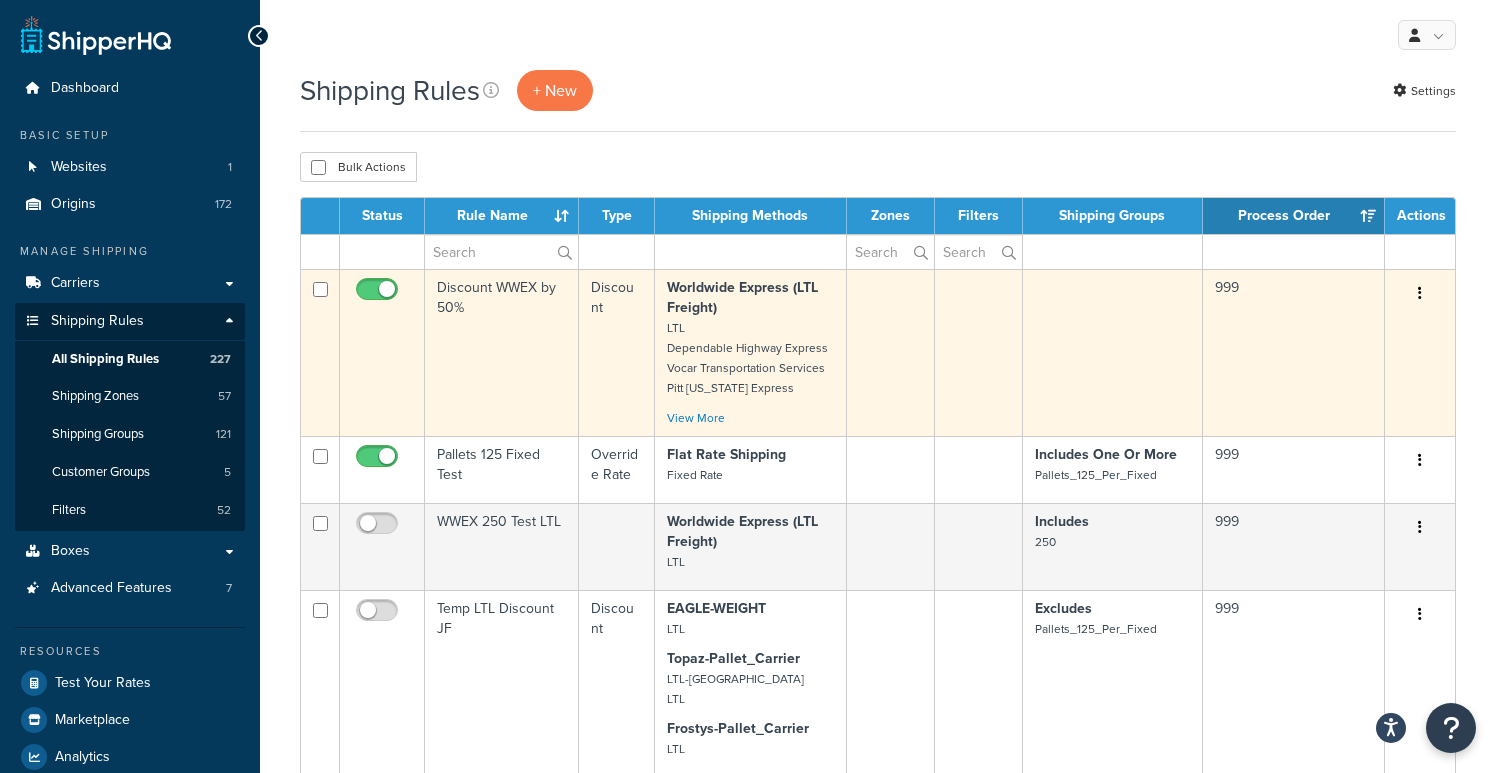 click at bounding box center [1420, 293] 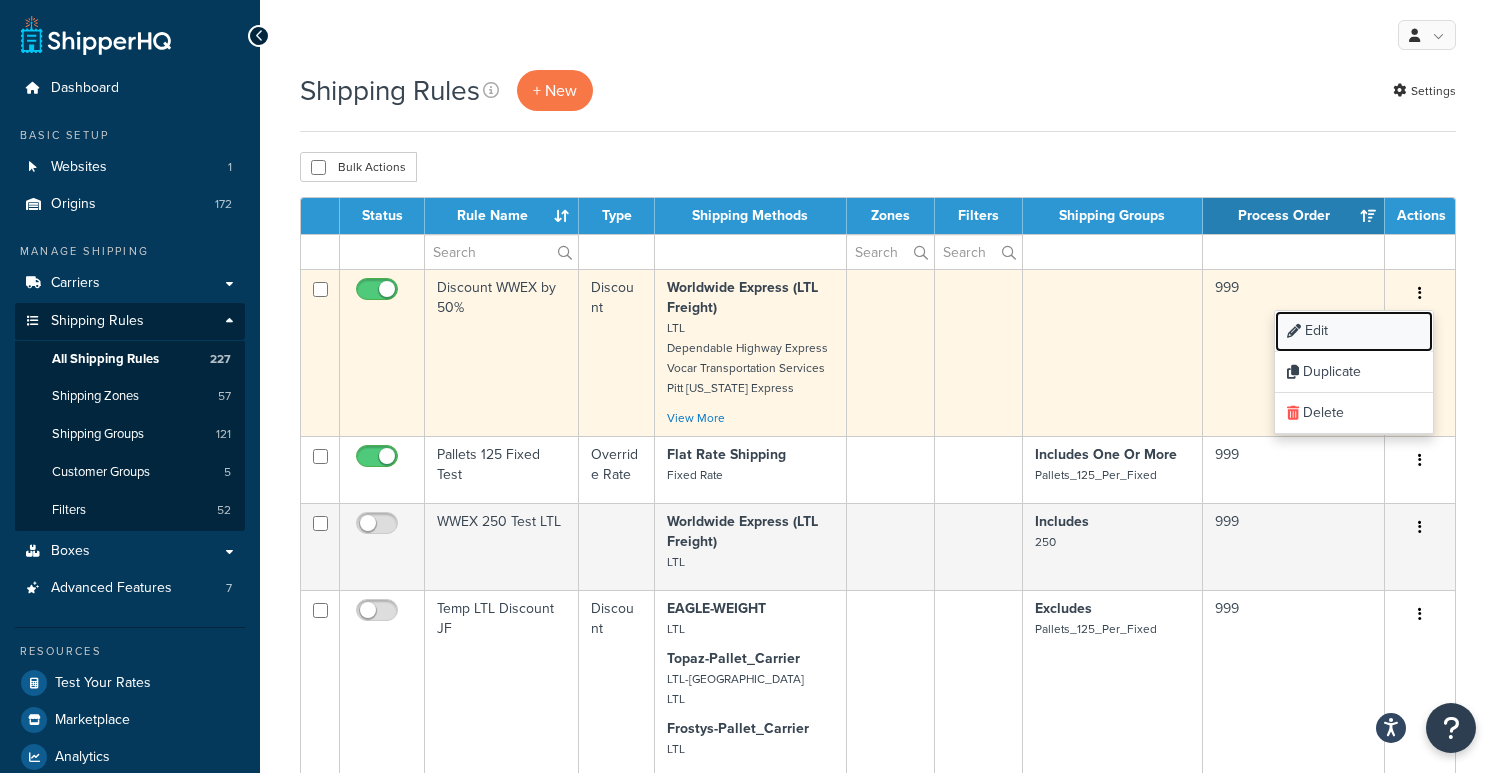 click on "Edit" at bounding box center [1354, 331] 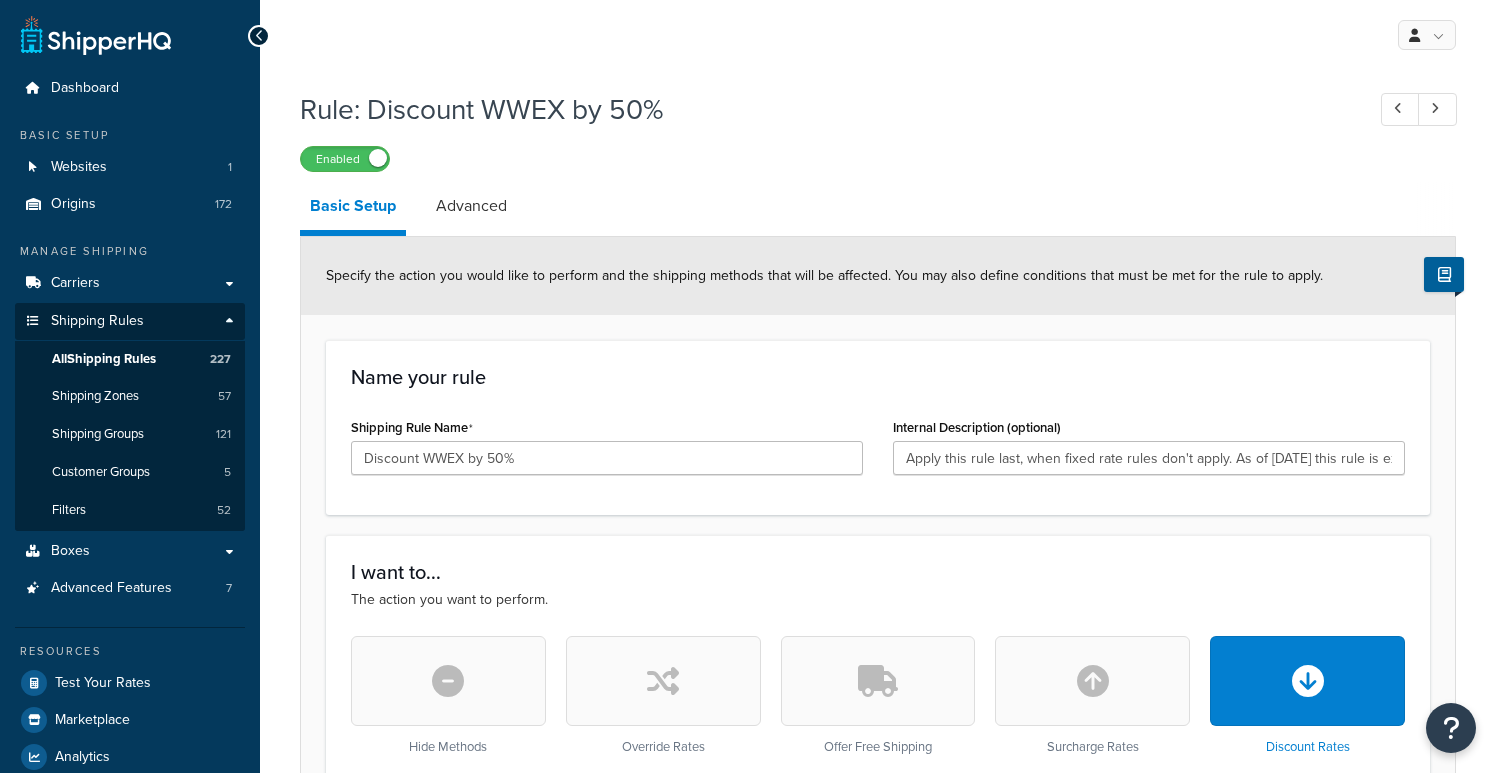 select on "PERCENTAGE" 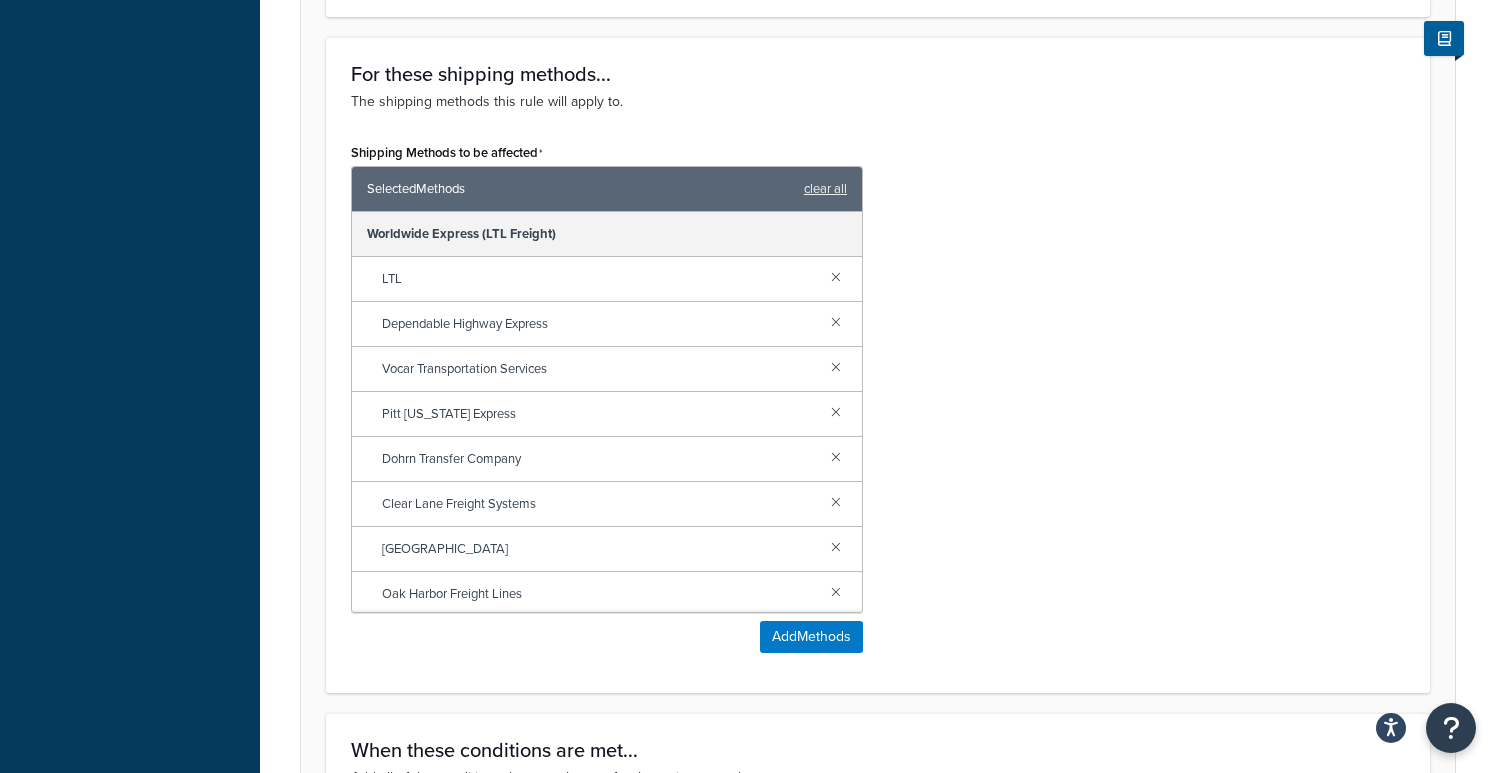 scroll, scrollTop: 1044, scrollLeft: 0, axis: vertical 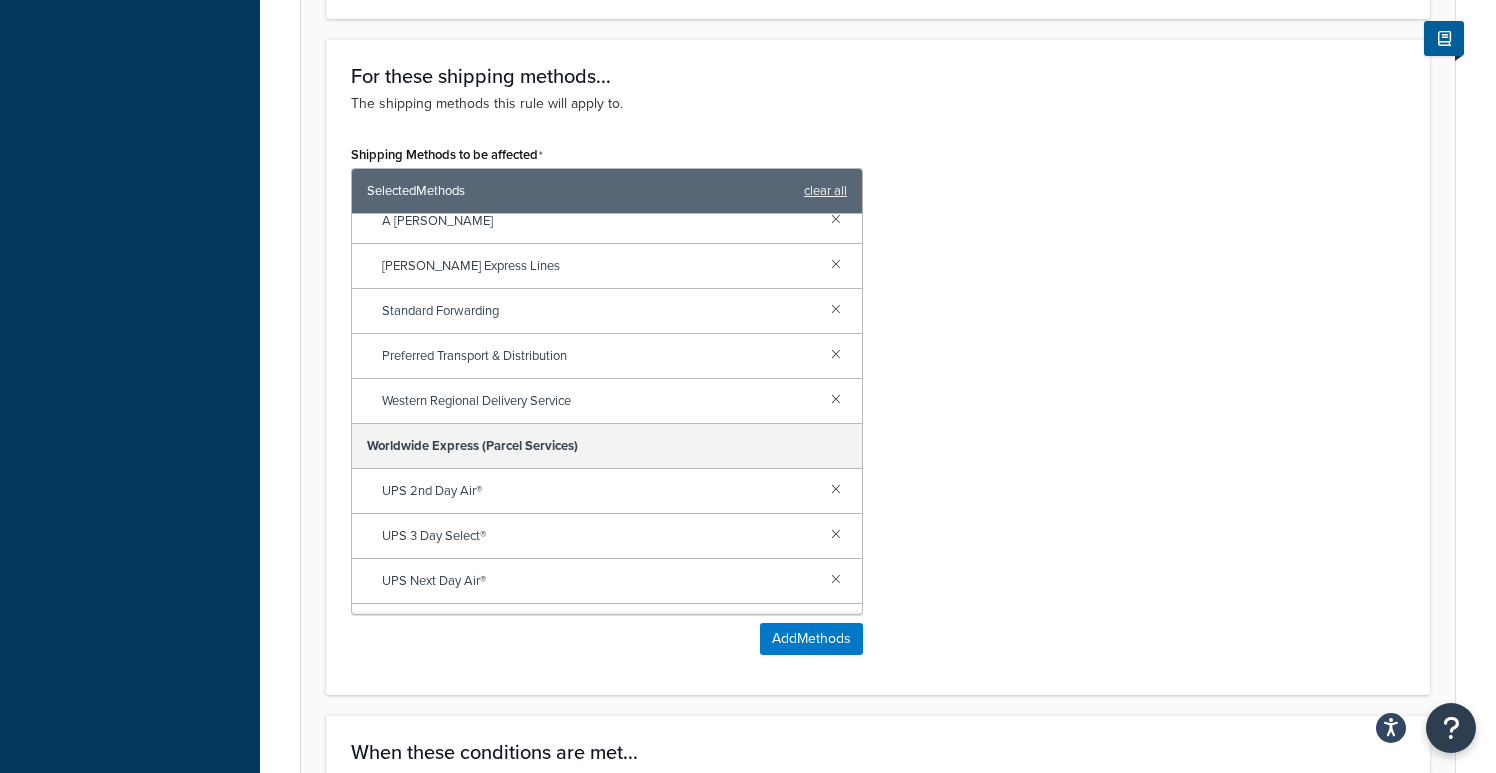 click on "Shipping Methods to be affected Selected  Methods clear all Worldwide Express (LTL Freight) LTL Dependable Highway Express Vocar Transportation Services Pitt [US_STATE] Express Dohrn Transfer Company Clear Lane Freight Systems [GEOGRAPHIC_DATA] [GEOGRAPHIC_DATA] Freight Lines Tax Air N&M Transfer Co. Inc. Old Dominion Freight Line Inc. U.S. Road Freight Express [PERSON_NAME] Transportation Cross Country Freight Solutions [PERSON_NAME] Express Inc. [PERSON_NAME] Truck Line RMX Freight Systems Inc Total Transportation & Distribution ABF Freight Systems [PERSON_NAME] Trucking Pace Motor Lines FedEx Freight Priority Diamond Line Delivery Systems Inc Hercules Forwarding Inc Mainfreight Tonys Express US Special Delivery Fort Transportation & Services Co Best Overnite Express Peninsula Truck Lines Inc Southeastern Freight Lines The Custom Companies AAA [PERSON_NAME] Transportation Magnum GLS - Mountain Valley Express (National) Con - Way Freight Daylight Transport Central Transport International. Inc. Frontline Freight J P Express Service Inc Add" at bounding box center (878, 405) 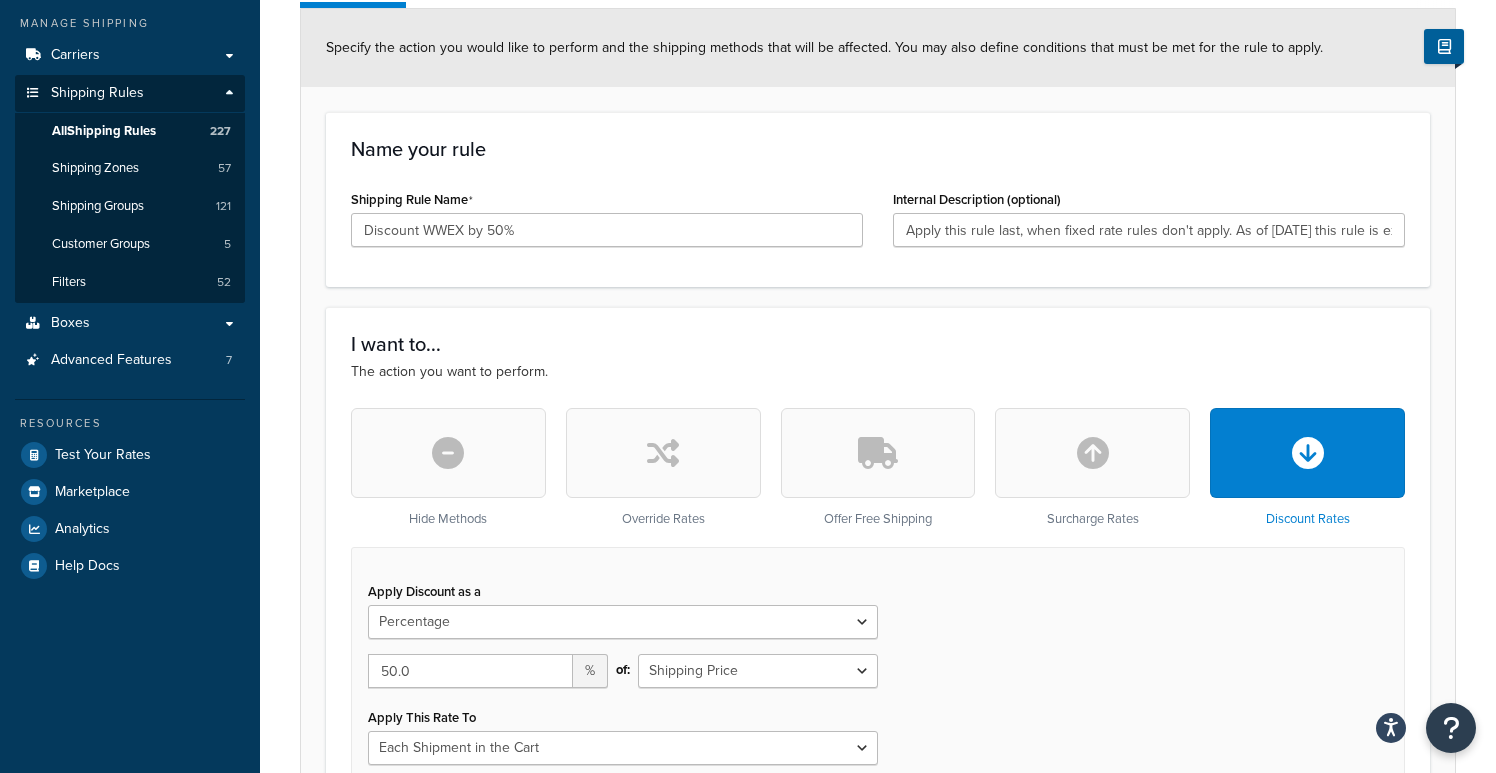 scroll, scrollTop: 0, scrollLeft: 0, axis: both 